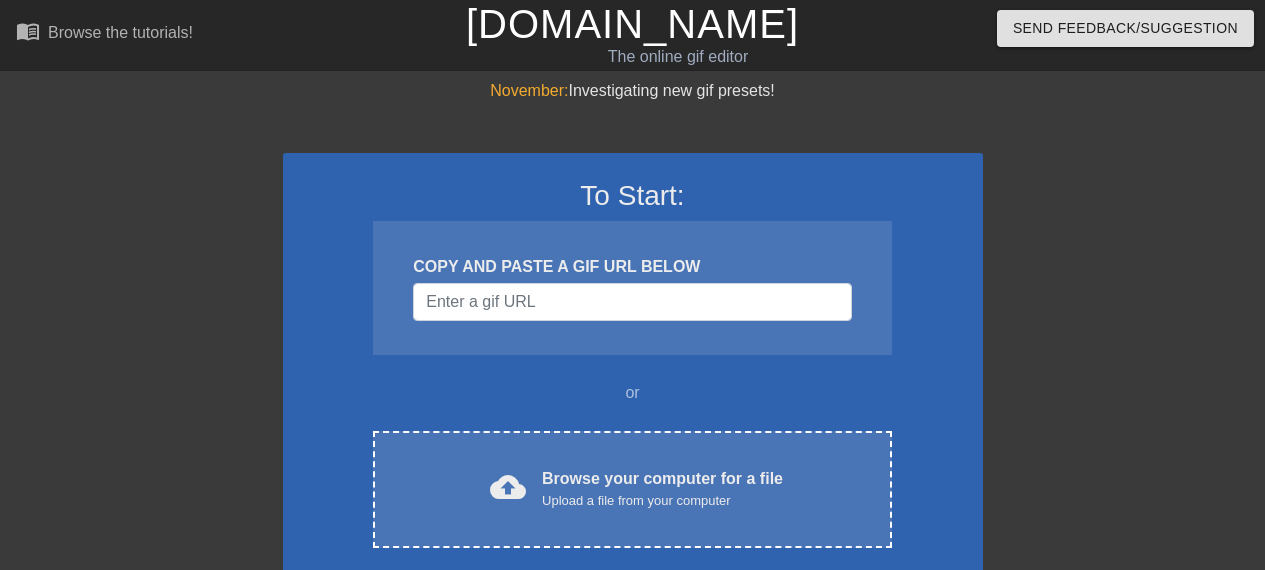 scroll, scrollTop: 0, scrollLeft: 0, axis: both 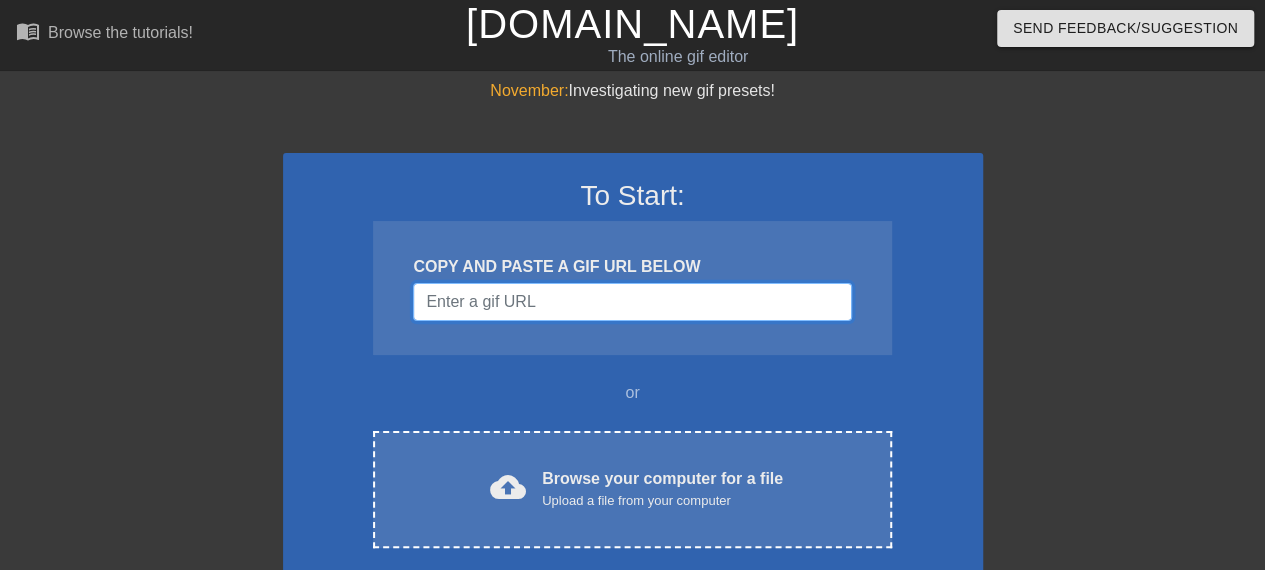 click at bounding box center (632, 302) 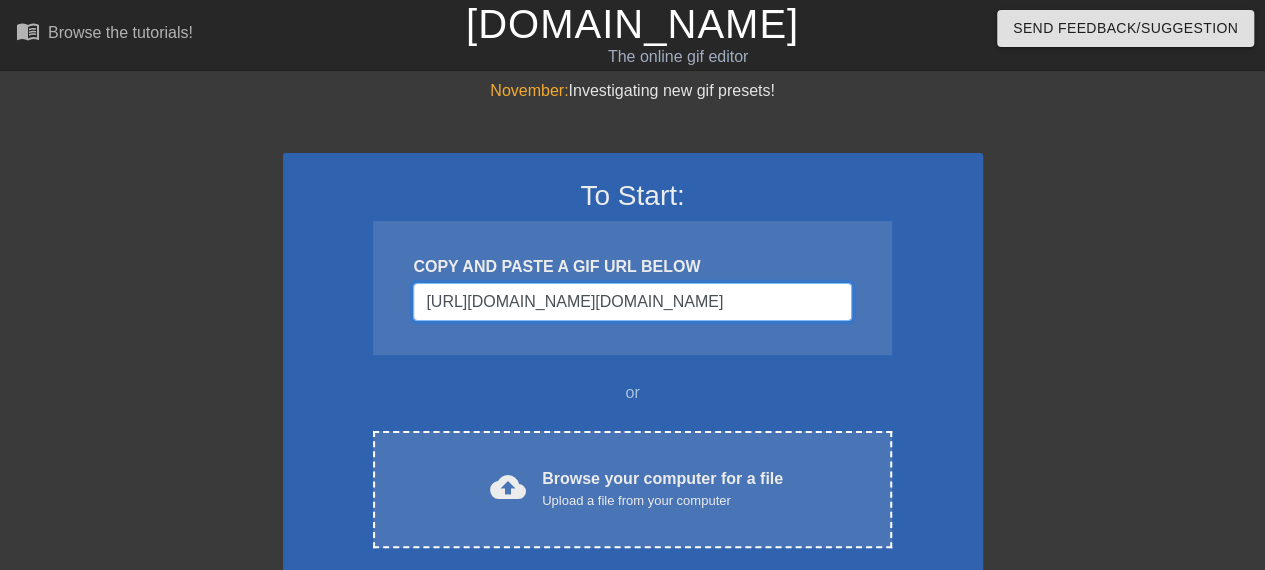 scroll, scrollTop: 0, scrollLeft: 831, axis: horizontal 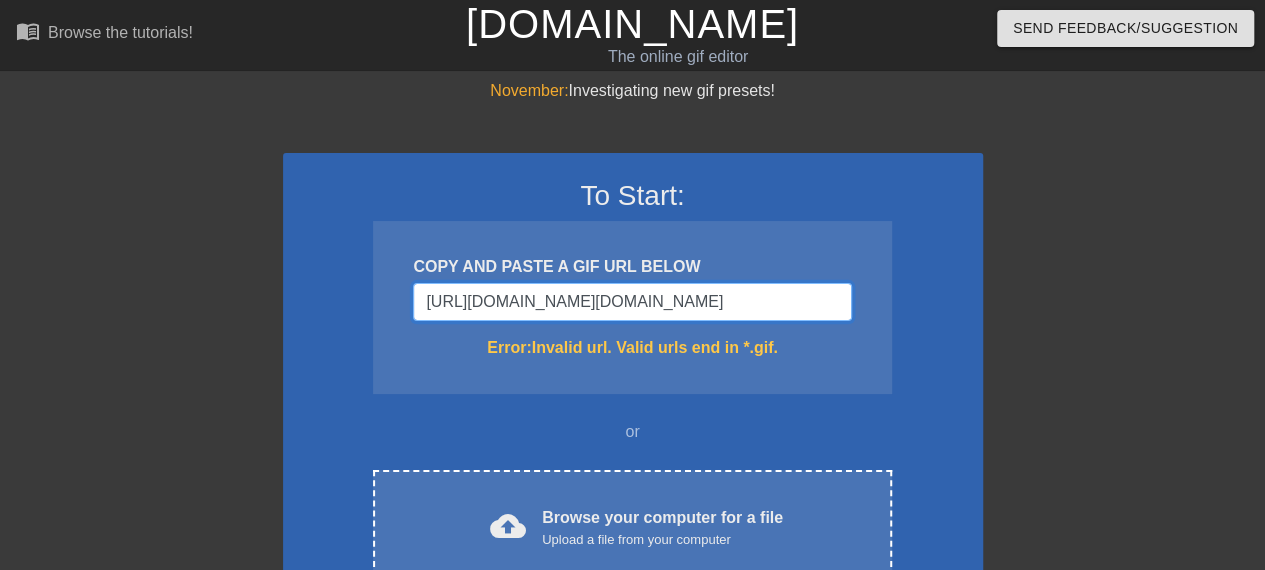 drag, startPoint x: 844, startPoint y: 303, endPoint x: 148, endPoint y: 208, distance: 702.45355 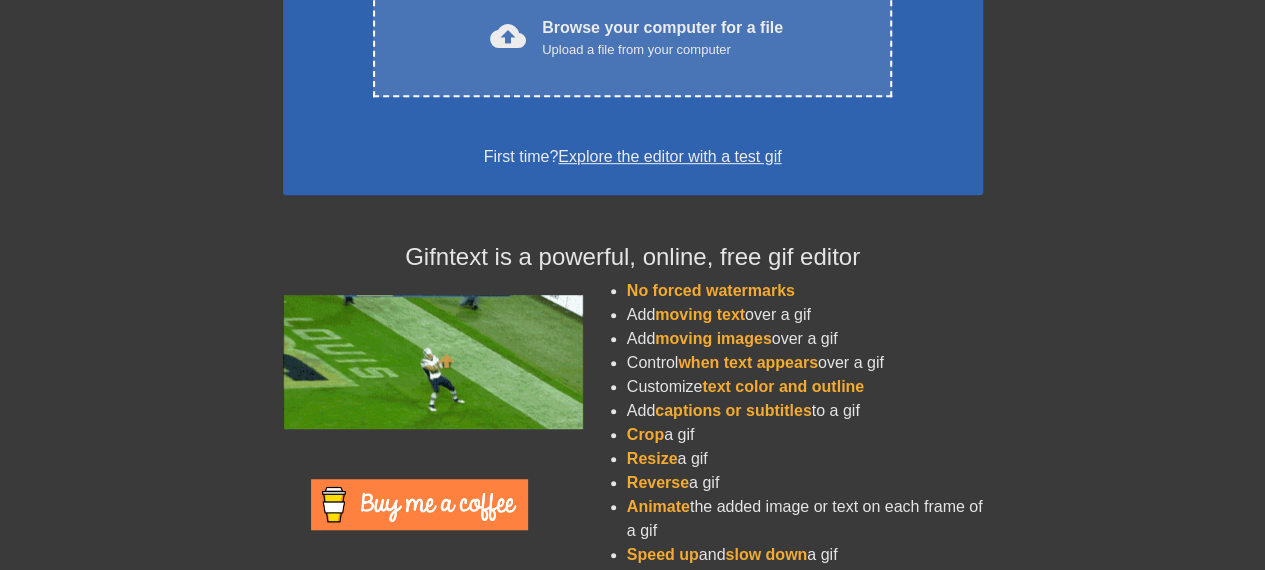 scroll, scrollTop: 290, scrollLeft: 0, axis: vertical 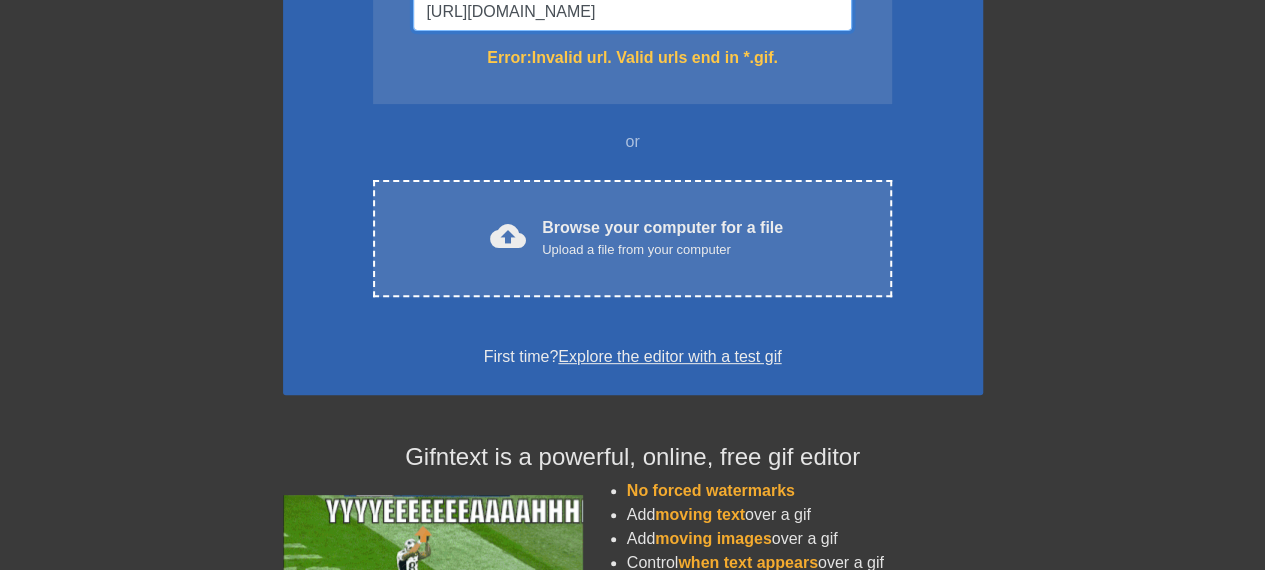type on "[URL][DOMAIN_NAME]" 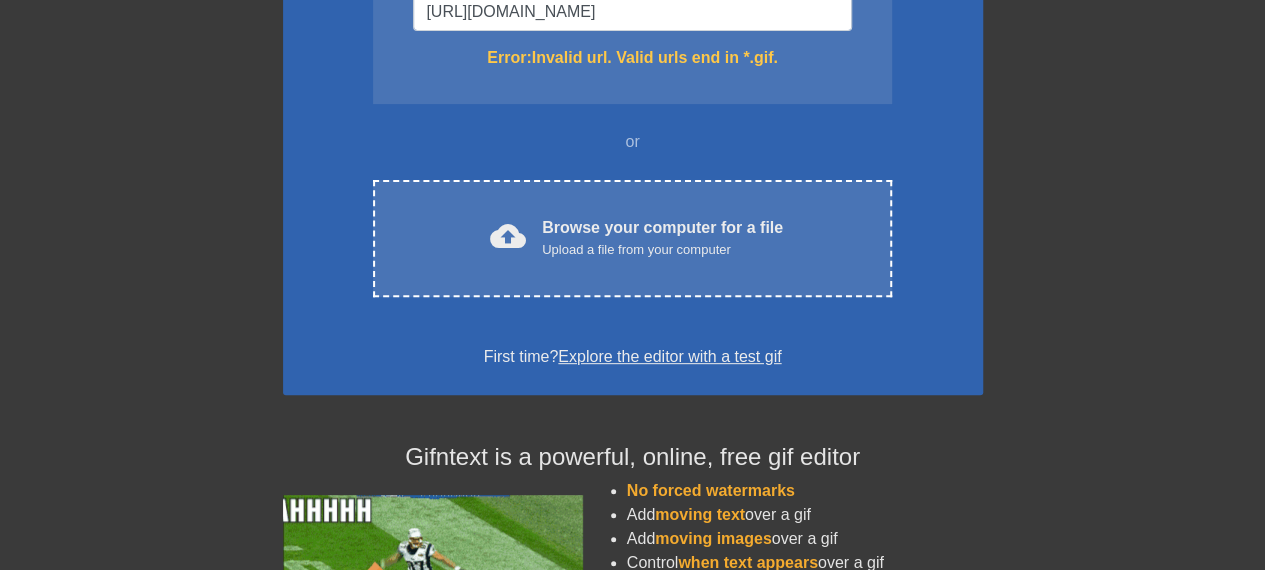 scroll, scrollTop: 0, scrollLeft: 0, axis: both 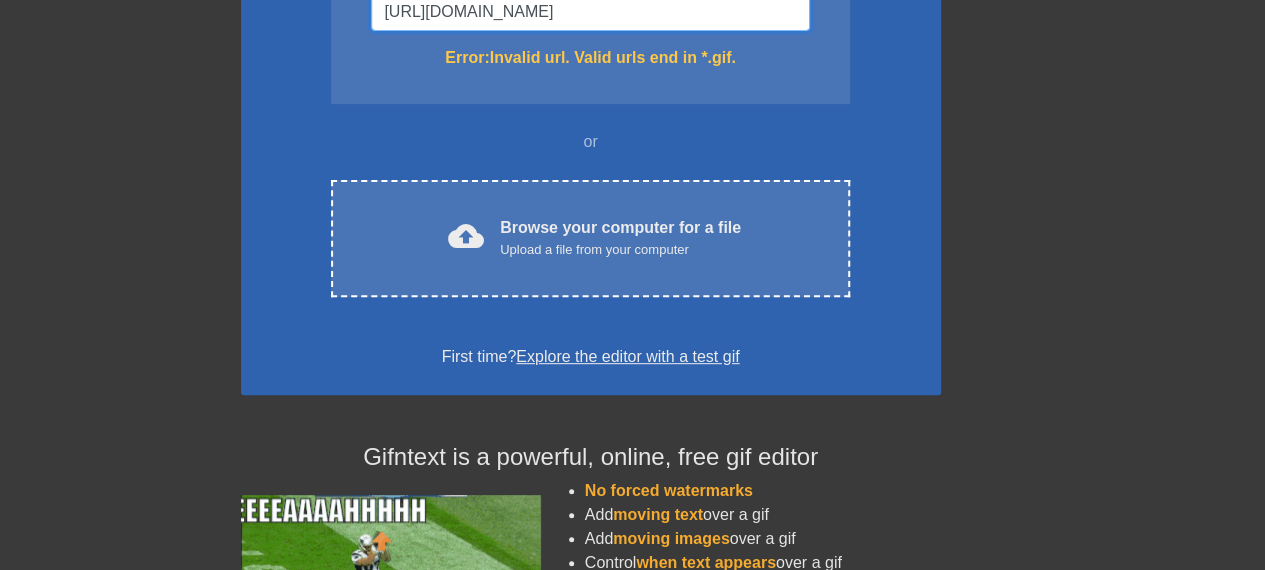 drag, startPoint x: 424, startPoint y: 13, endPoint x: 1279, endPoint y: 39, distance: 855.3952 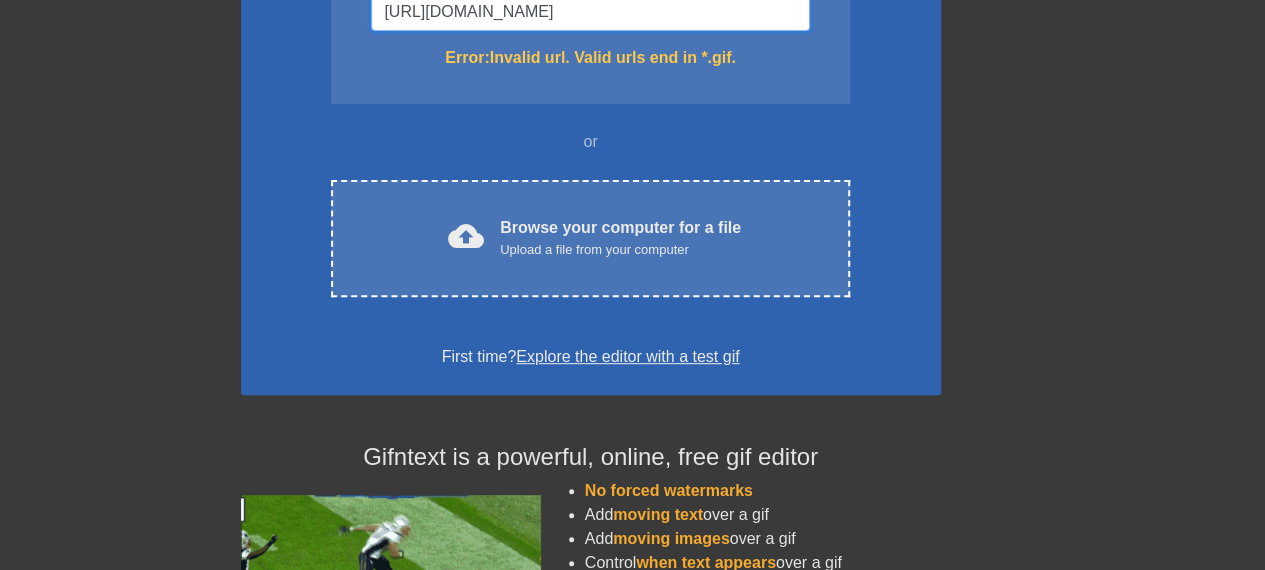 click on "menu_book Browse the tutorials! [DOMAIN_NAME] The online gif editor Send Feedback/Suggestion     November:  Investigating new gif presets! To Start: COPY AND PASTE A GIF URL BELOW [URL][DOMAIN_NAME] Error:  Invalid url. Valid urls end in *.gif. or cloud_upload Browse your computer for a file Upload a file from your computer Choose files First time?  Explore the editor with a test gif Gifntext is a powerful, online, free gif editor No forced watermarks Add  moving text  over a gif Add  moving images  over a gif Control  when text appears  over a gif Customize   text color and outline Add  captions or subtitles  to a gif Crop  a gif Resize  a gif Reverse  a gif Animate  the added image or text on each frame of a gif Speed up  and  slow down  a gif Edit and trim  a gif's beginning and end frames" at bounding box center (590, 263) 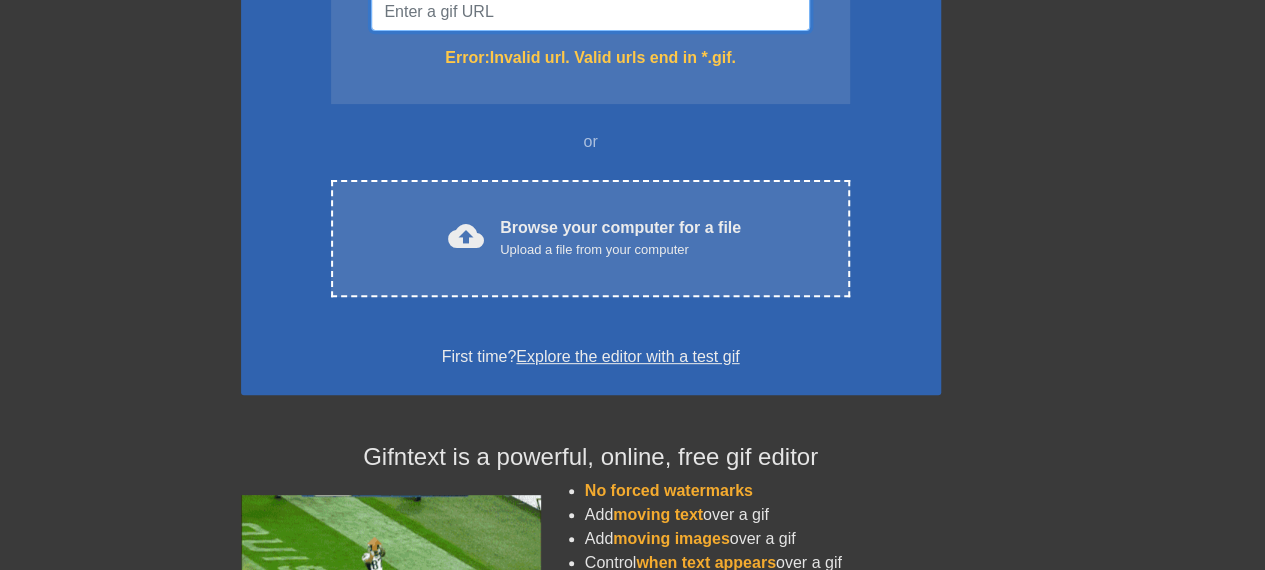 scroll, scrollTop: 0, scrollLeft: 0, axis: both 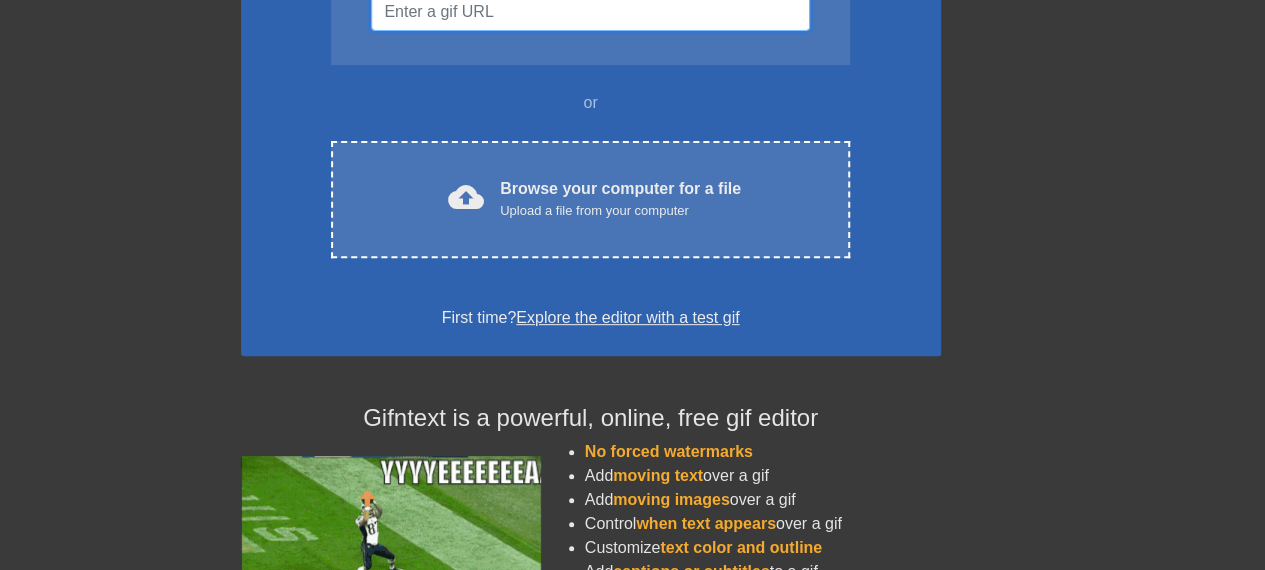 paste on "[URL][DOMAIN_NAME]" 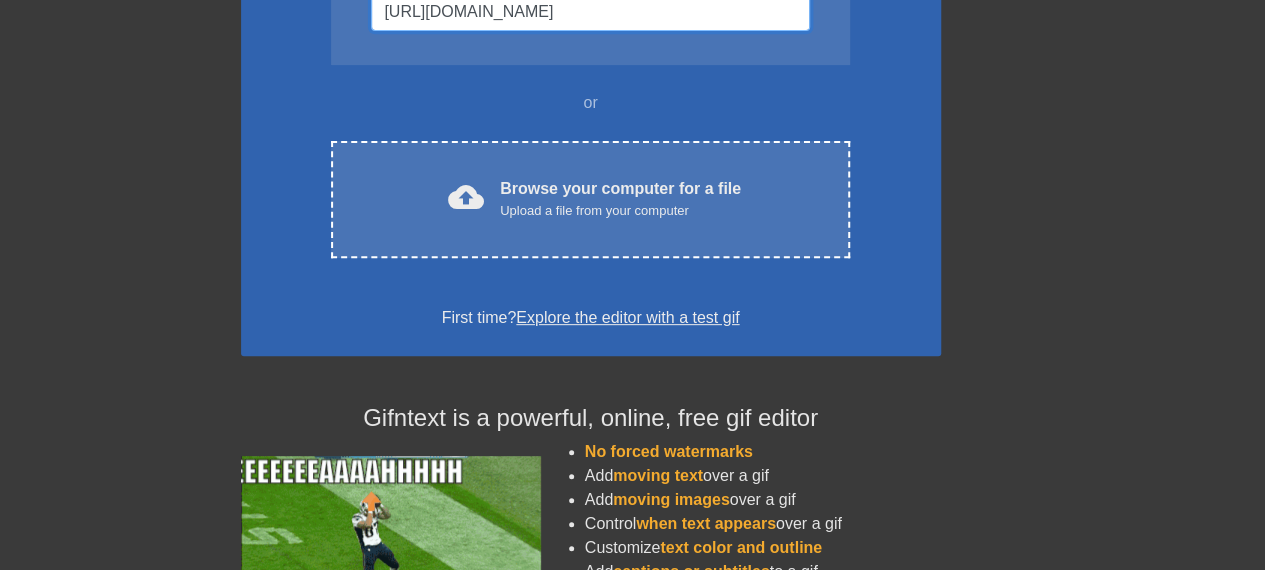 scroll, scrollTop: 0, scrollLeft: 20, axis: horizontal 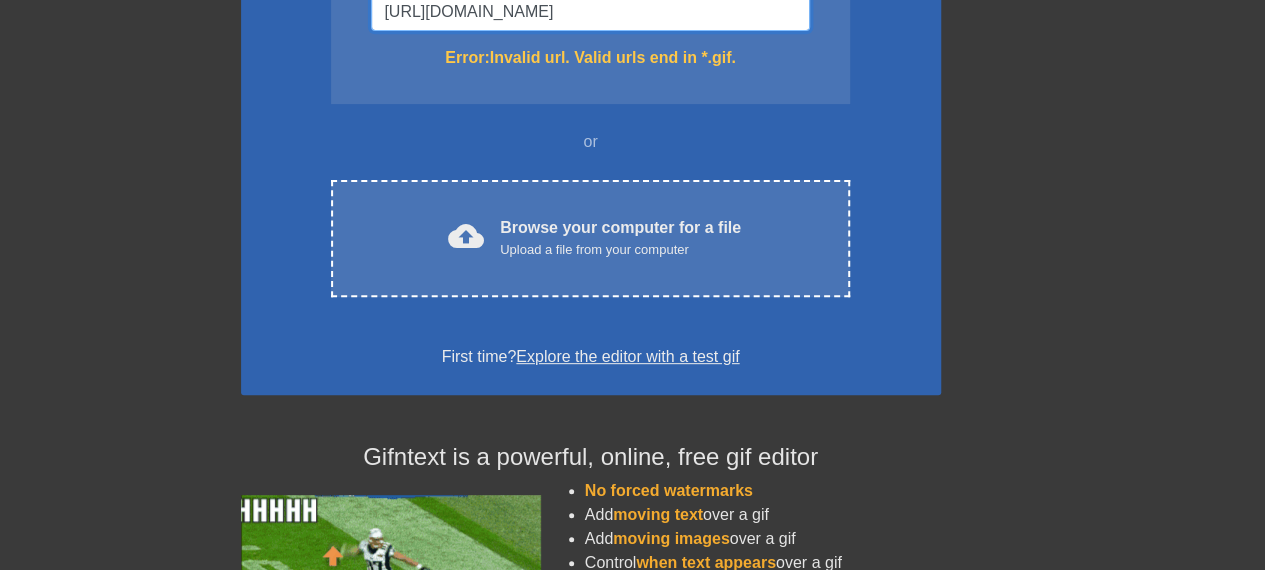 type on "[URL][DOMAIN_NAME]" 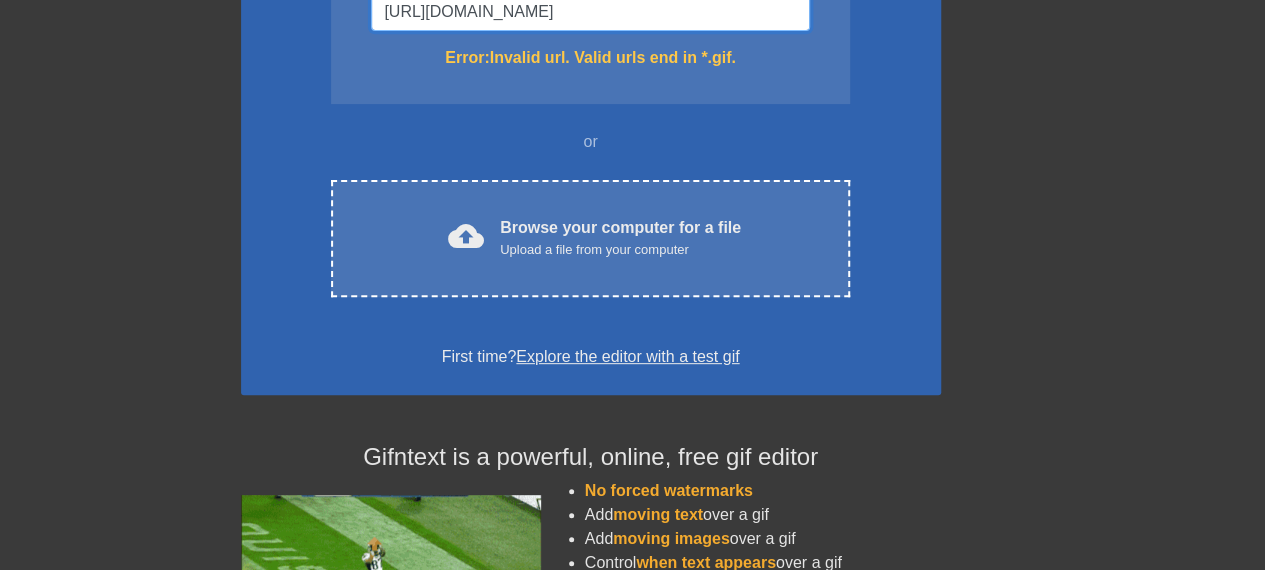 scroll, scrollTop: 0, scrollLeft: 0, axis: both 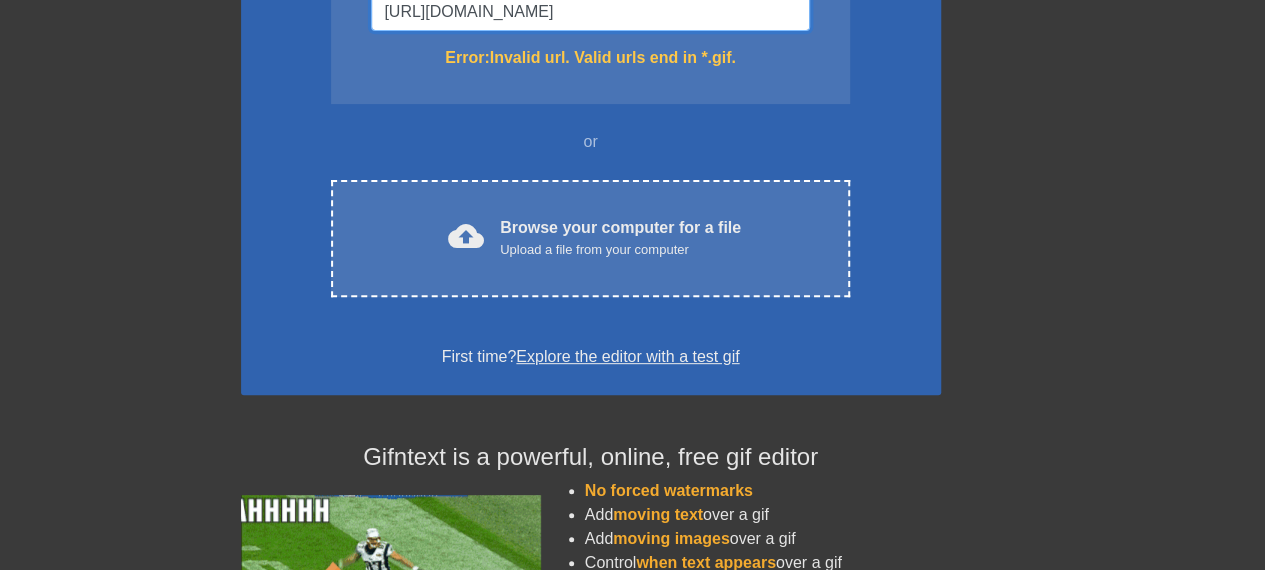 click on "[URL][DOMAIN_NAME]" at bounding box center [590, 12] 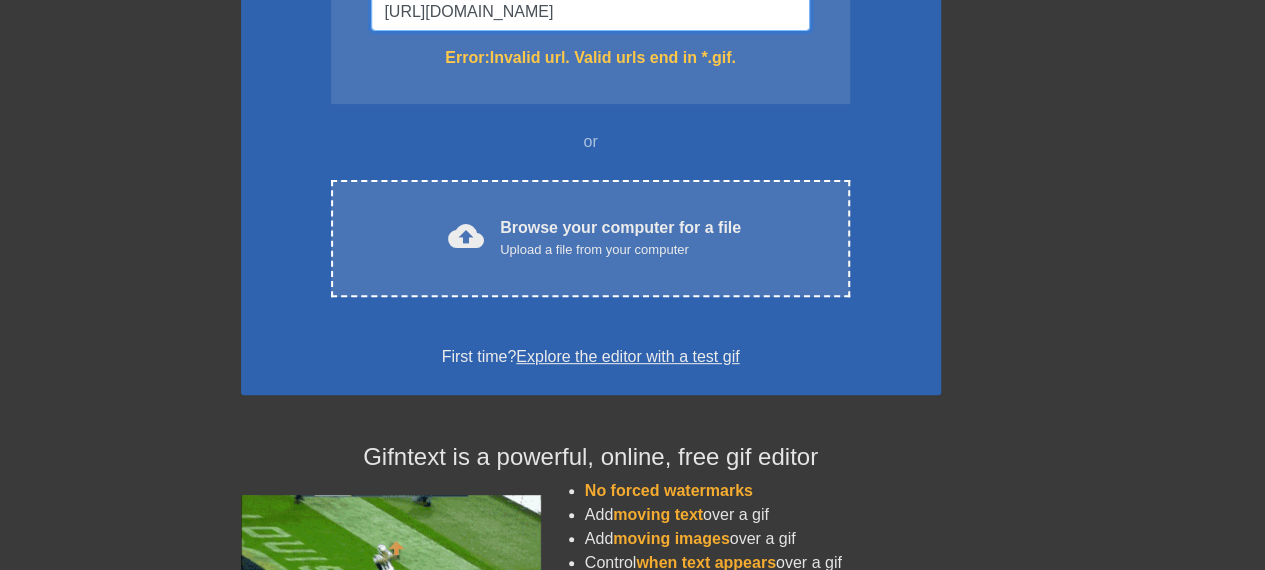scroll, scrollTop: 193, scrollLeft: 42, axis: both 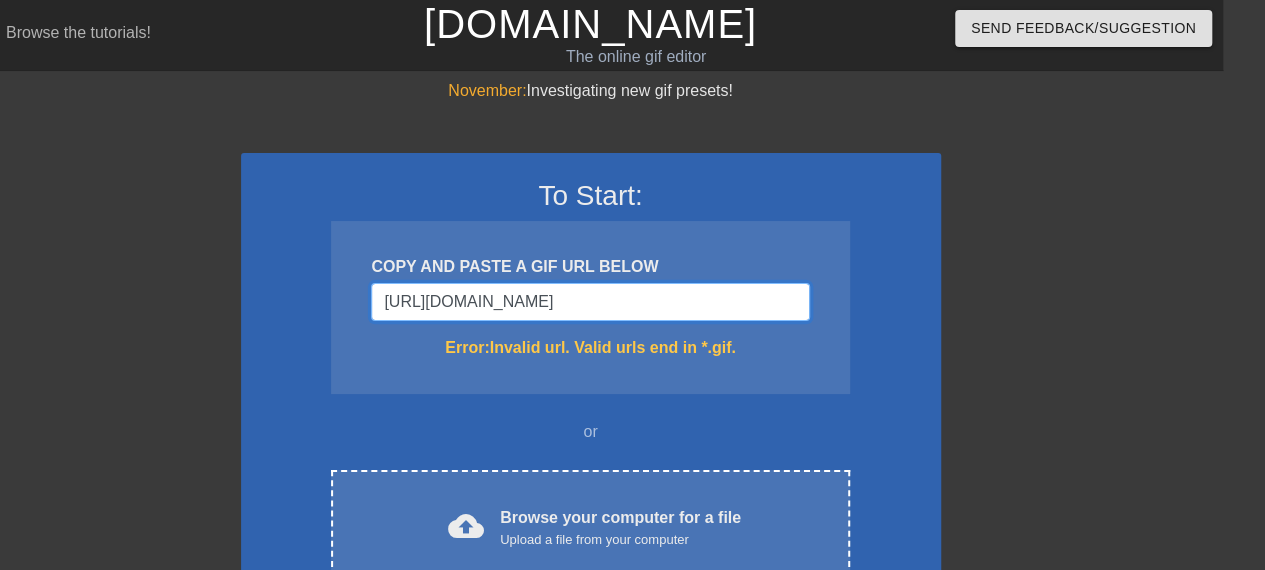 drag, startPoint x: 382, startPoint y: 7, endPoint x: 1278, endPoint y: -60, distance: 898.5015 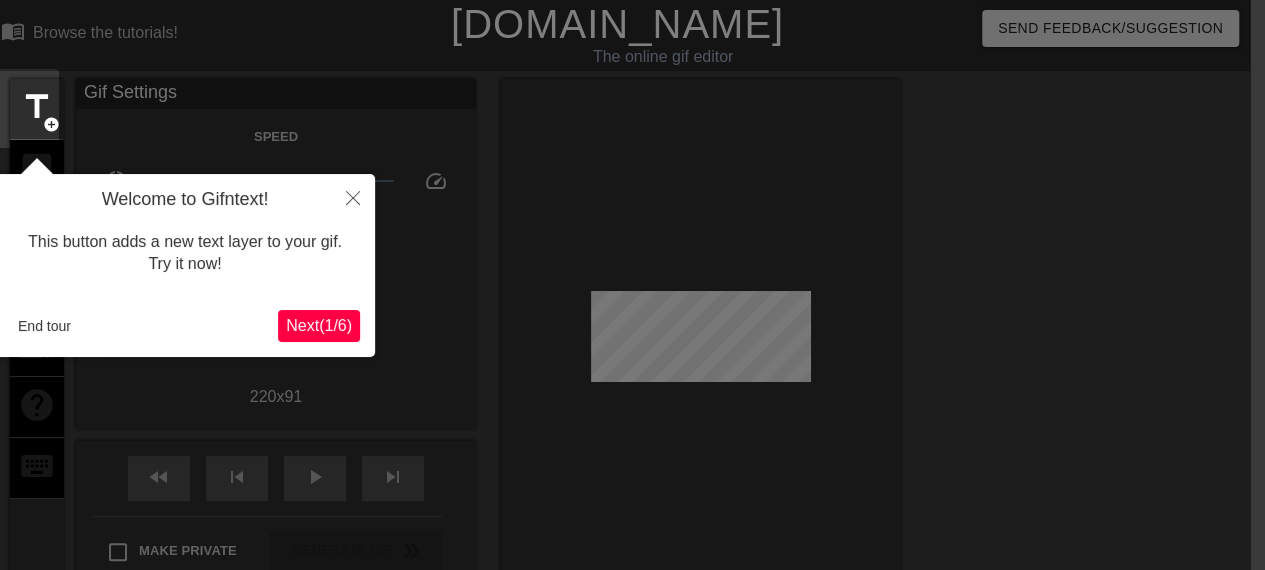 scroll, scrollTop: 49, scrollLeft: 15, axis: both 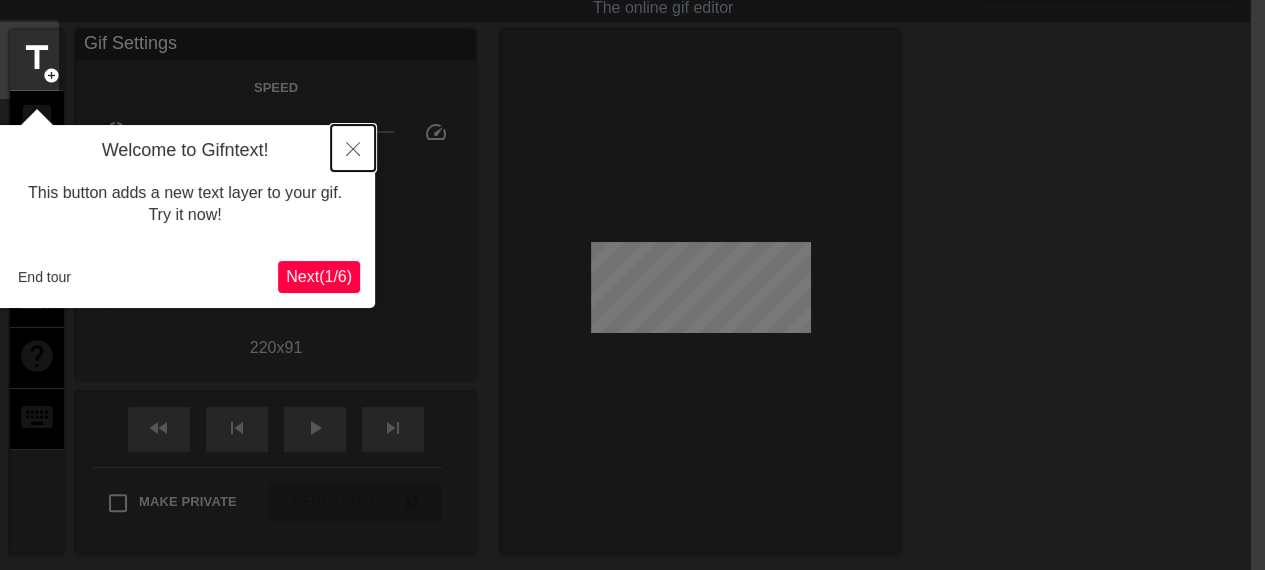 click 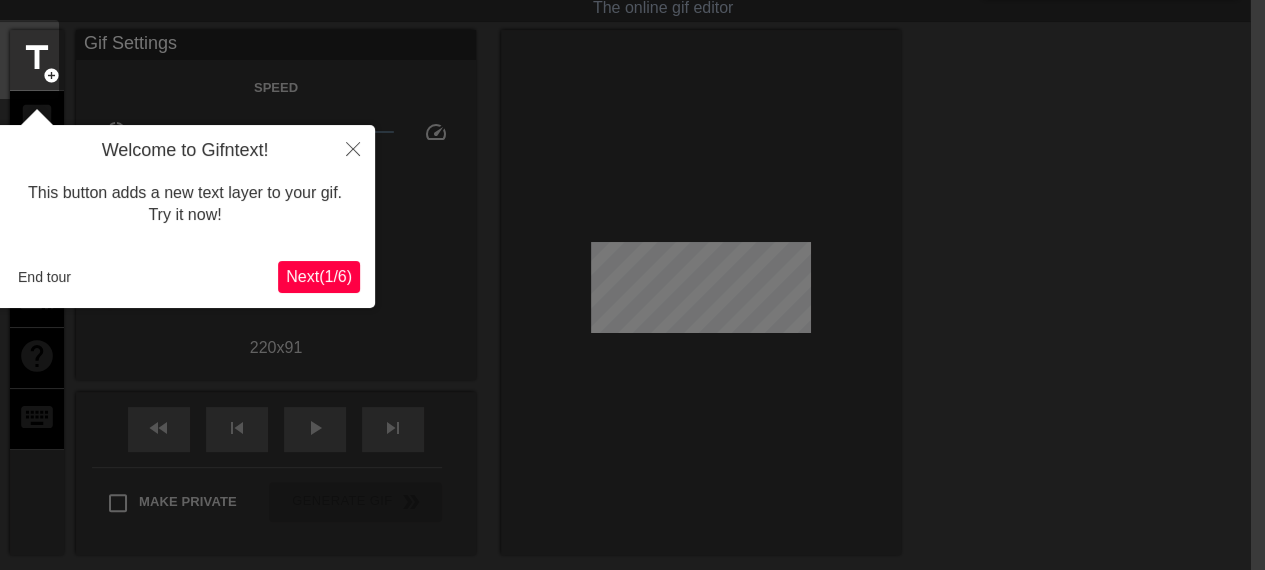 scroll, scrollTop: 0, scrollLeft: 15, axis: horizontal 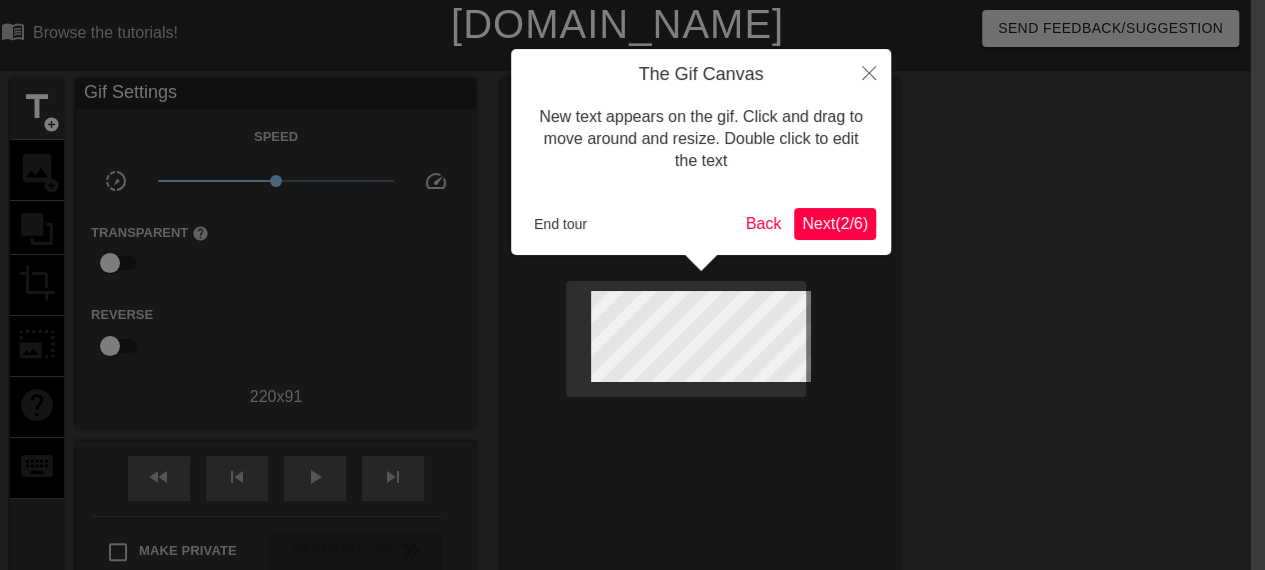 click 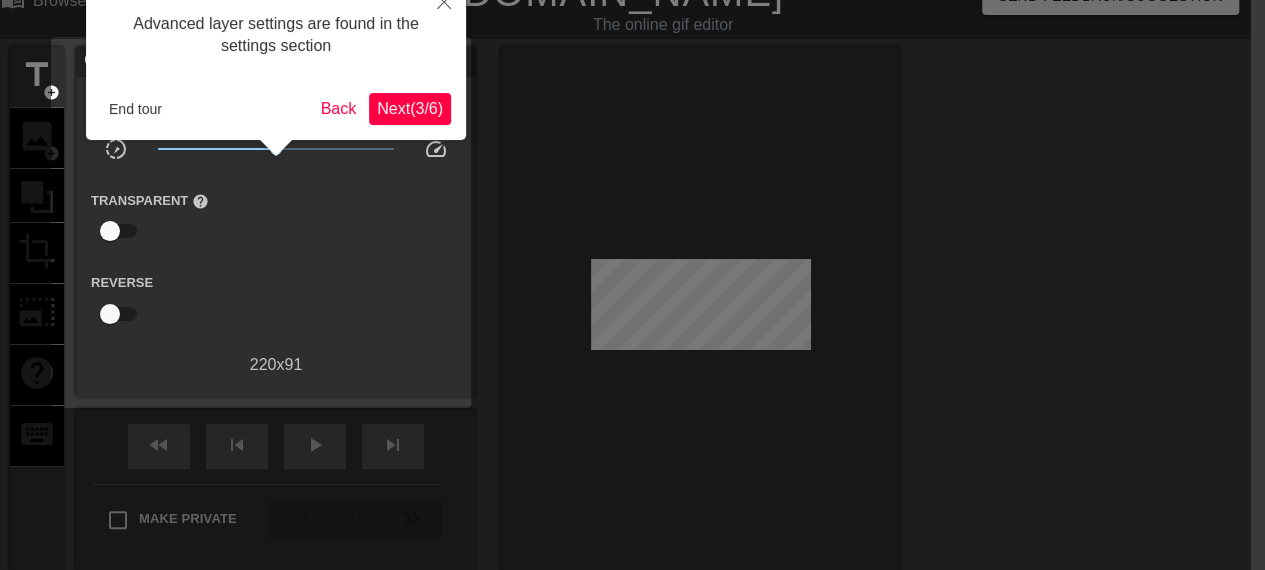 scroll, scrollTop: 0, scrollLeft: 15, axis: horizontal 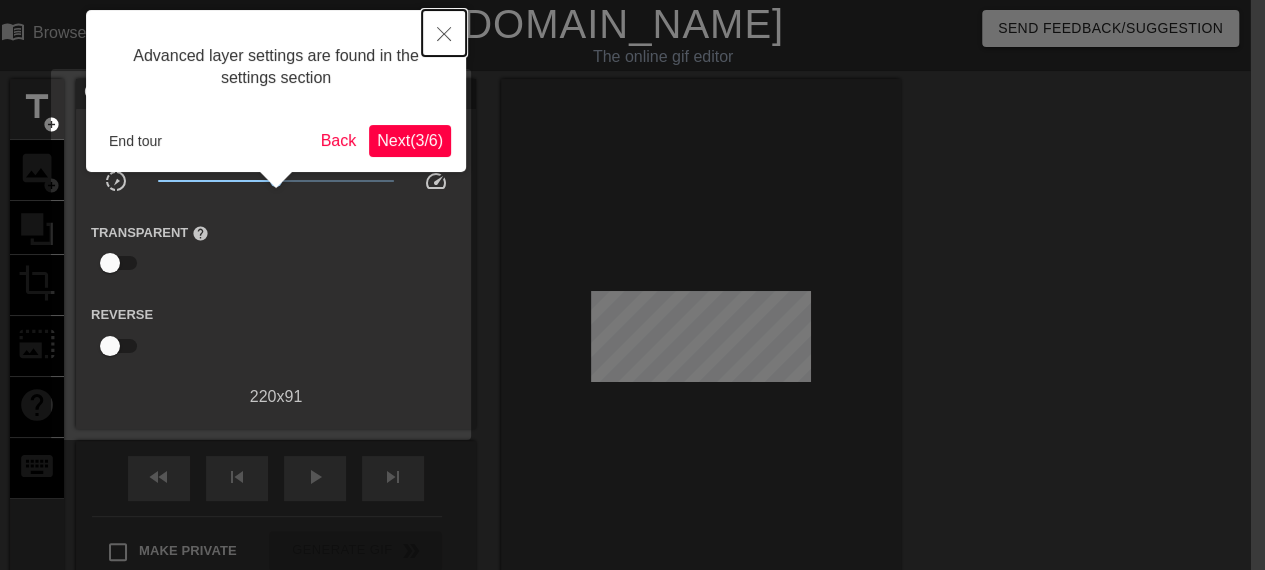 click at bounding box center [444, 33] 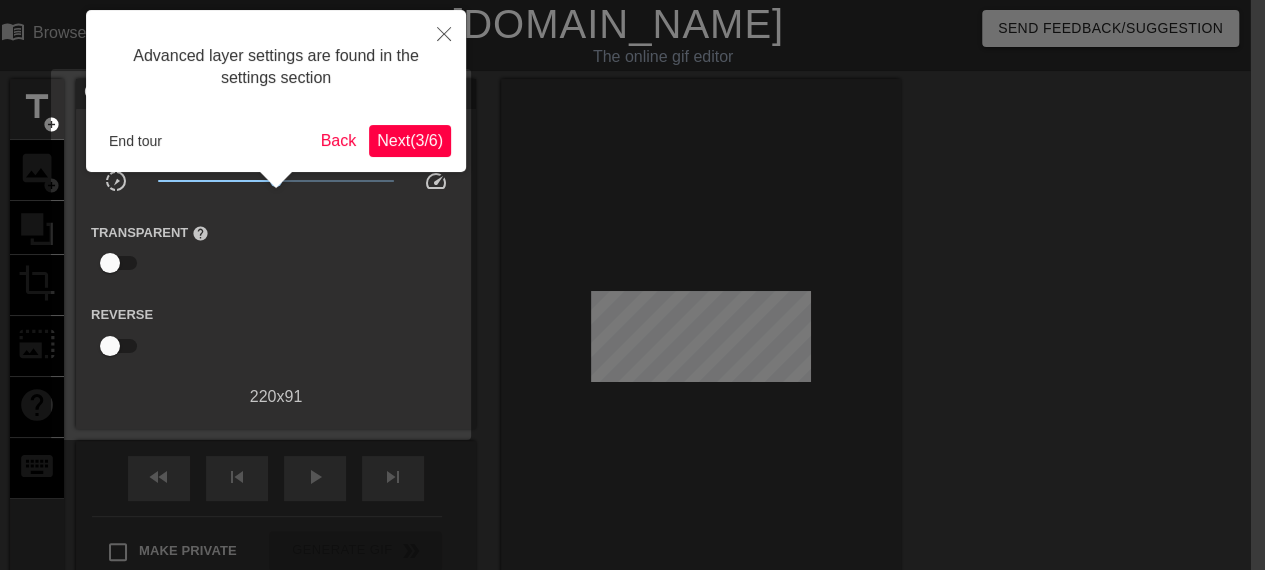 scroll, scrollTop: 336, scrollLeft: 15, axis: both 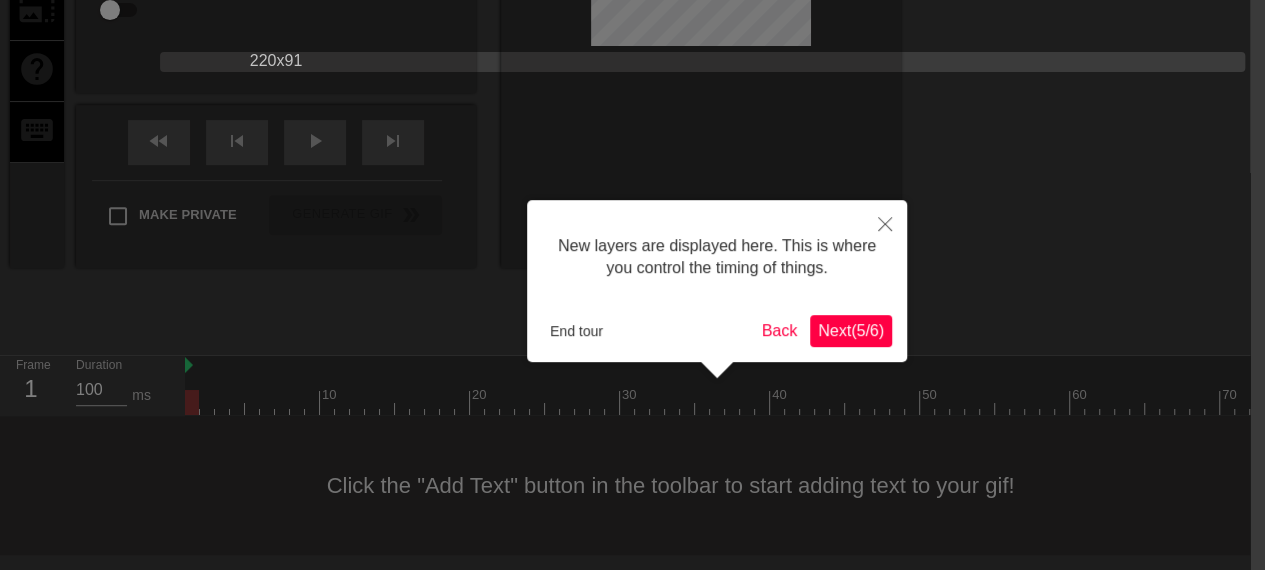 click 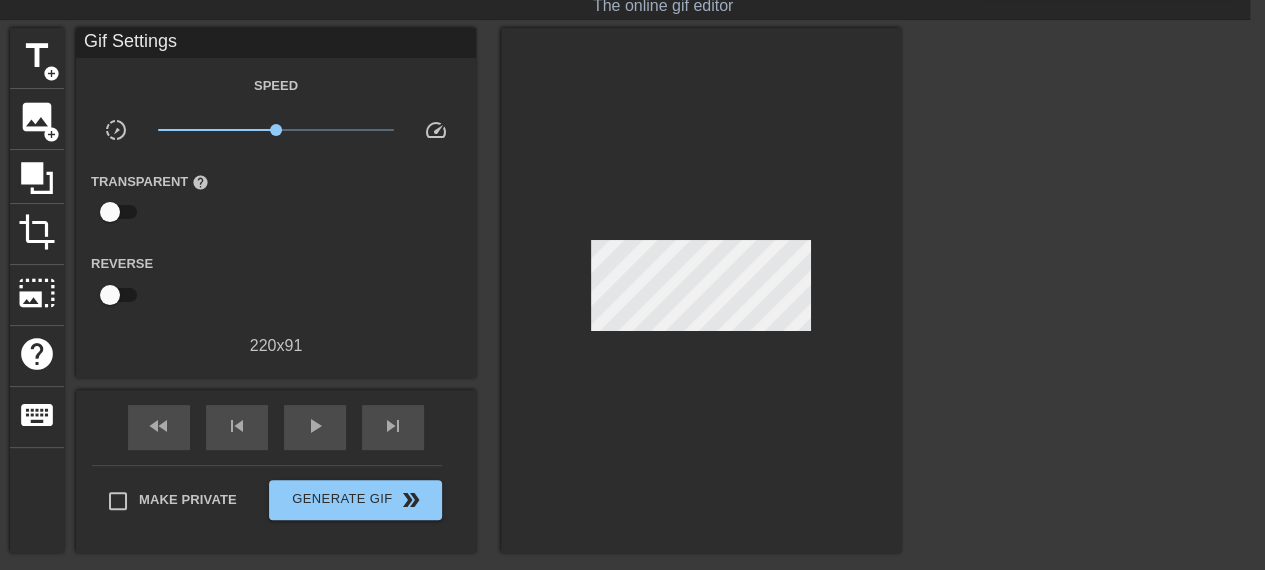 scroll, scrollTop: 50, scrollLeft: 15, axis: both 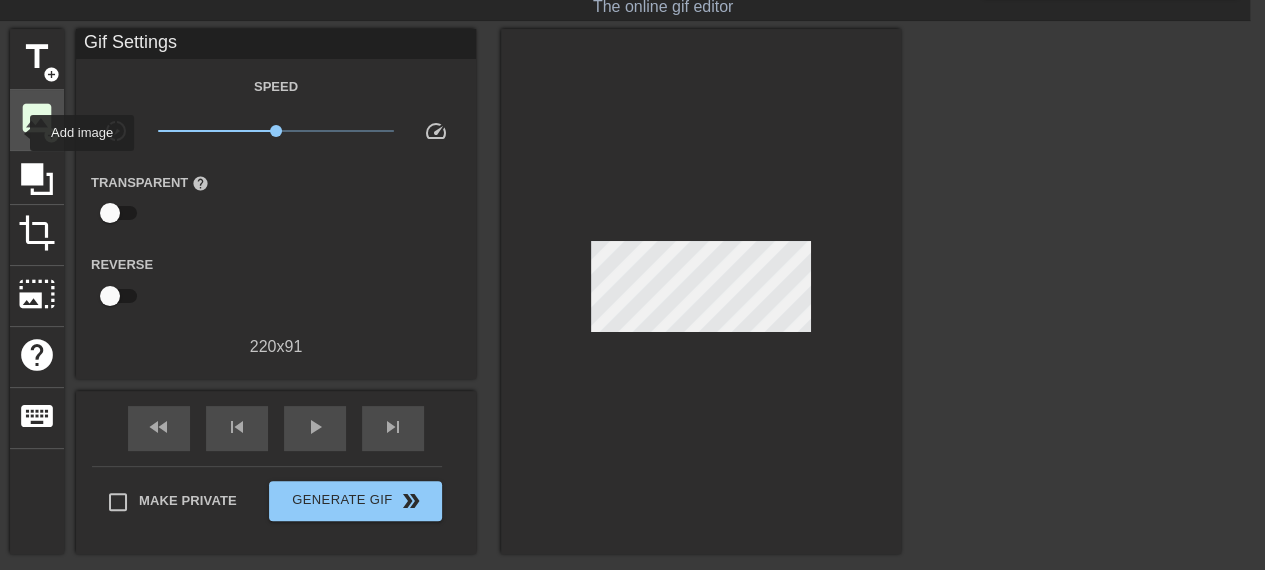 click on "image" at bounding box center (37, 118) 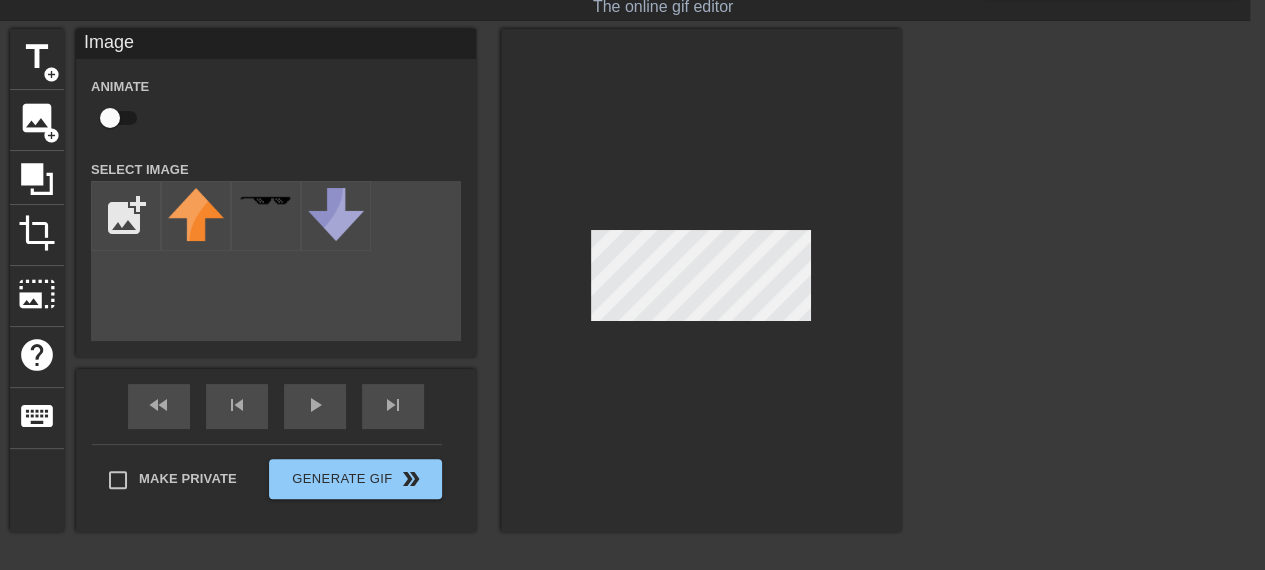 scroll, scrollTop: 0, scrollLeft: 0, axis: both 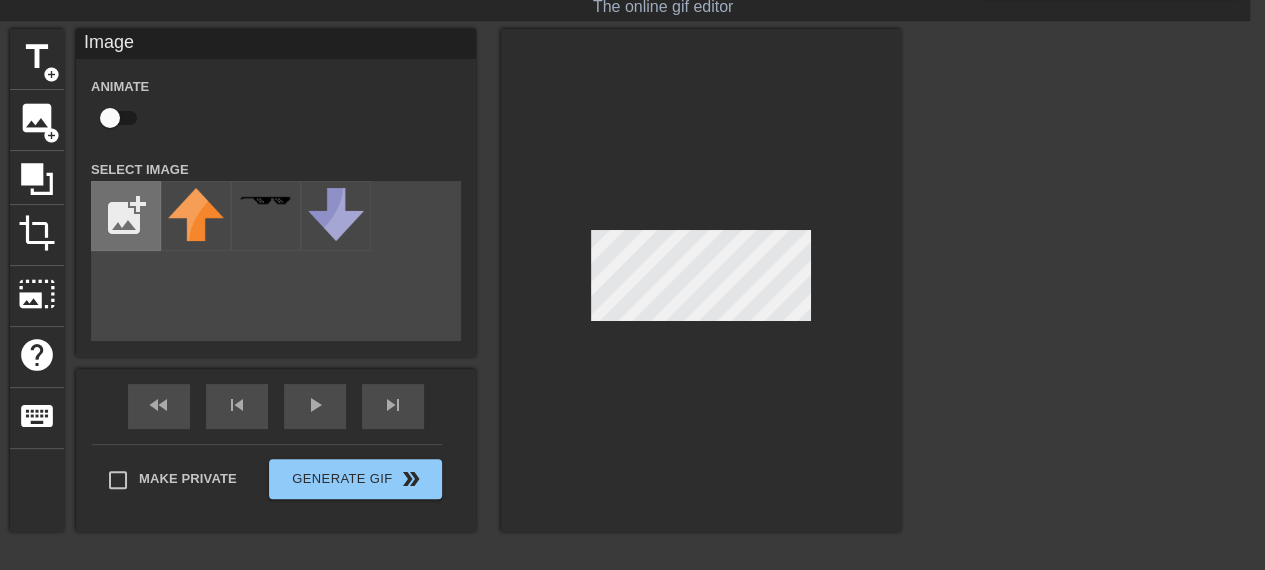 click at bounding box center [126, 216] 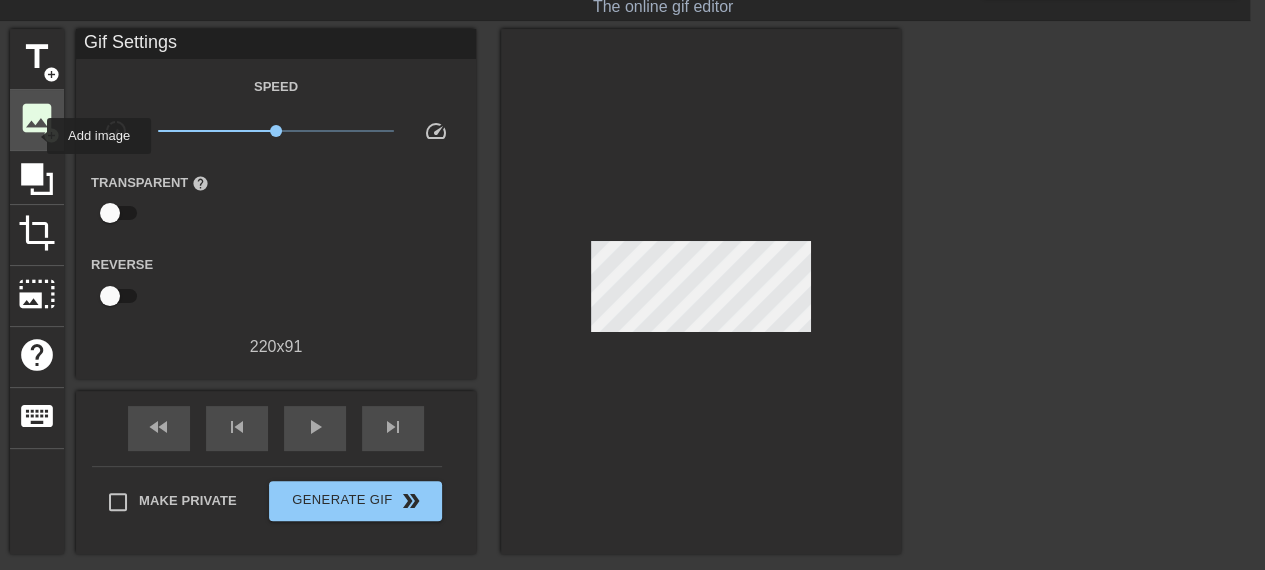 click on "image add_circle" at bounding box center (37, 120) 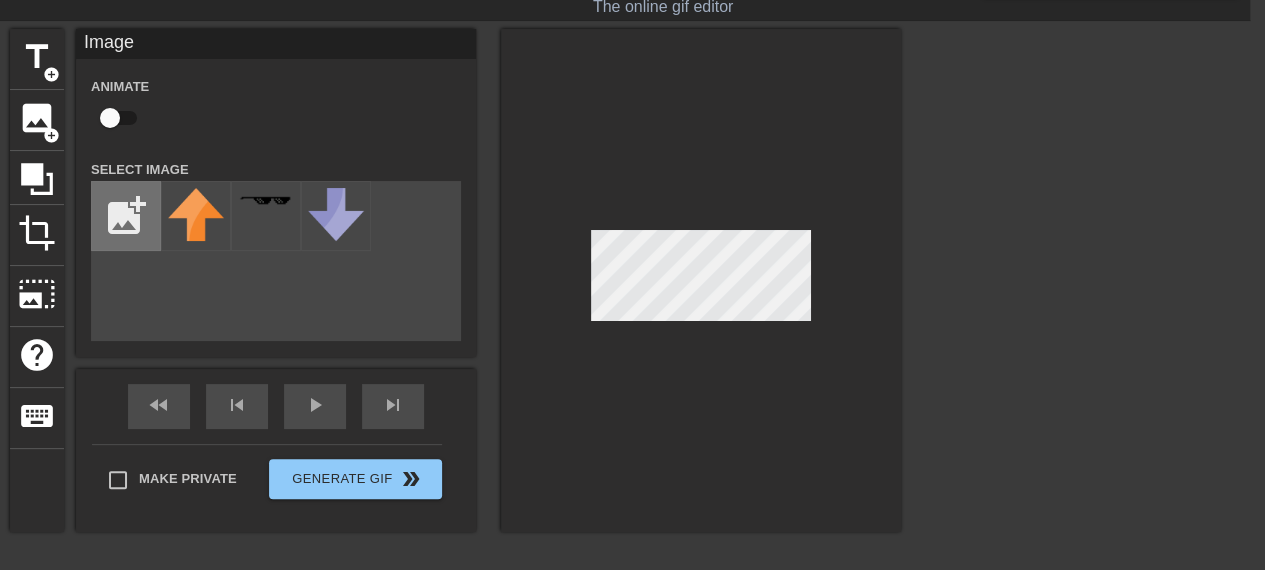 click at bounding box center (126, 216) 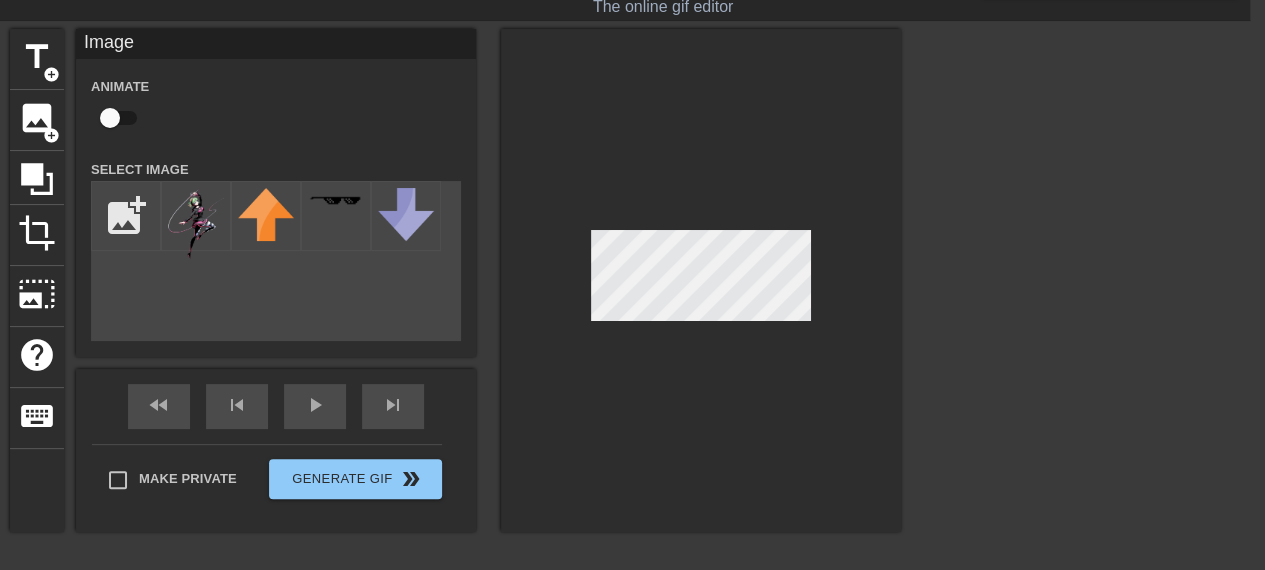 click on "title add_circle image add_circle crop photo_size_select_large help keyboard Image Animate Select Image add_photo_alternate fast_rewind skip_previous play_arrow skip_next Make Private Generate Gif double_arrow" at bounding box center (455, 329) 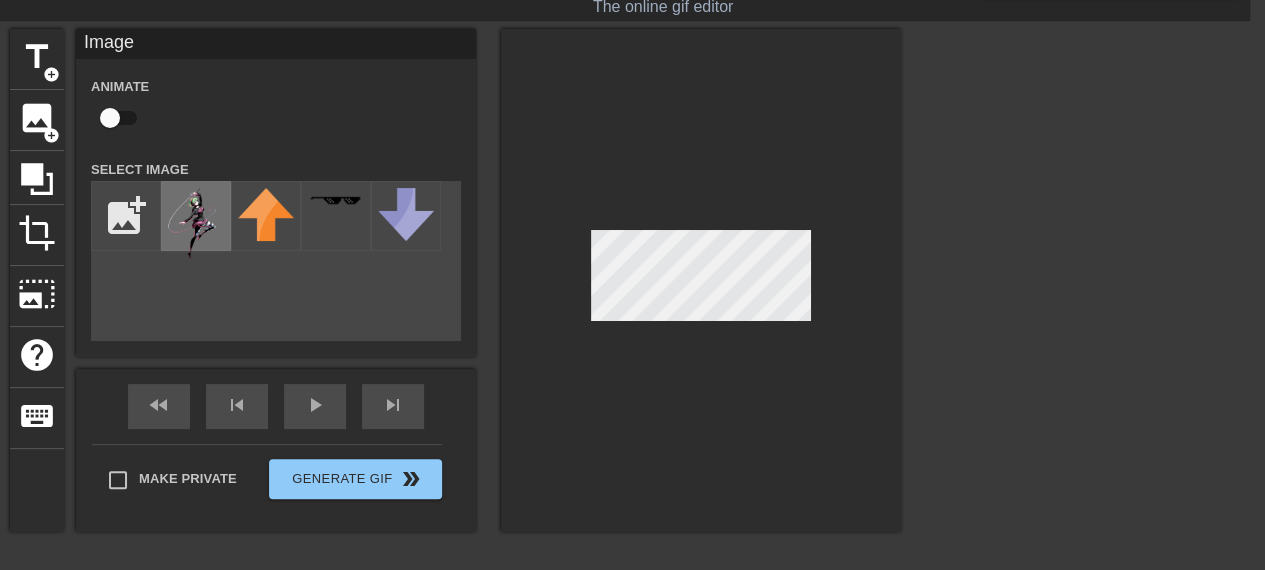 click at bounding box center (196, 223) 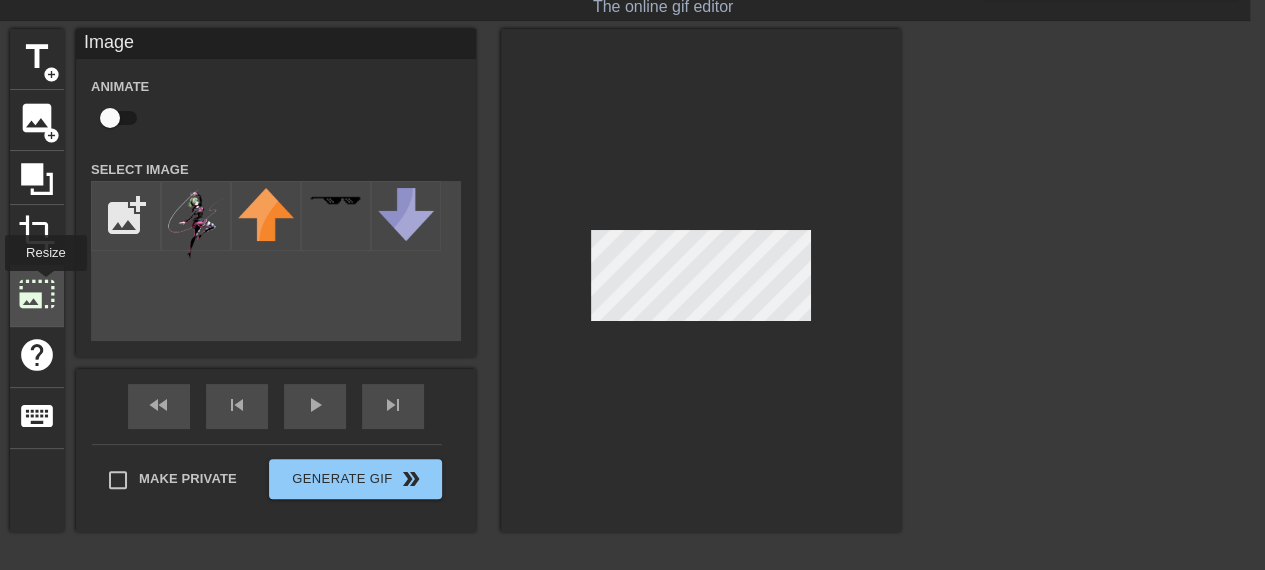 click on "photo_size_select_large" at bounding box center [37, 294] 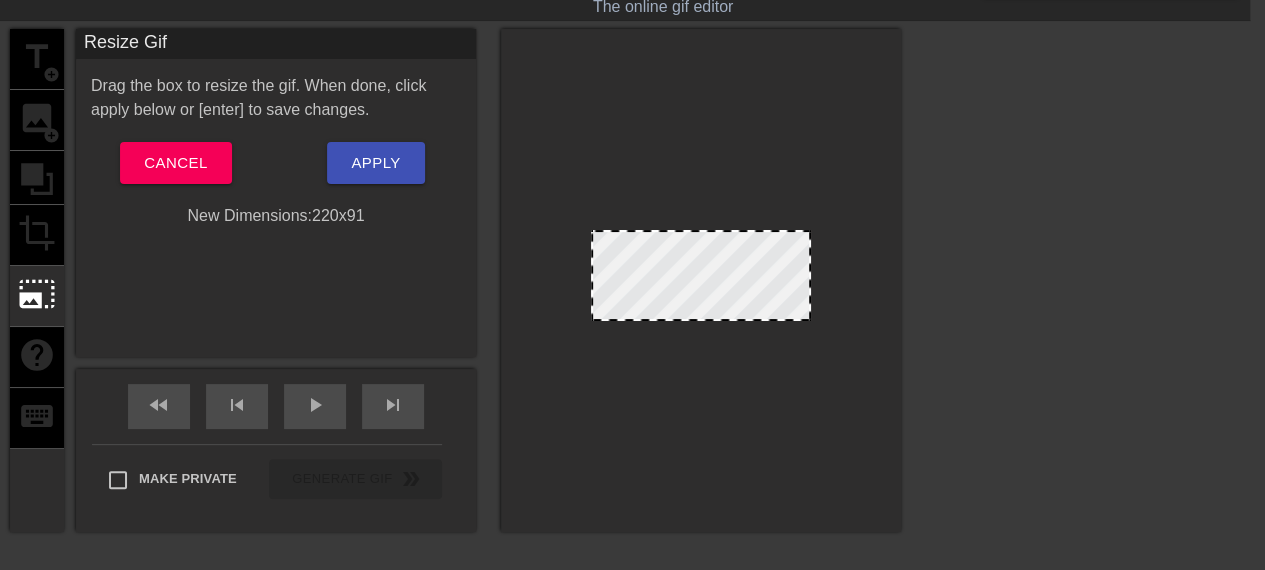 click on "title add_circle image add_circle crop photo_size_select_large help keyboard" at bounding box center (37, 280) 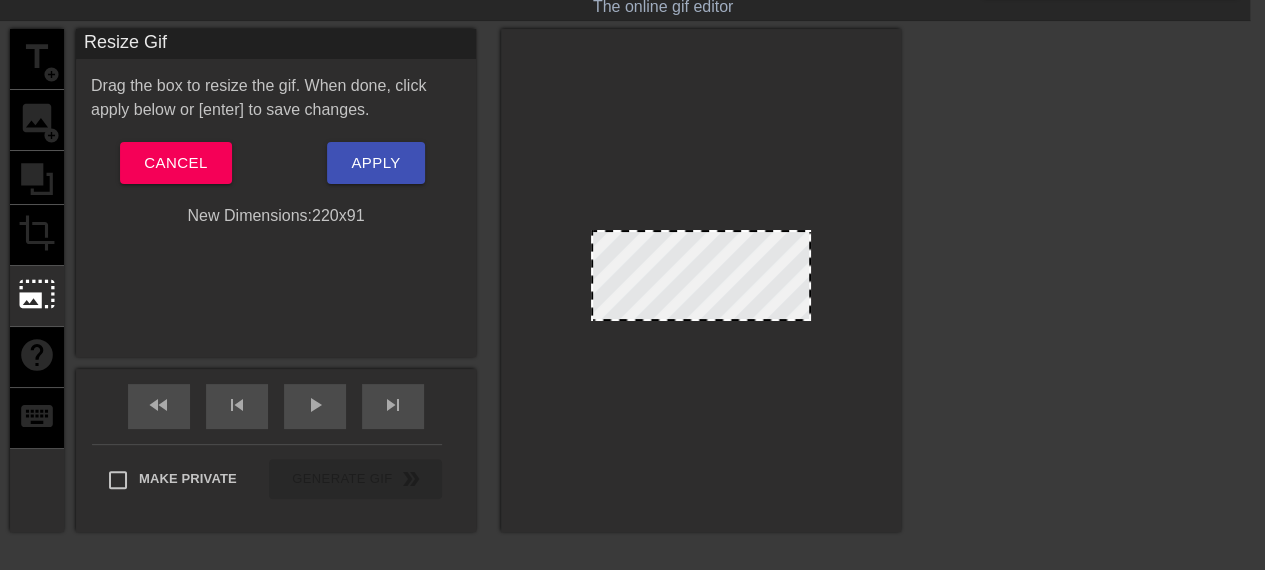 click at bounding box center [809, 319] 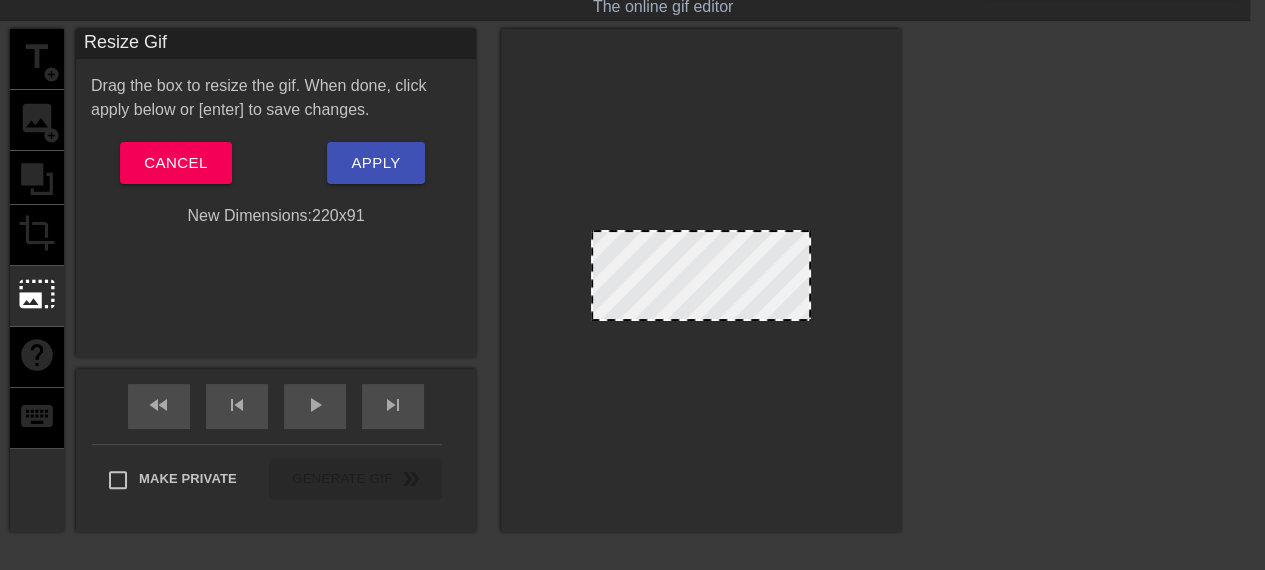 drag, startPoint x: 805, startPoint y: 319, endPoint x: 842, endPoint y: 359, distance: 54.48853 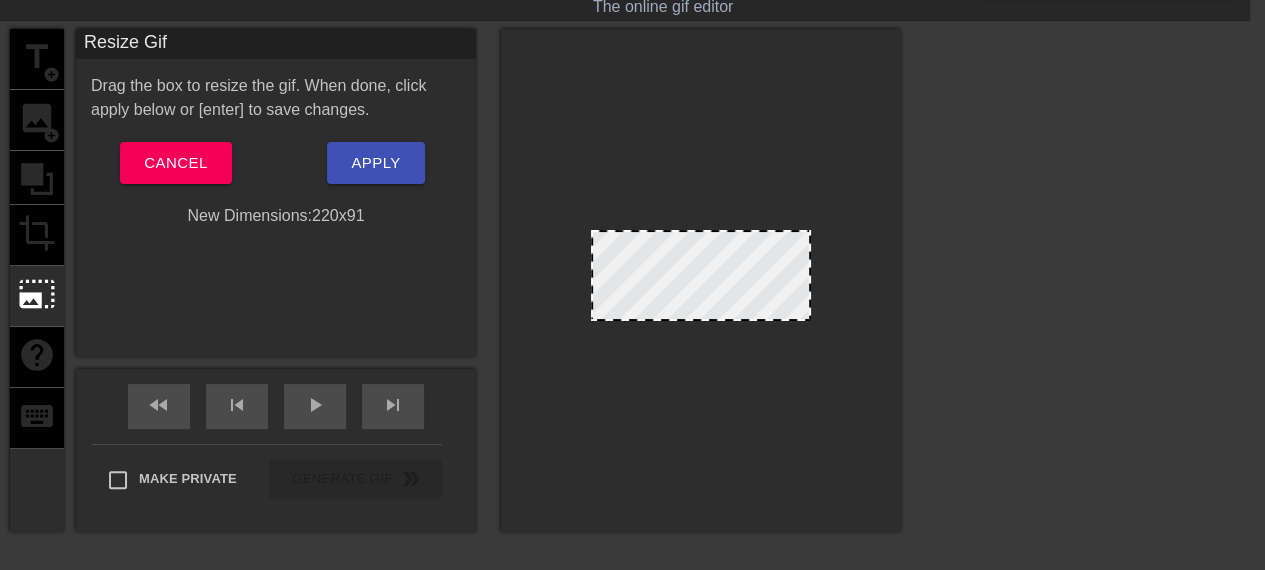 click at bounding box center [701, 280] 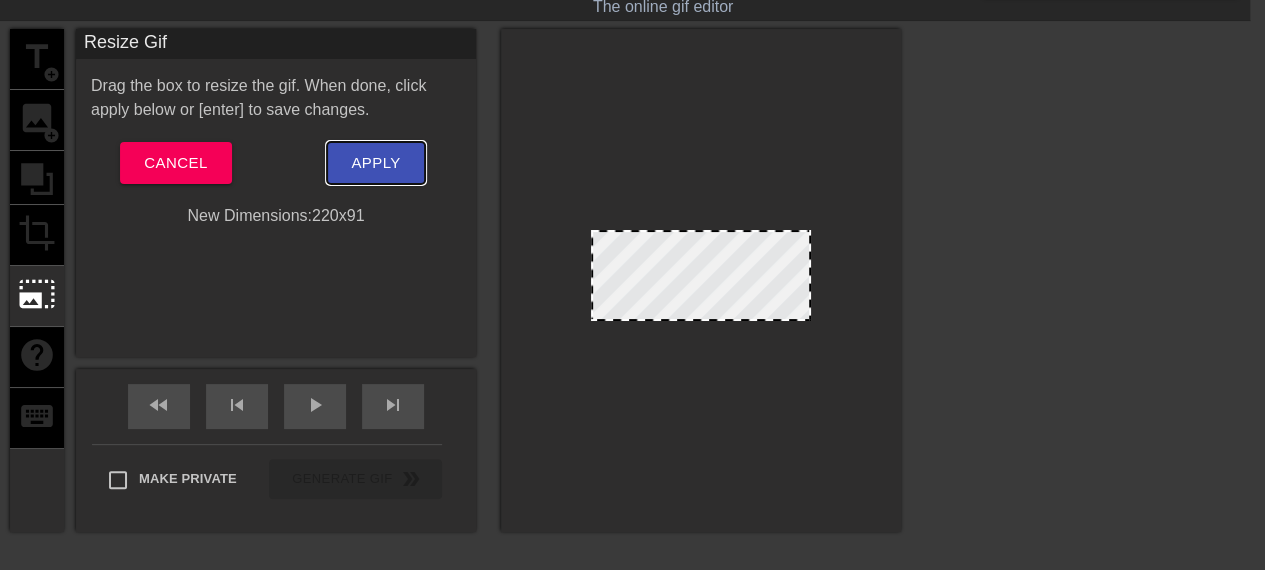 click on "Apply" at bounding box center (375, 163) 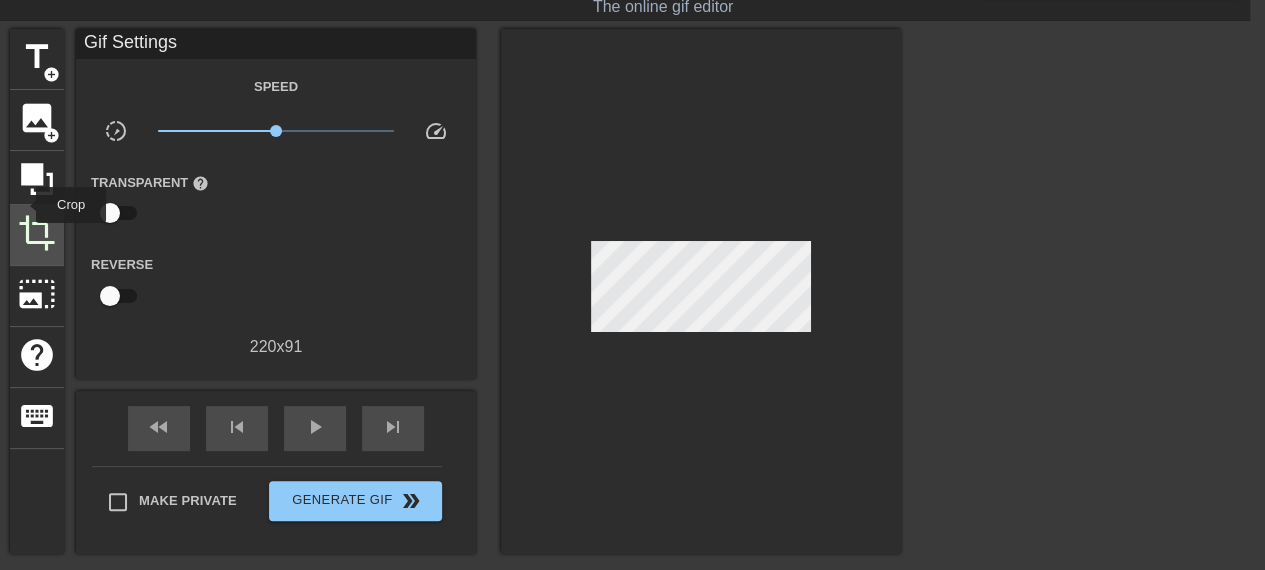 click on "crop" at bounding box center (37, 235) 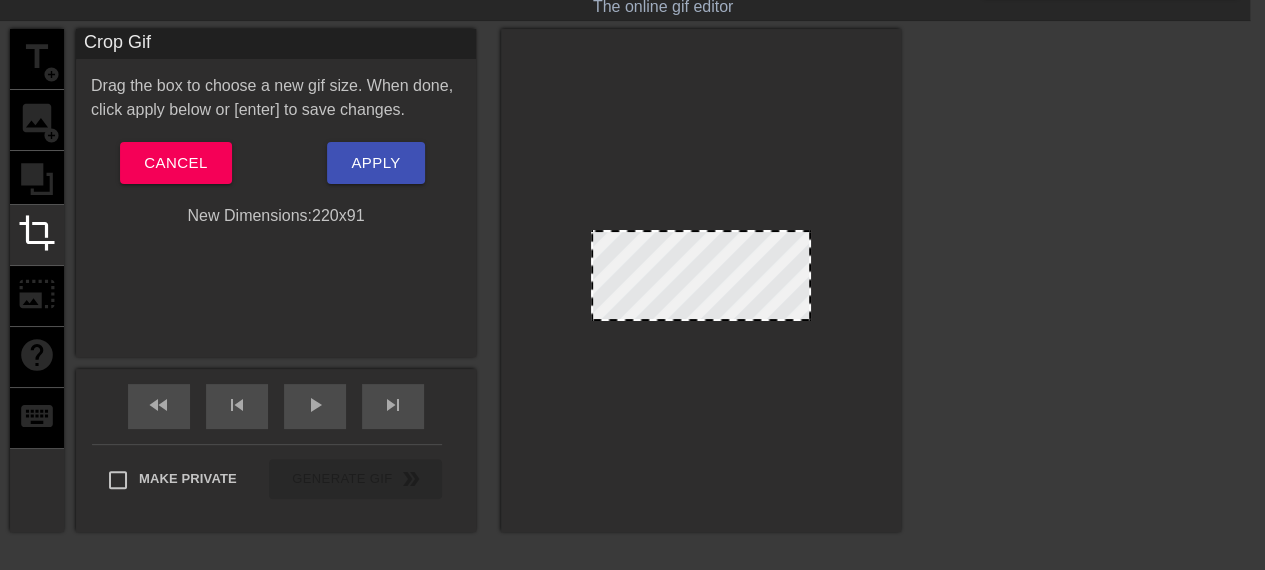 click on "title add_circle image add_circle crop photo_size_select_large help keyboard" at bounding box center (37, 280) 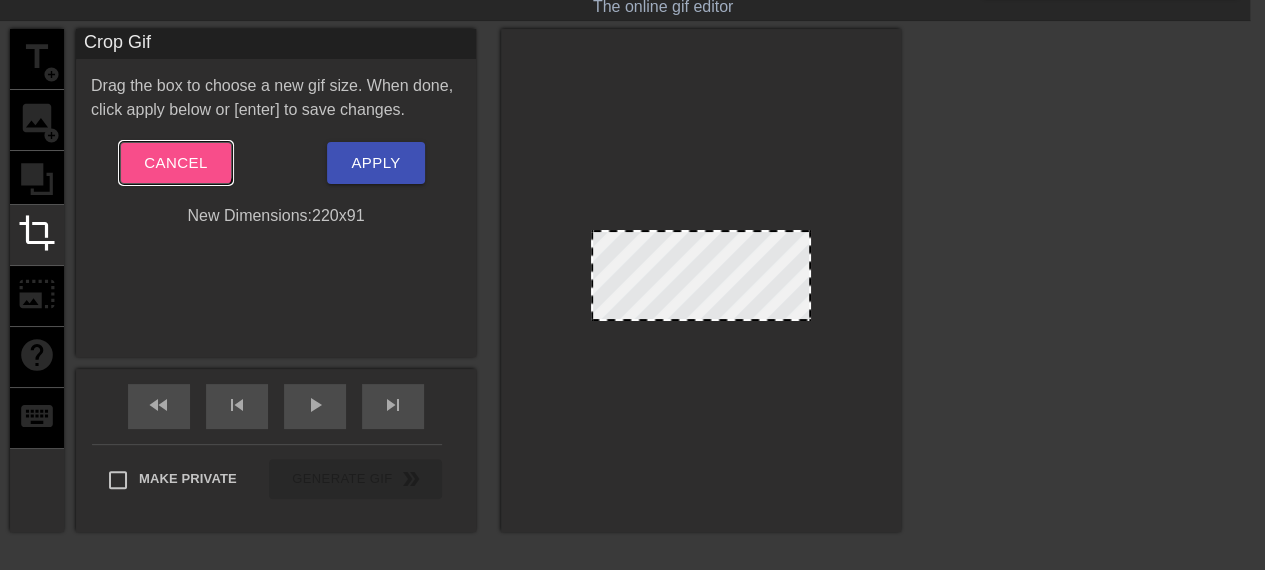 click on "Cancel" at bounding box center [175, 163] 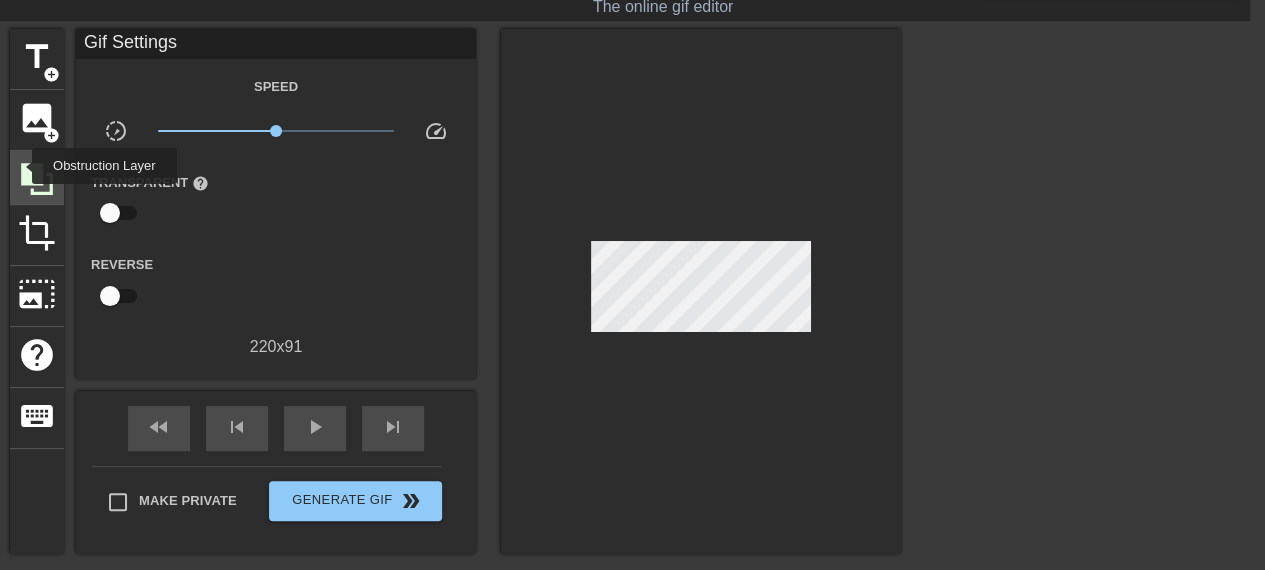 click 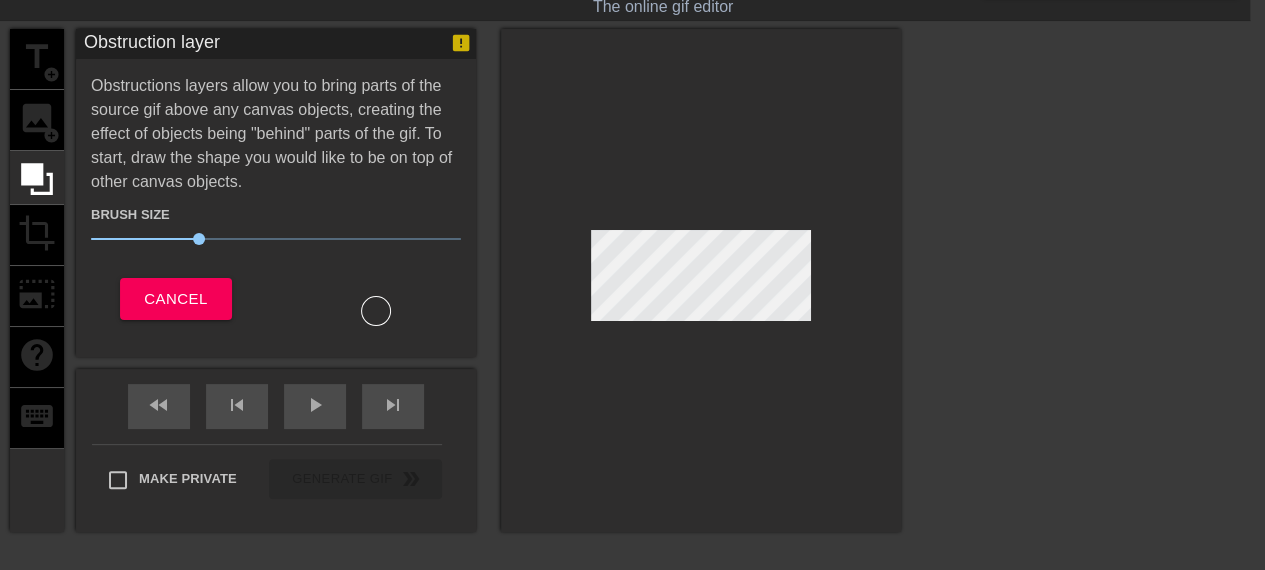 click on "title add_circle image add_circle crop photo_size_select_large help keyboard" at bounding box center [37, 280] 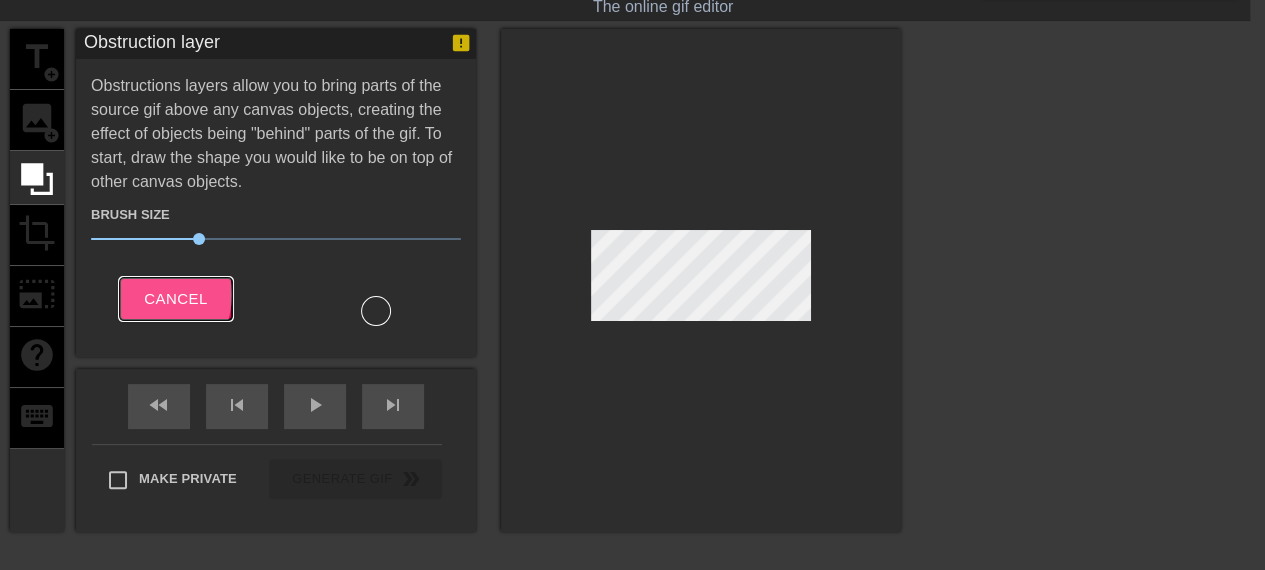 click on "Cancel" at bounding box center (175, 299) 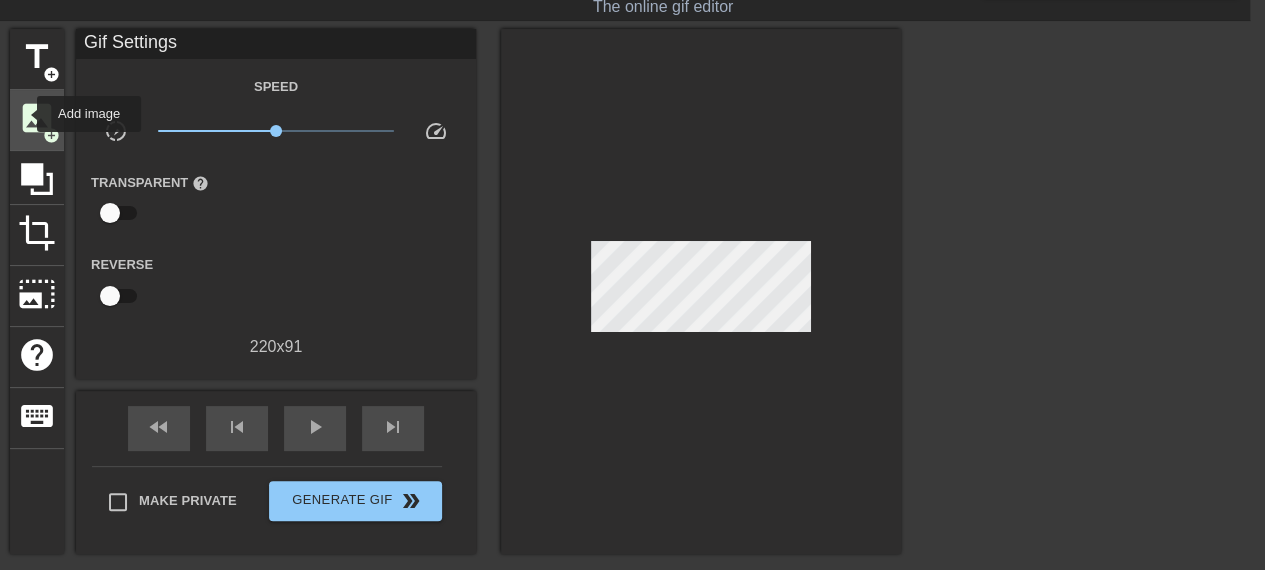 click on "image" at bounding box center (37, 118) 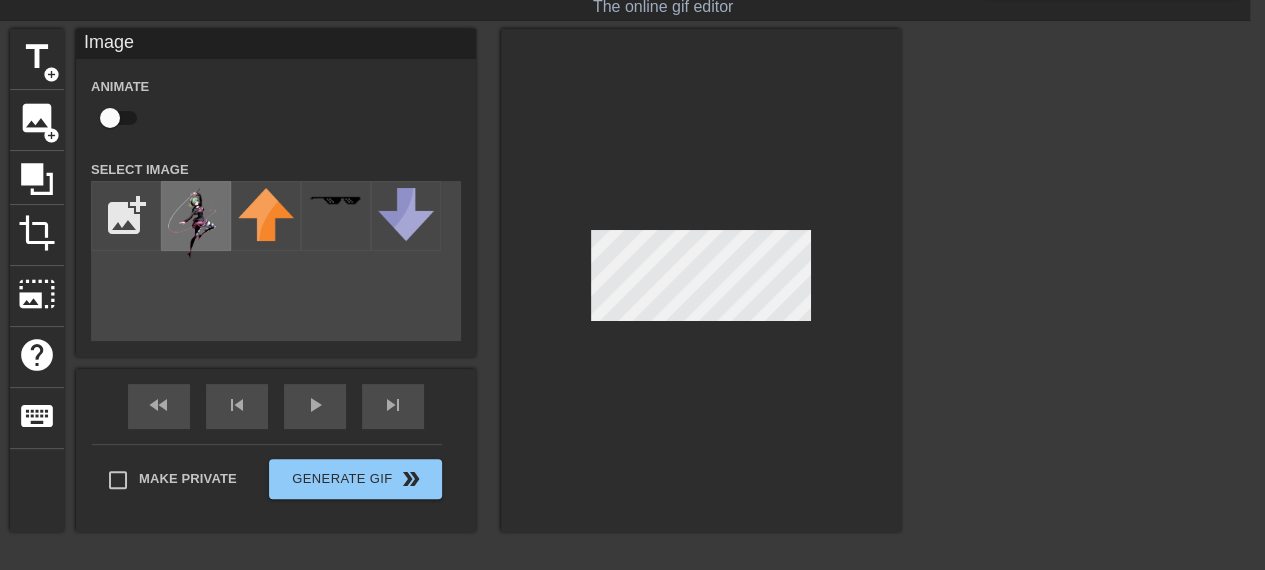 click at bounding box center [196, 223] 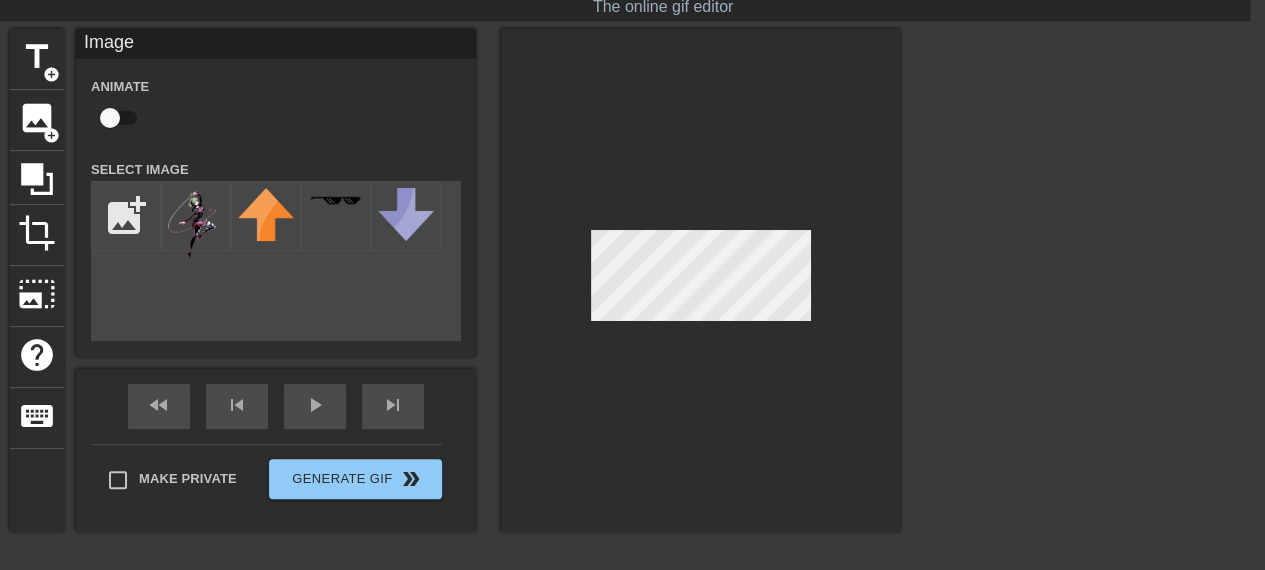 click at bounding box center (701, 280) 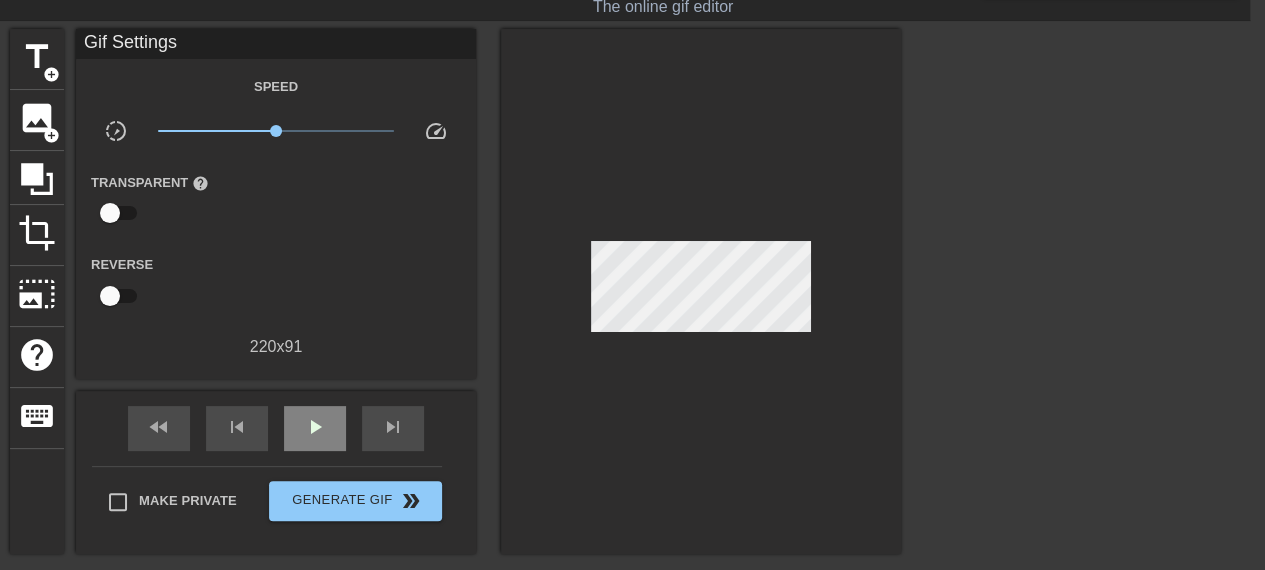 click on "fast_rewind skip_previous play_arrow skip_next" at bounding box center [276, 428] 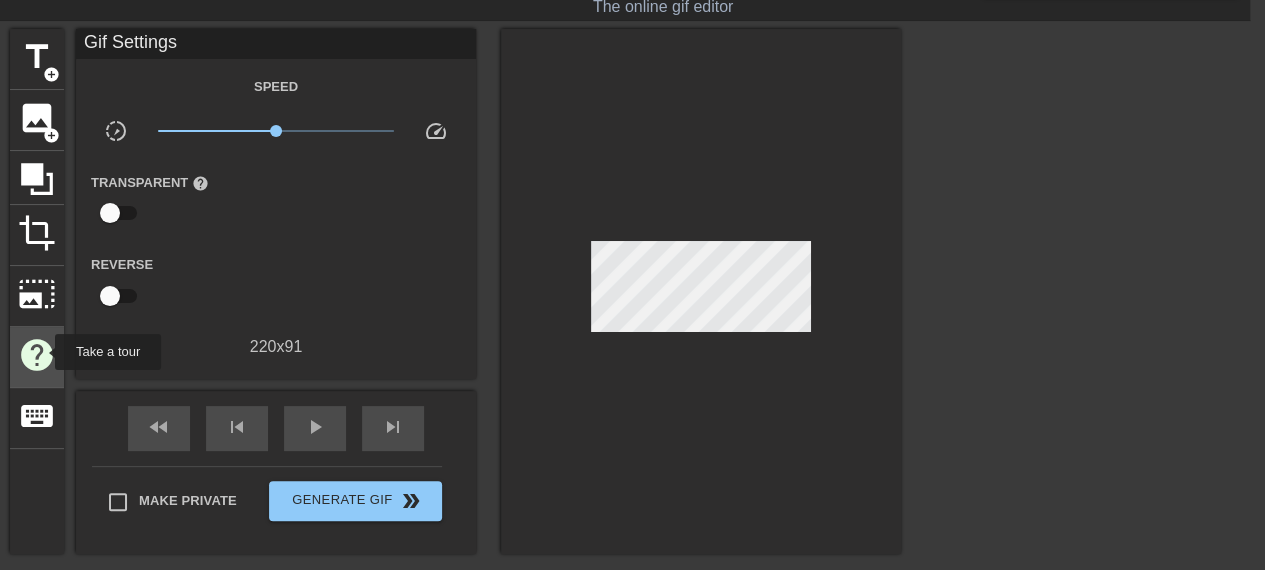 click on "help" at bounding box center [37, 355] 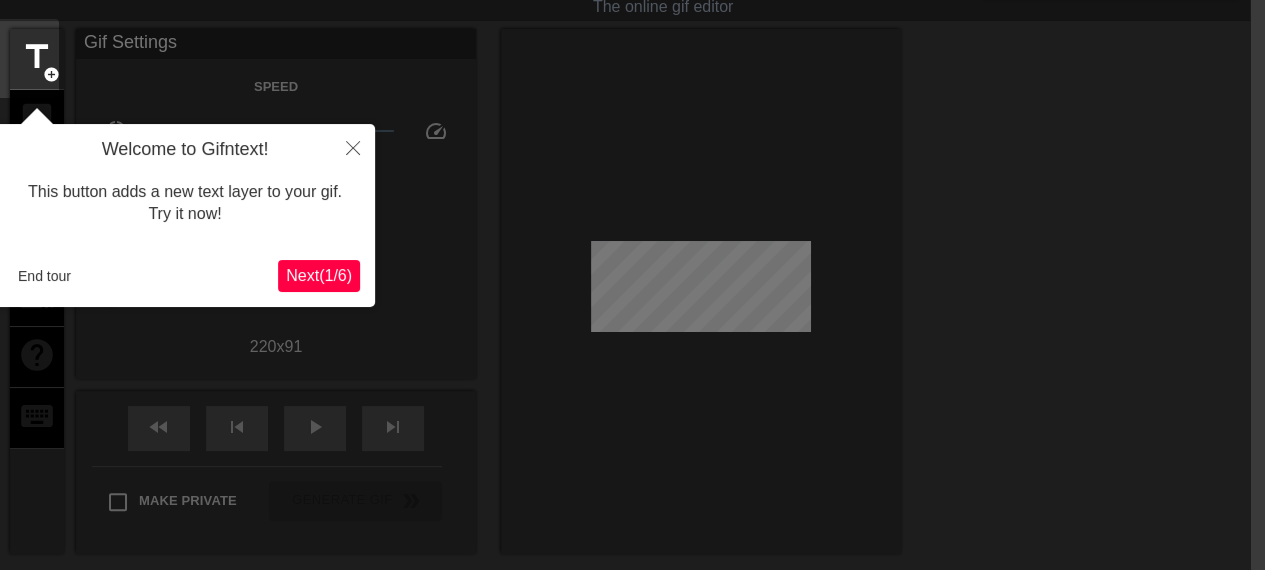 scroll, scrollTop: 49, scrollLeft: 15, axis: both 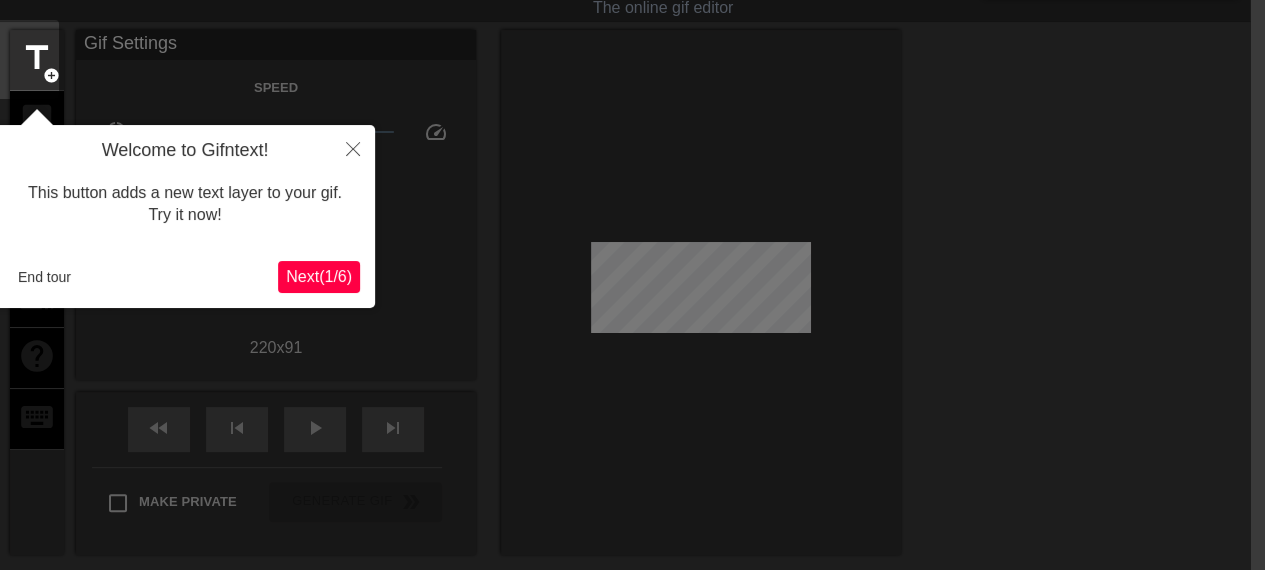 click on "Next  ( 1 / 6 )" at bounding box center [319, 276] 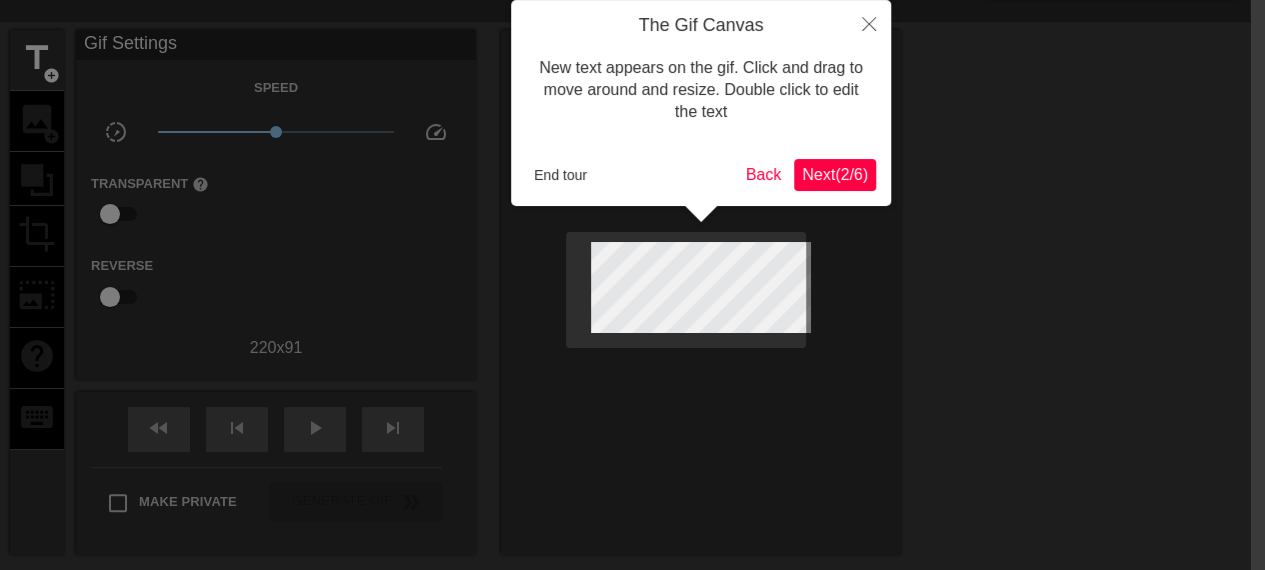 scroll, scrollTop: 0, scrollLeft: 15, axis: horizontal 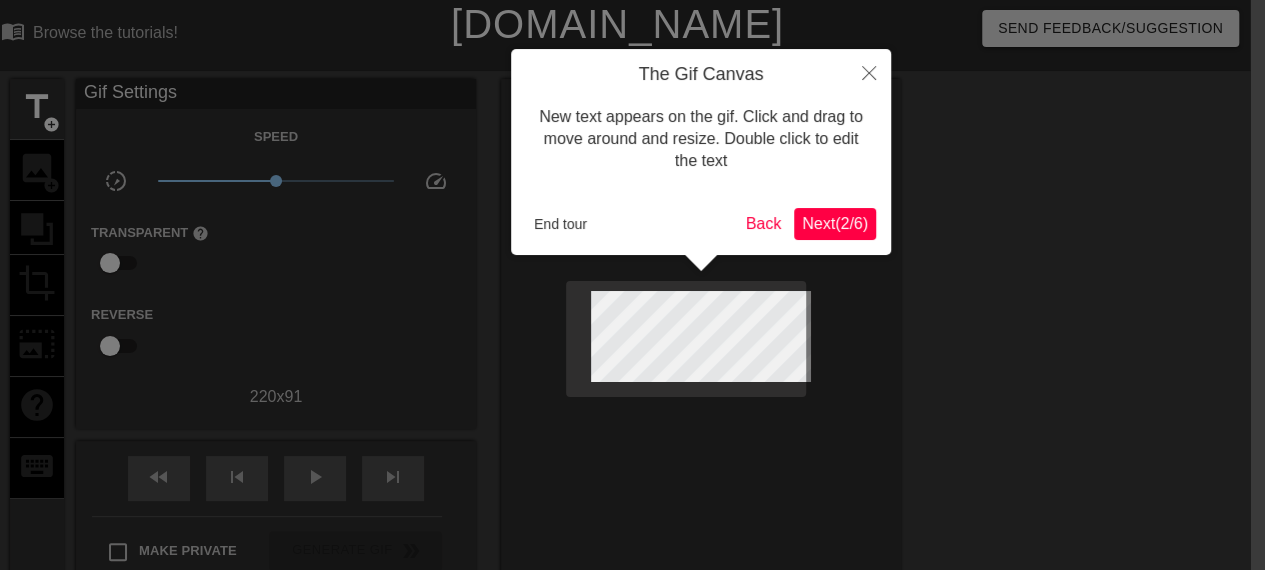 click on "Next  ( 2 / 6 )" at bounding box center [835, 224] 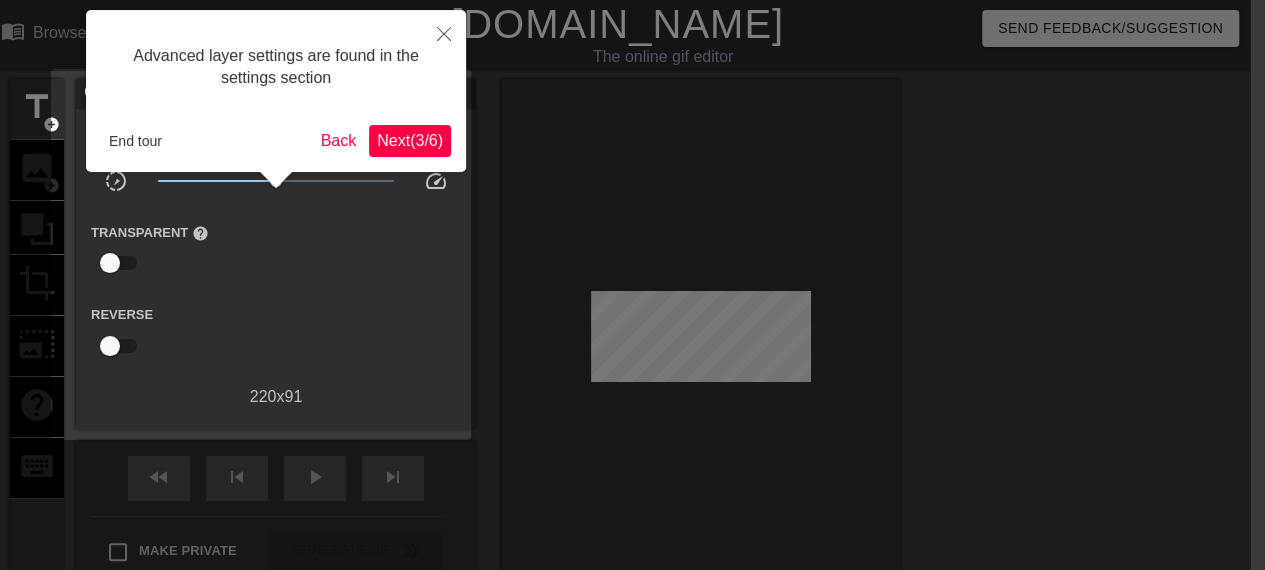 scroll, scrollTop: 49, scrollLeft: 15, axis: both 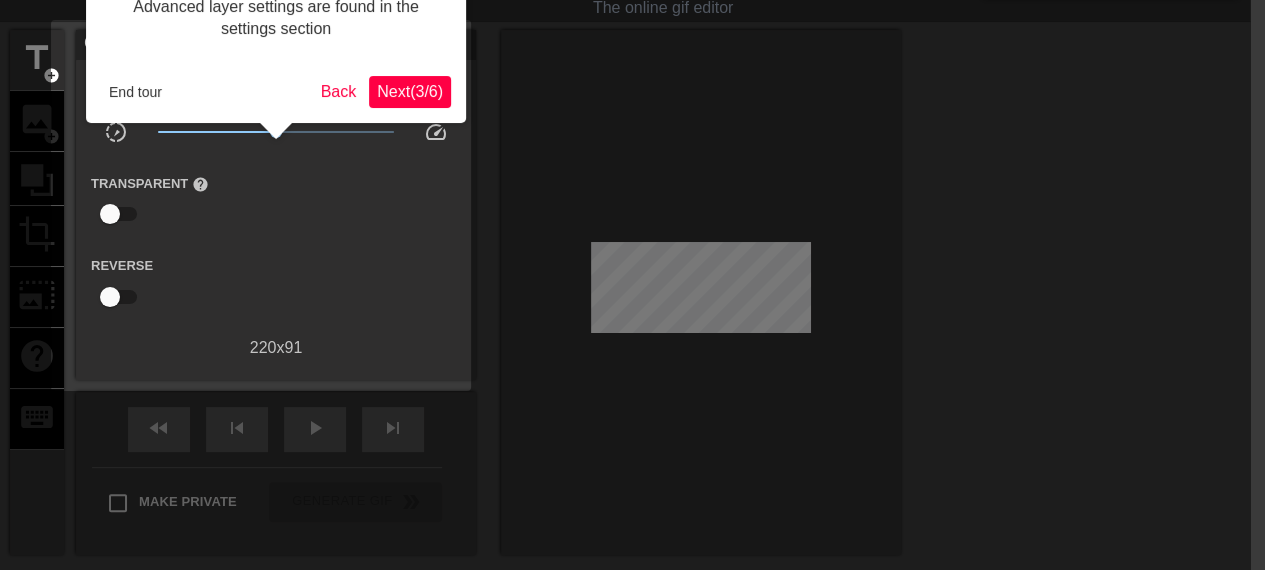 click on "Next  ( 3 / 6 )" at bounding box center [410, 91] 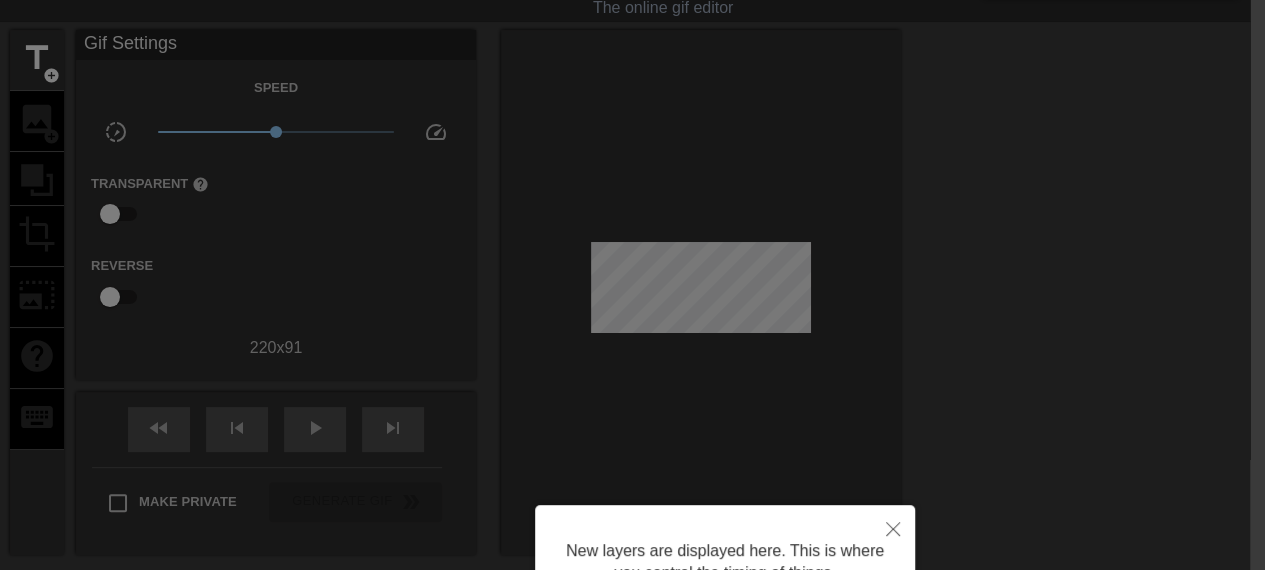 scroll, scrollTop: 290, scrollLeft: 15, axis: both 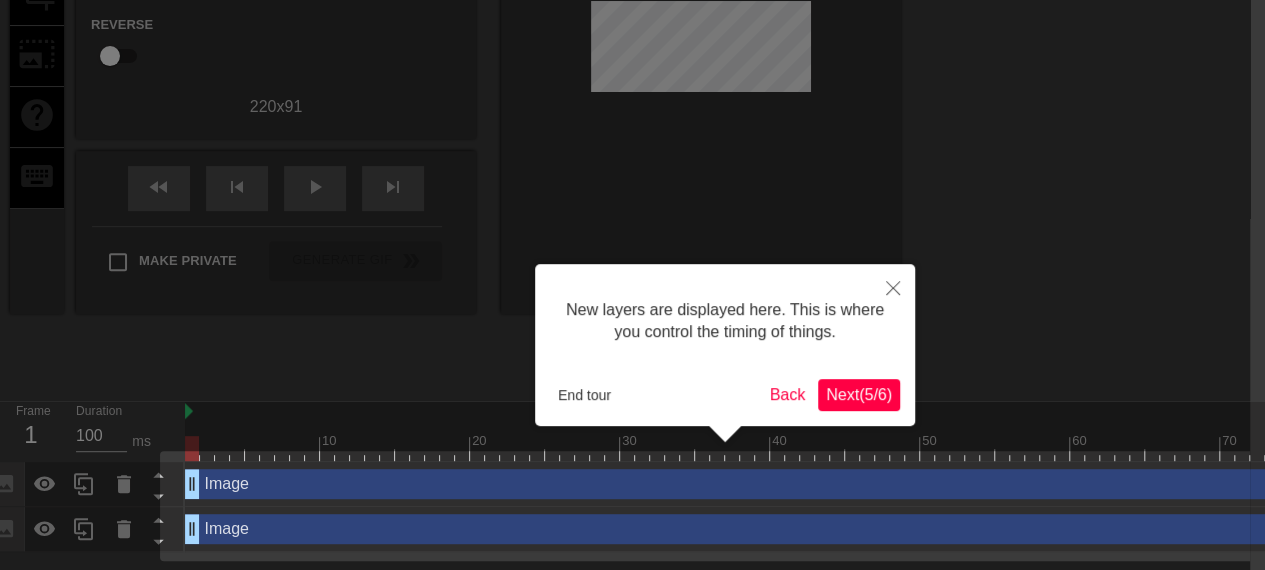 click on "Next  ( 5 / 6 )" at bounding box center [859, 394] 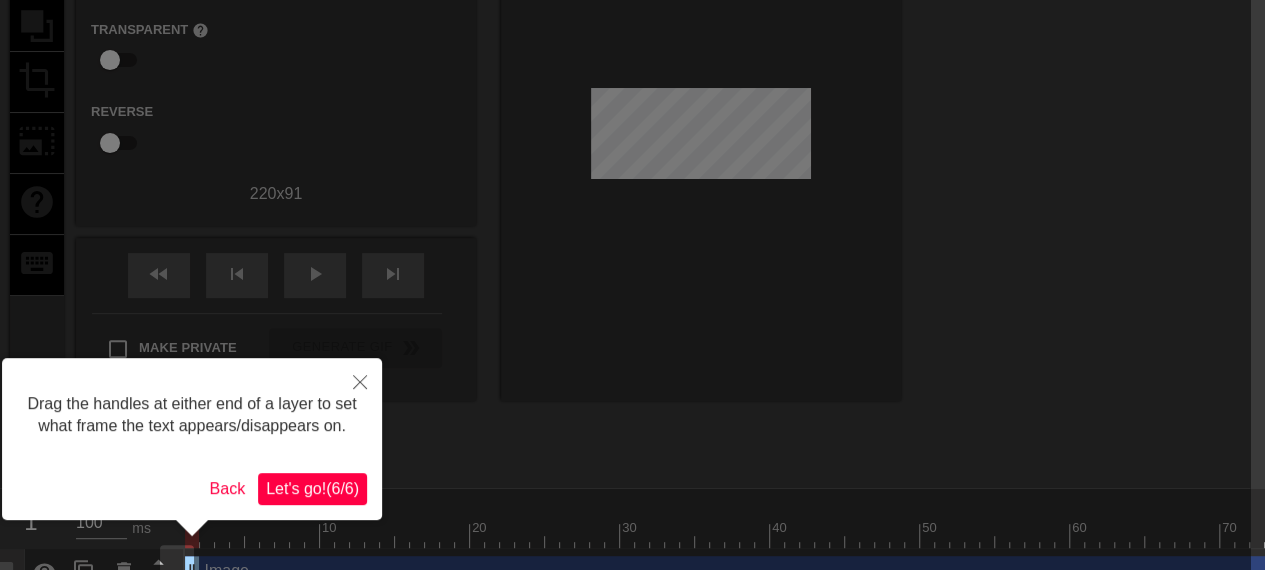 scroll, scrollTop: 217, scrollLeft: 15, axis: both 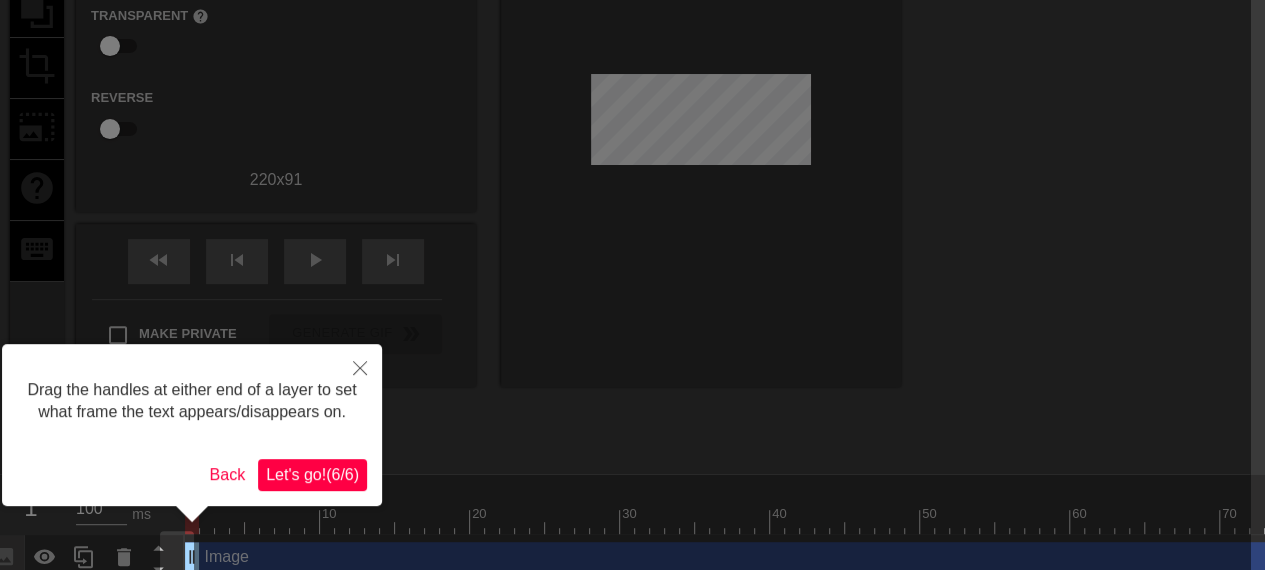 click on "Let's go!  ( 6 / 6 )" at bounding box center (312, 474) 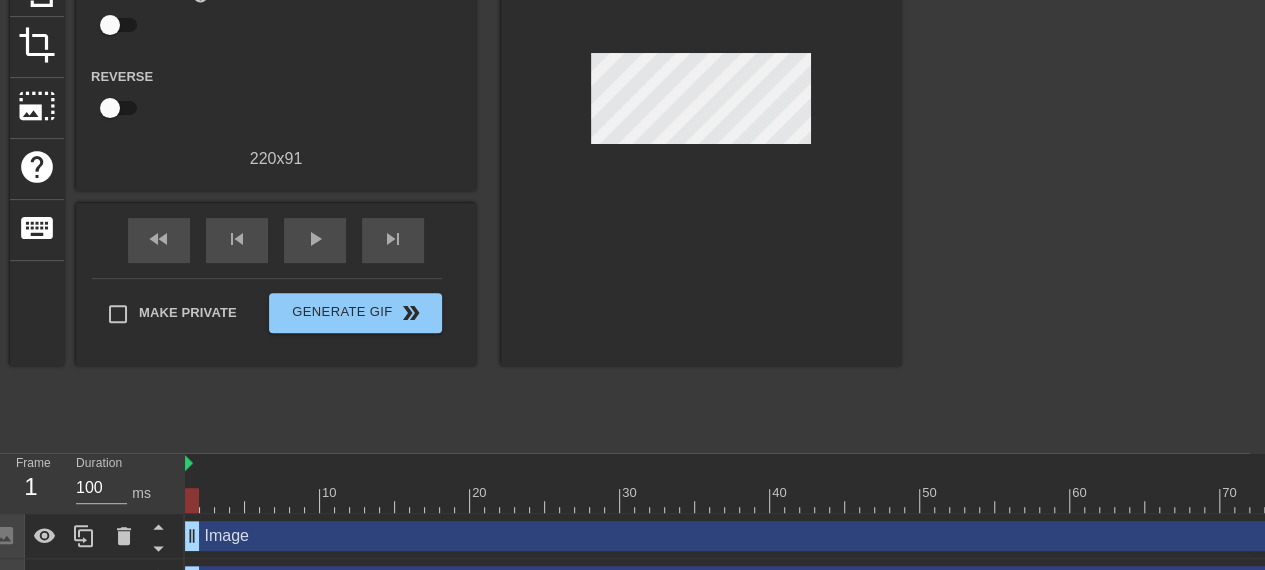 scroll, scrollTop: 276, scrollLeft: 15, axis: both 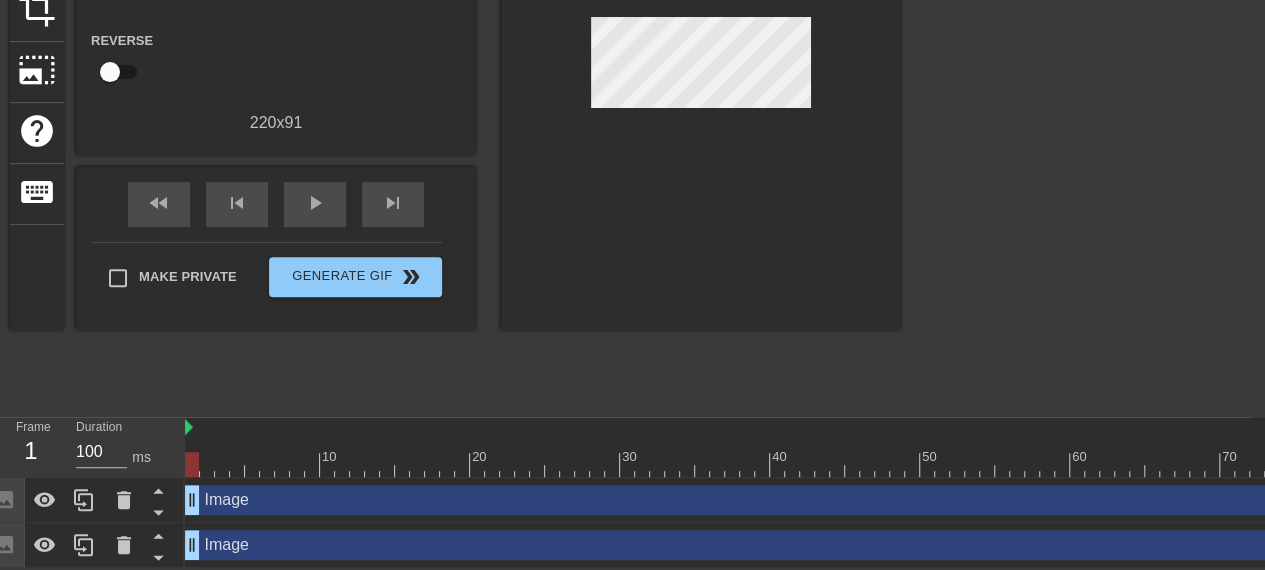 click at bounding box center [185, 428] 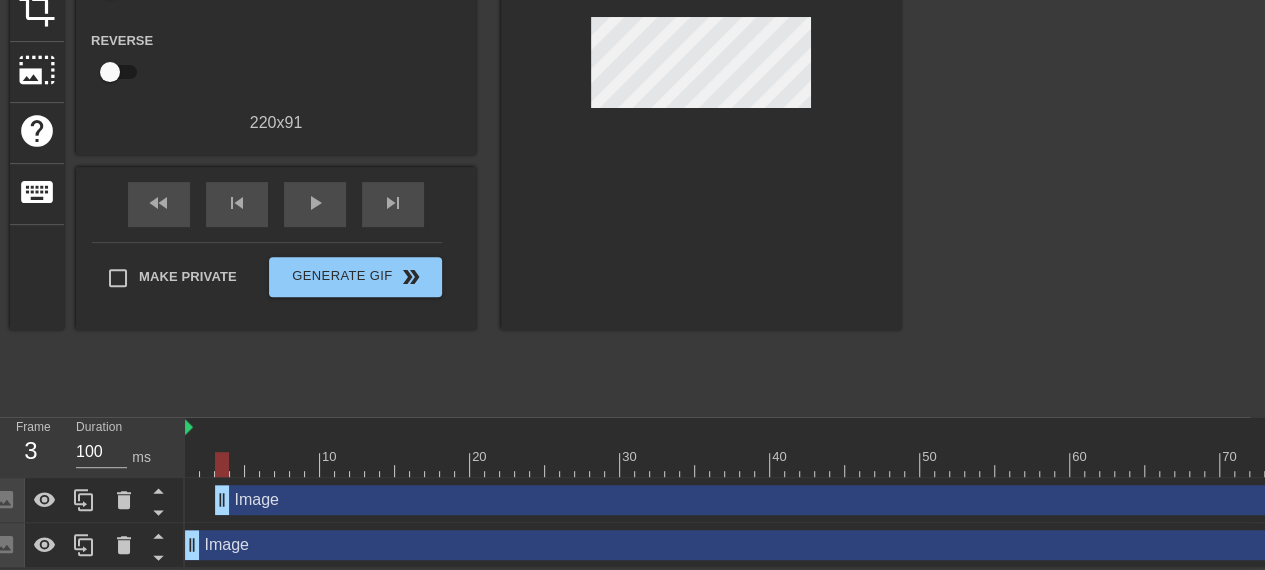 drag, startPoint x: 194, startPoint y: 506, endPoint x: 218, endPoint y: 509, distance: 24.186773 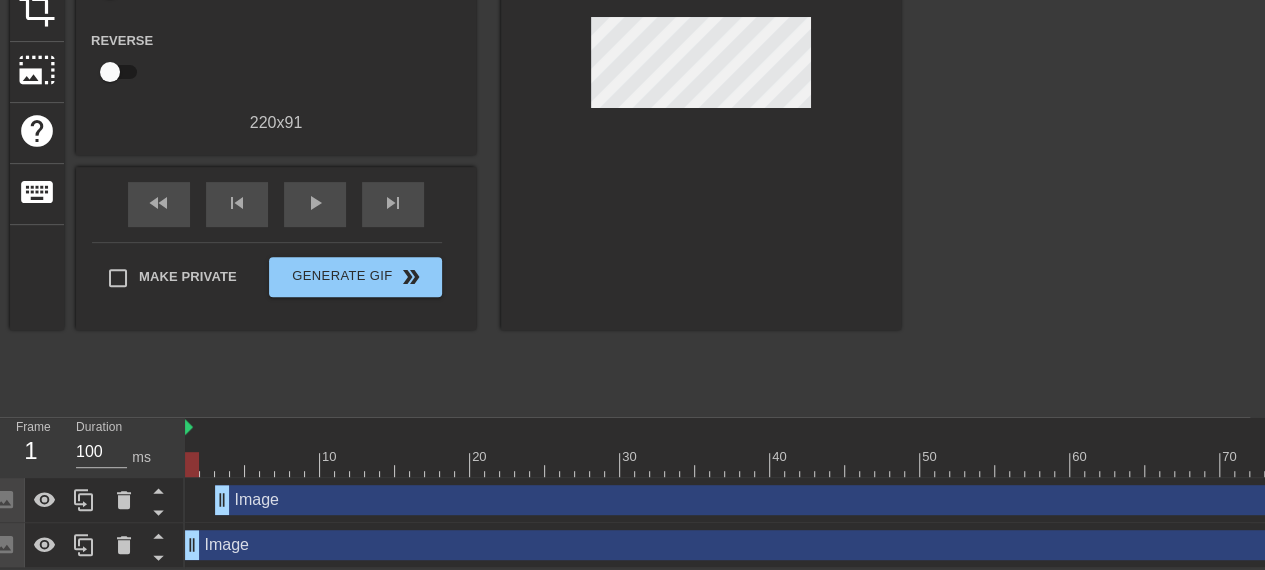 drag, startPoint x: 194, startPoint y: 554, endPoint x: 178, endPoint y: 553, distance: 16.03122 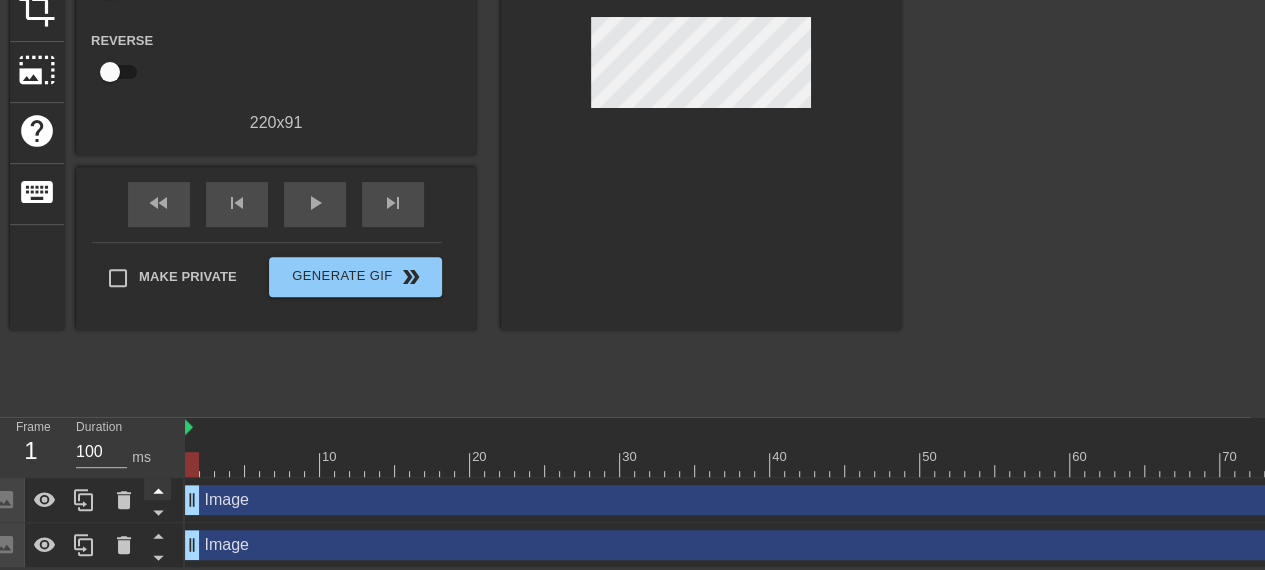 drag, startPoint x: 225, startPoint y: 497, endPoint x: 160, endPoint y: 476, distance: 68.30813 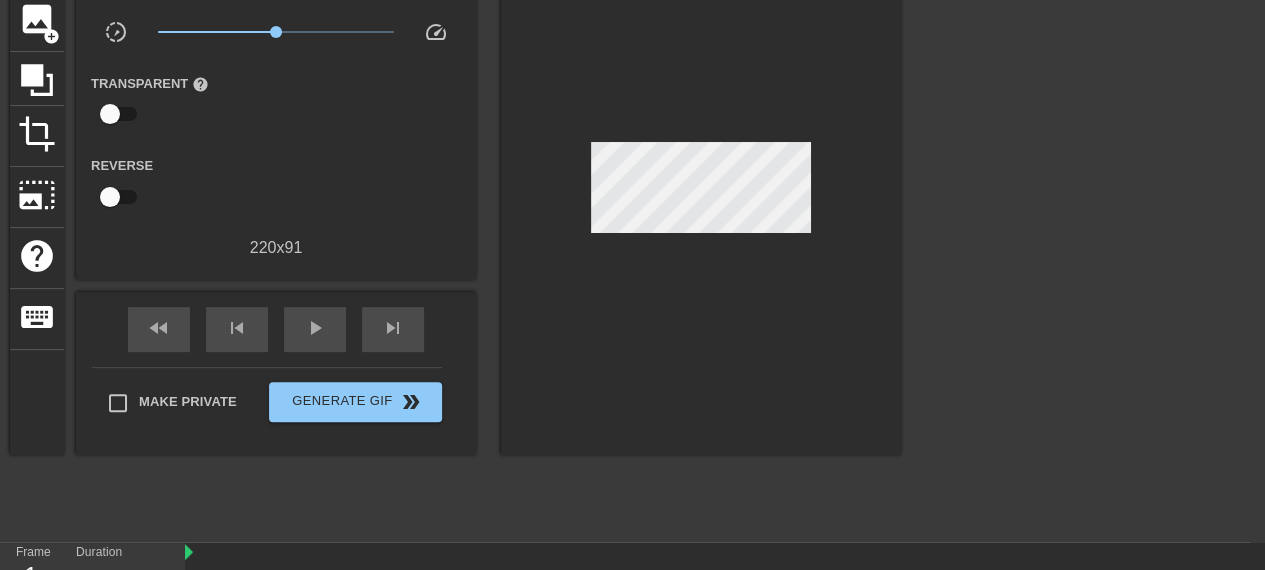 scroll, scrollTop: 137, scrollLeft: 15, axis: both 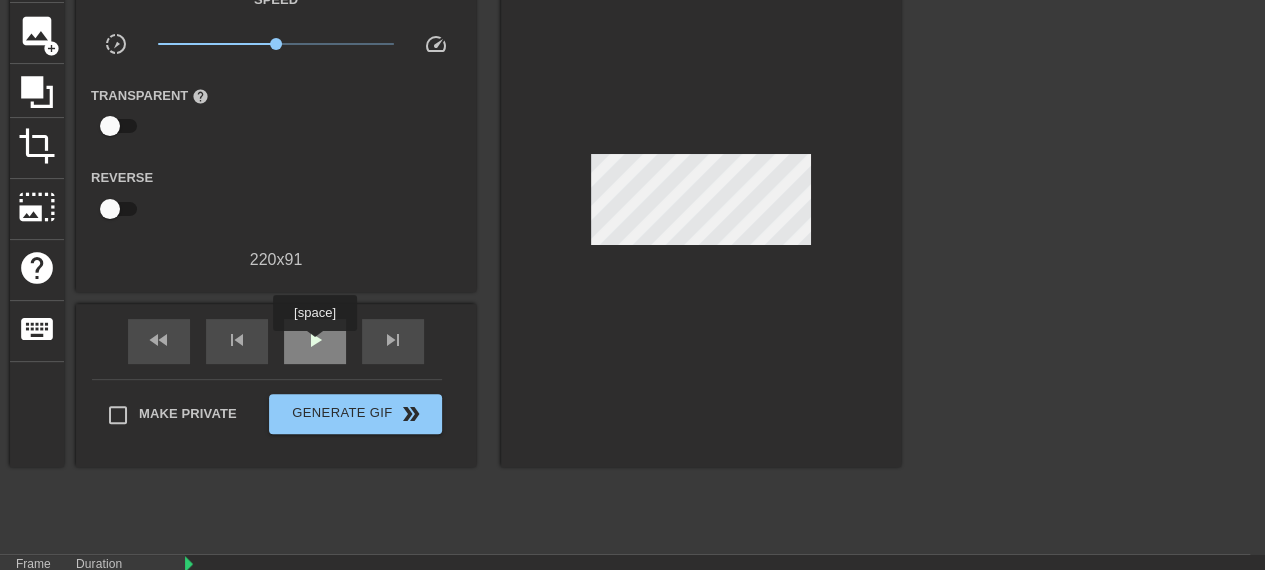 click on "play_arrow" at bounding box center [315, 340] 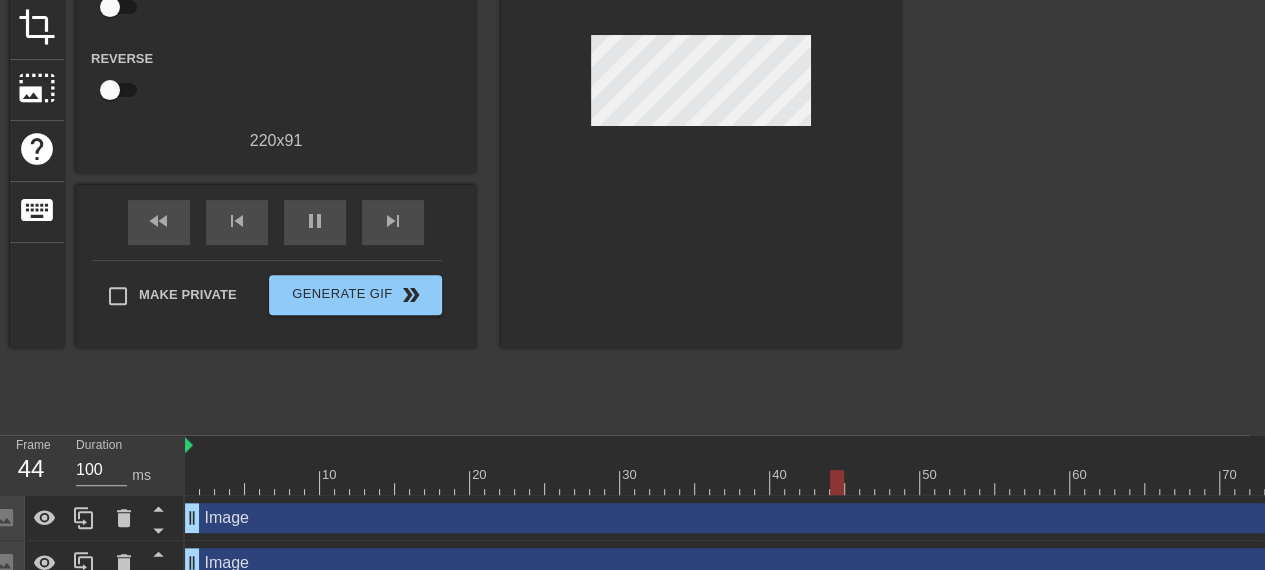 scroll, scrollTop: 276, scrollLeft: 15, axis: both 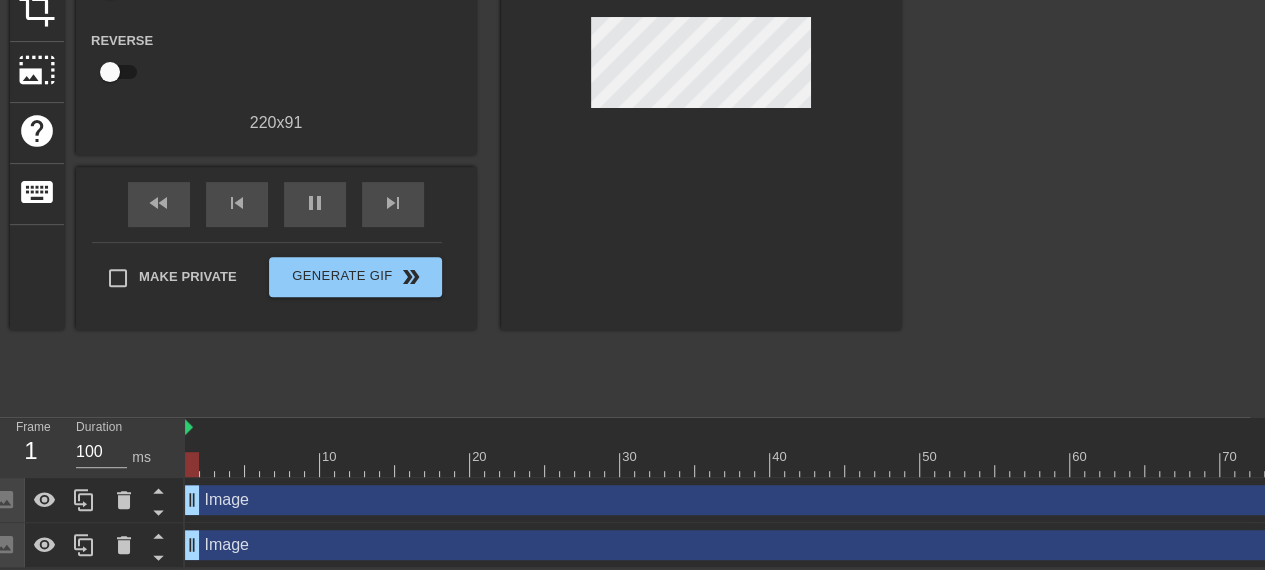 drag, startPoint x: 195, startPoint y: 545, endPoint x: 174, endPoint y: 554, distance: 22.847319 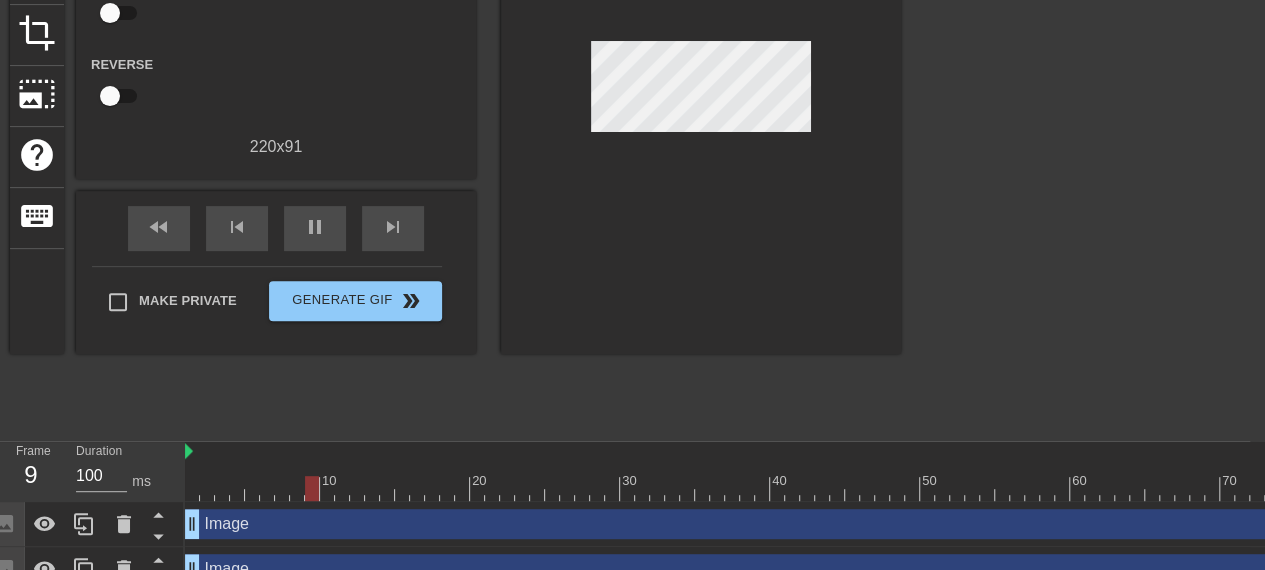 scroll, scrollTop: 264, scrollLeft: 15, axis: both 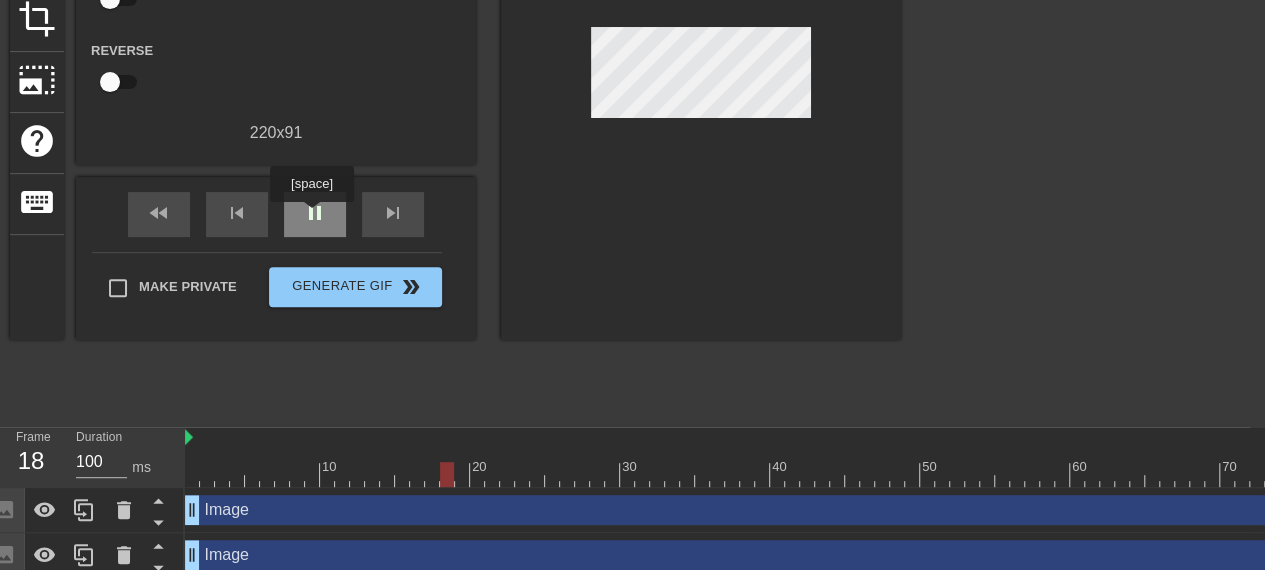 click on "pause" at bounding box center [315, 213] 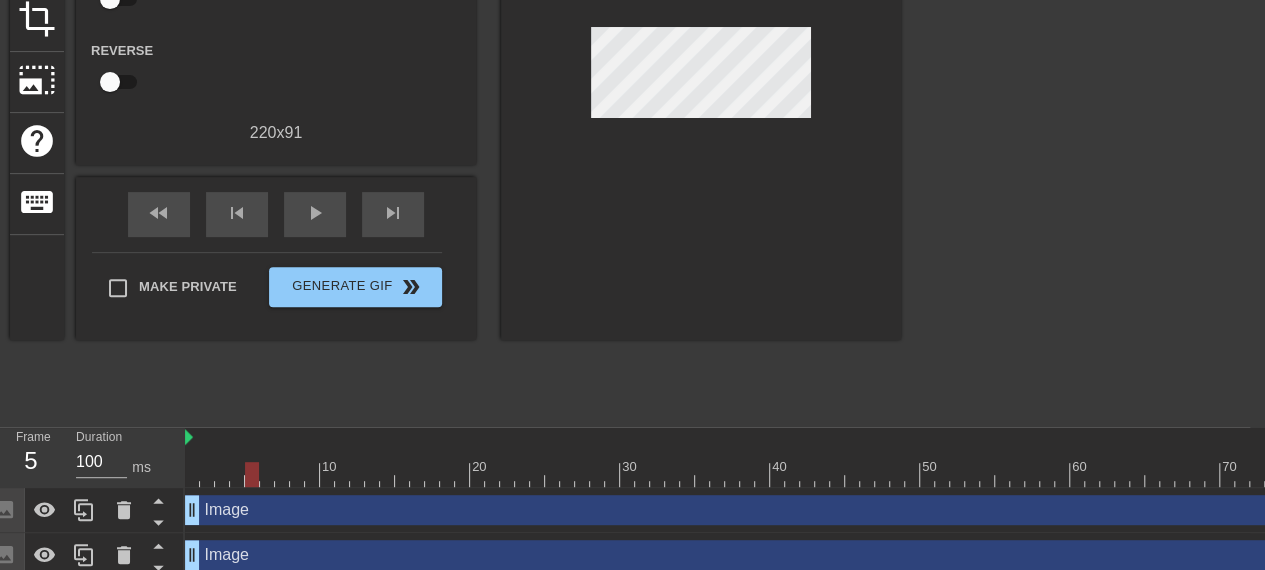 drag, startPoint x: 446, startPoint y: 471, endPoint x: 258, endPoint y: 501, distance: 190.37857 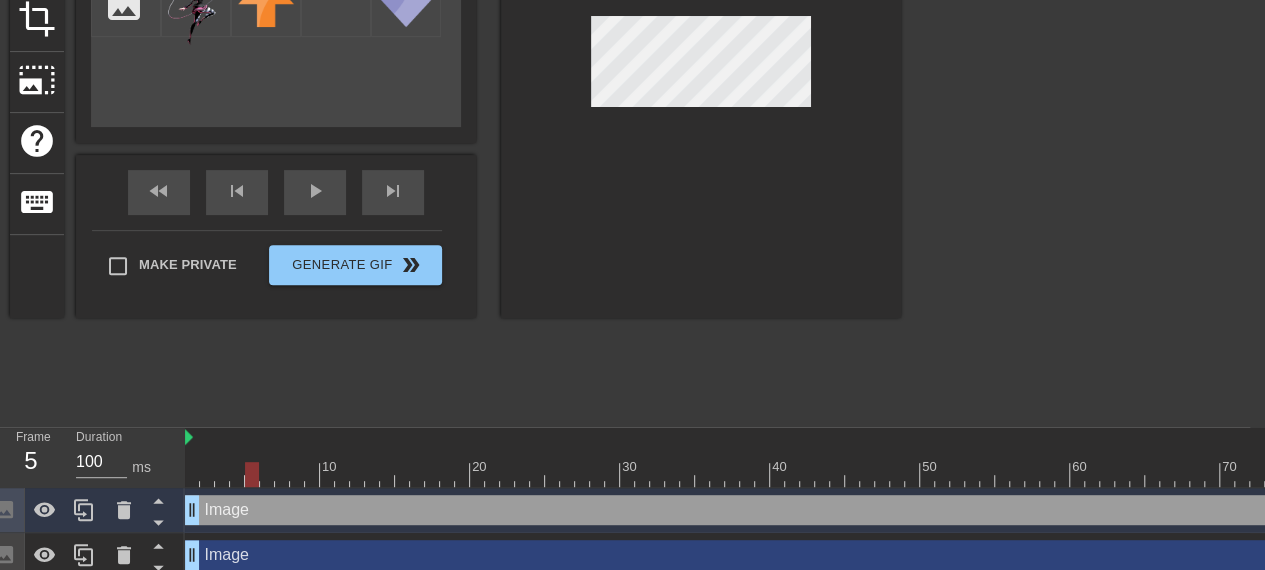 click at bounding box center [701, 66] 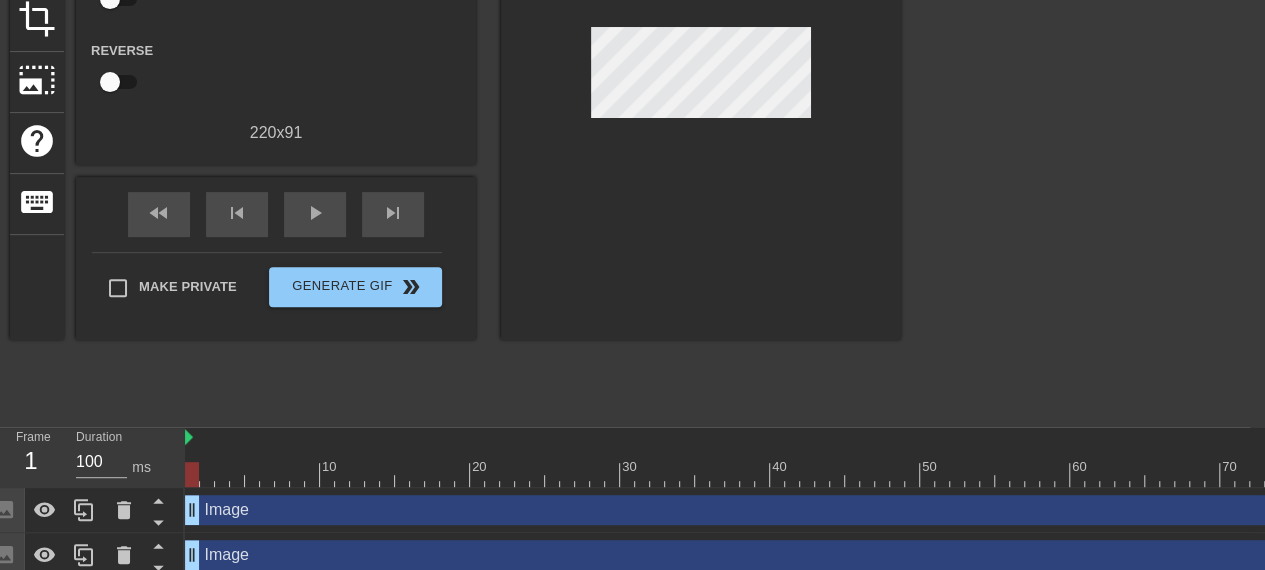 drag, startPoint x: 262, startPoint y: 469, endPoint x: 193, endPoint y: 465, distance: 69.115845 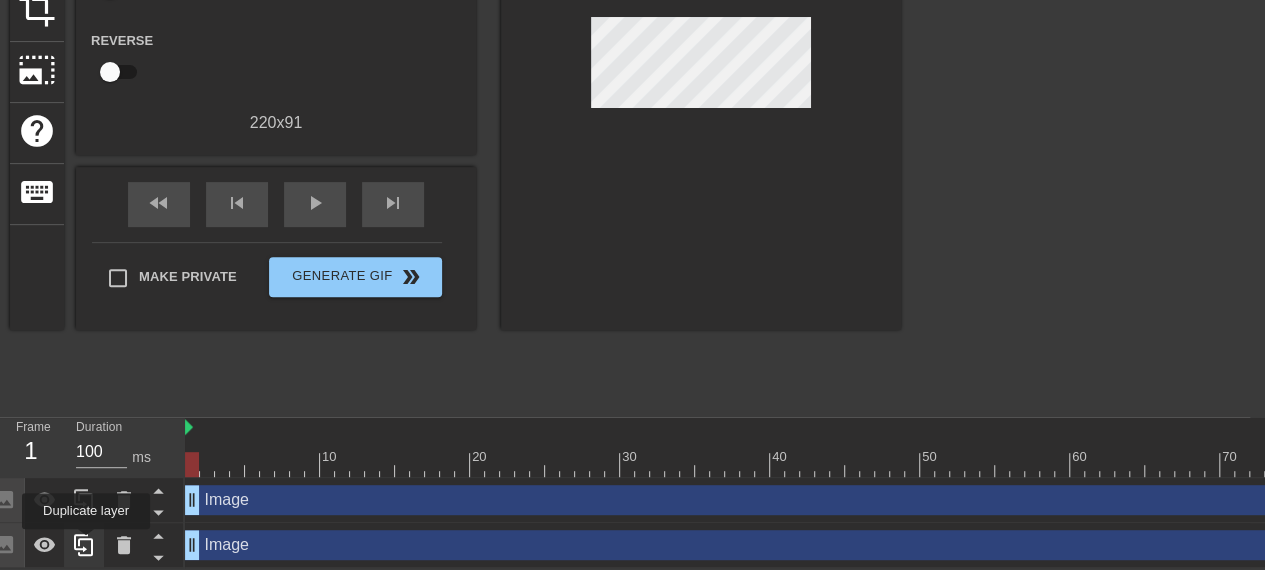 click 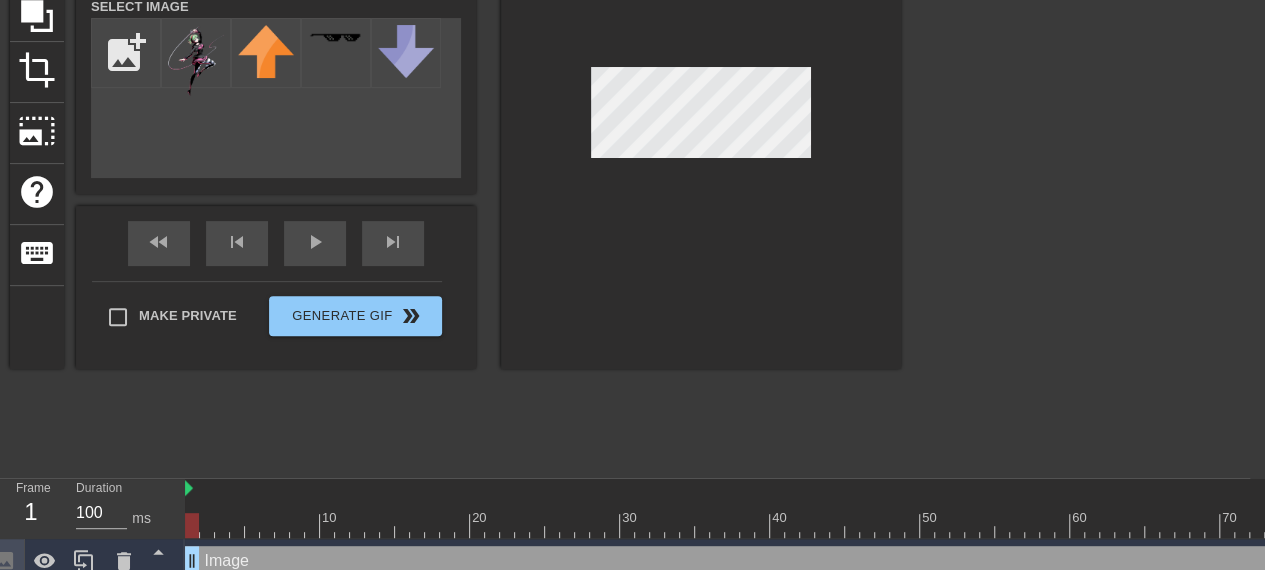 scroll, scrollTop: 187, scrollLeft: 15, axis: both 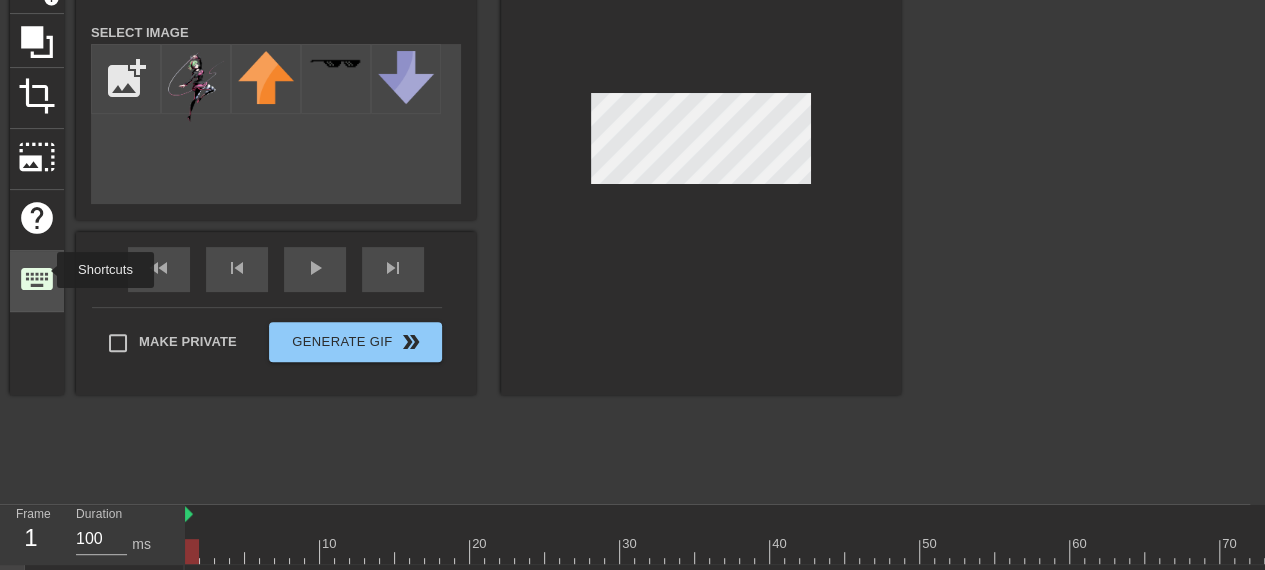 click on "keyboard" at bounding box center [37, 279] 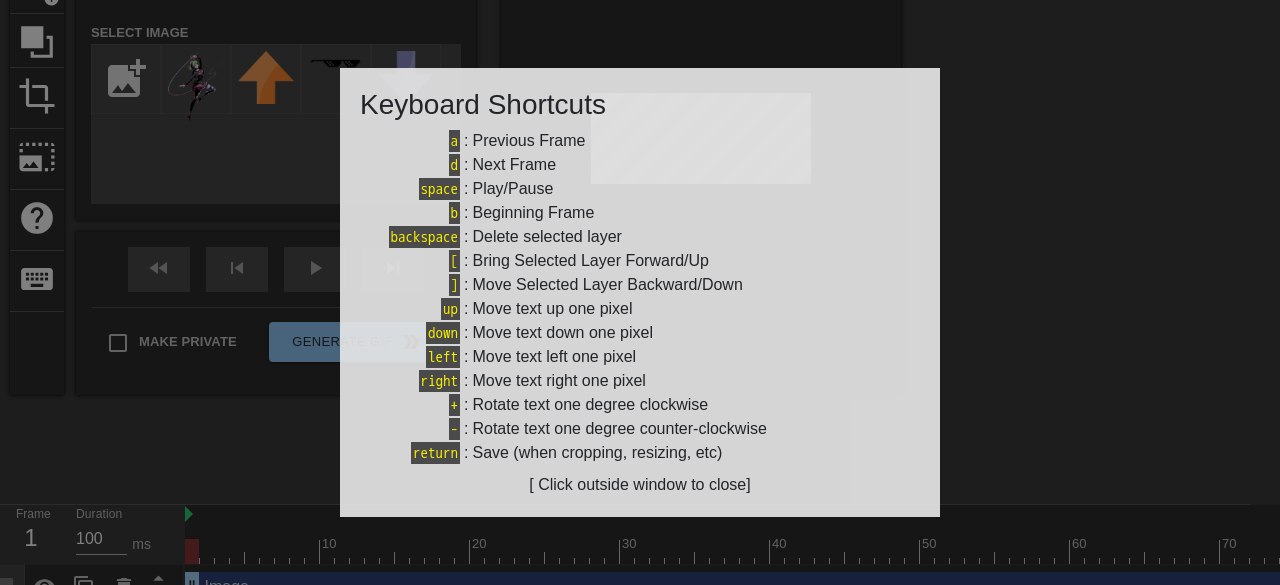 click at bounding box center [640, 292] 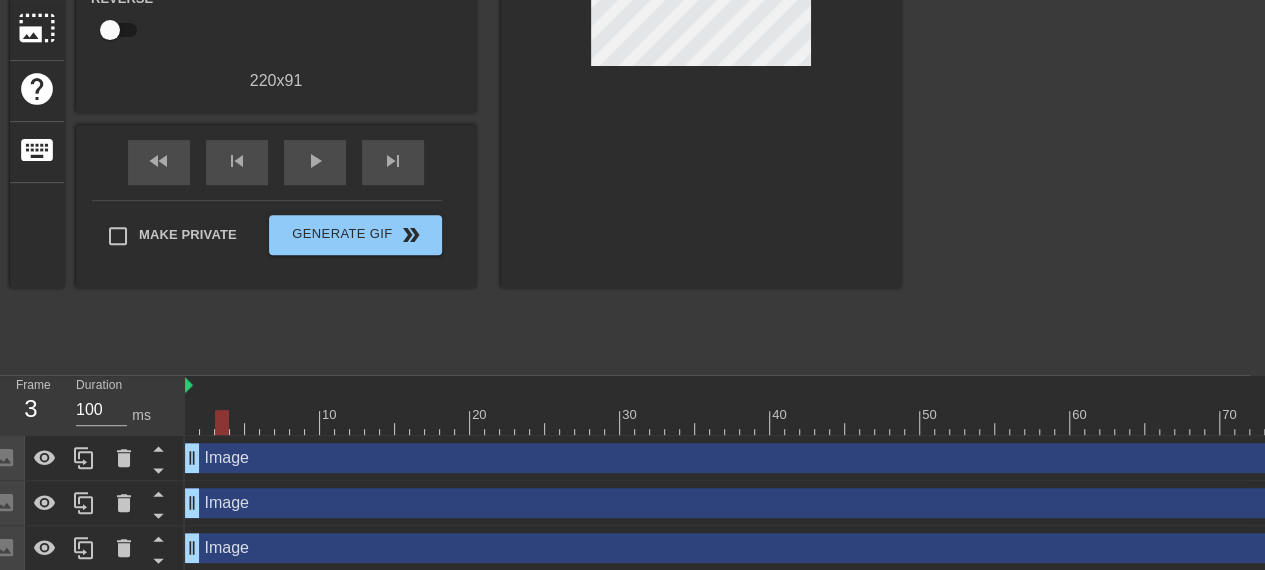 scroll, scrollTop: 321, scrollLeft: 15, axis: both 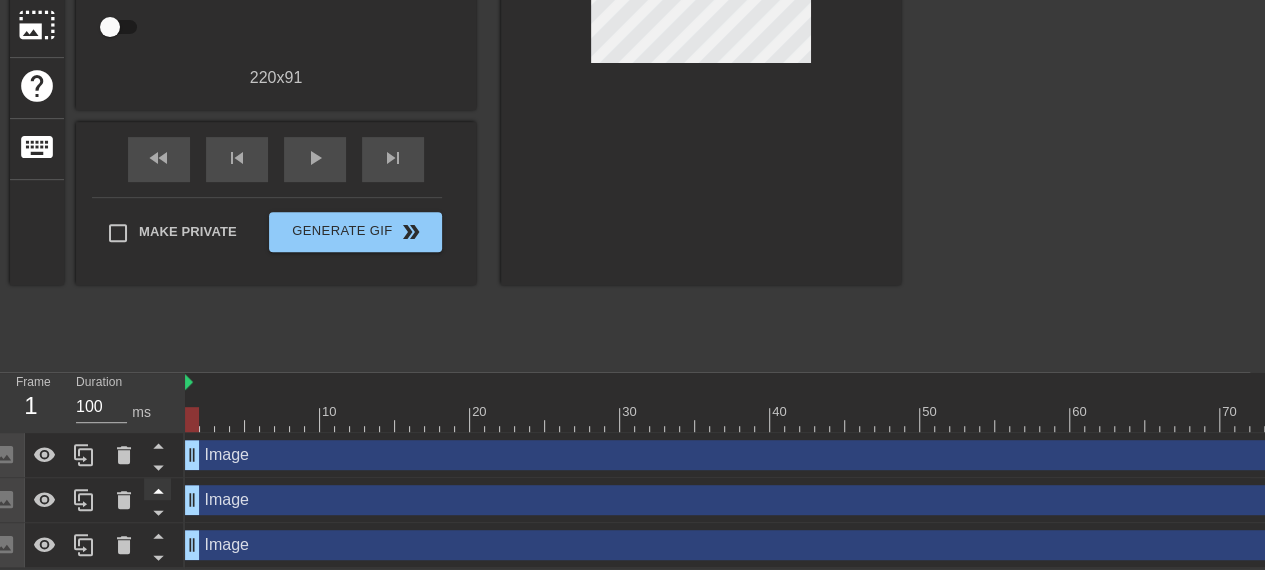drag, startPoint x: 195, startPoint y: 494, endPoint x: 159, endPoint y: 481, distance: 38.27532 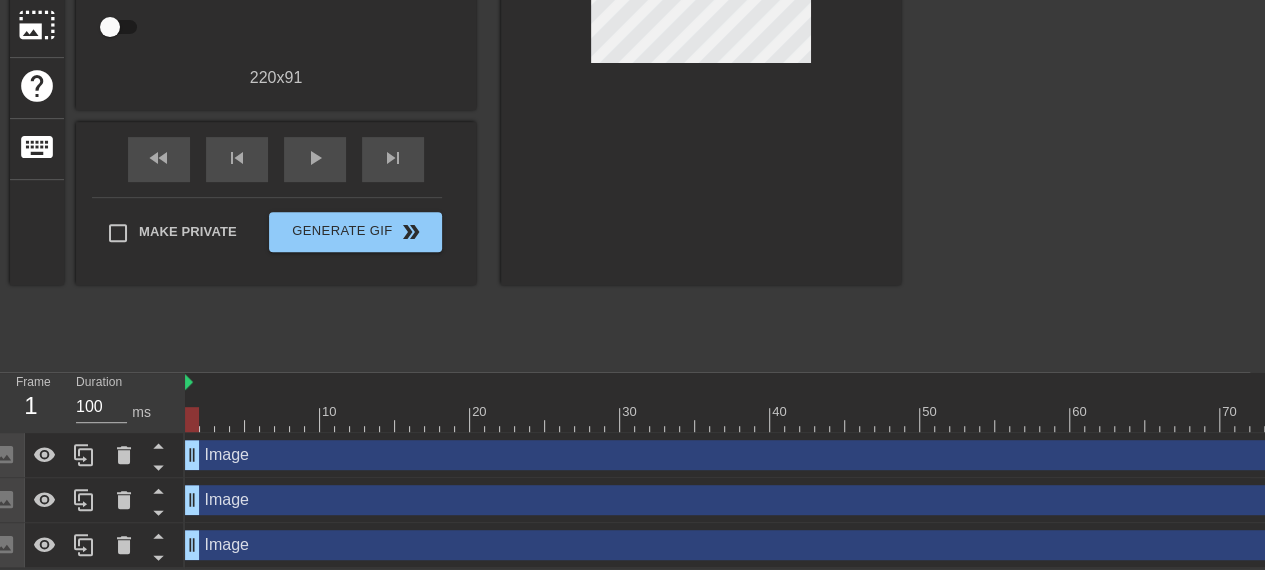 drag, startPoint x: 194, startPoint y: 451, endPoint x: 142, endPoint y: 401, distance: 72.138756 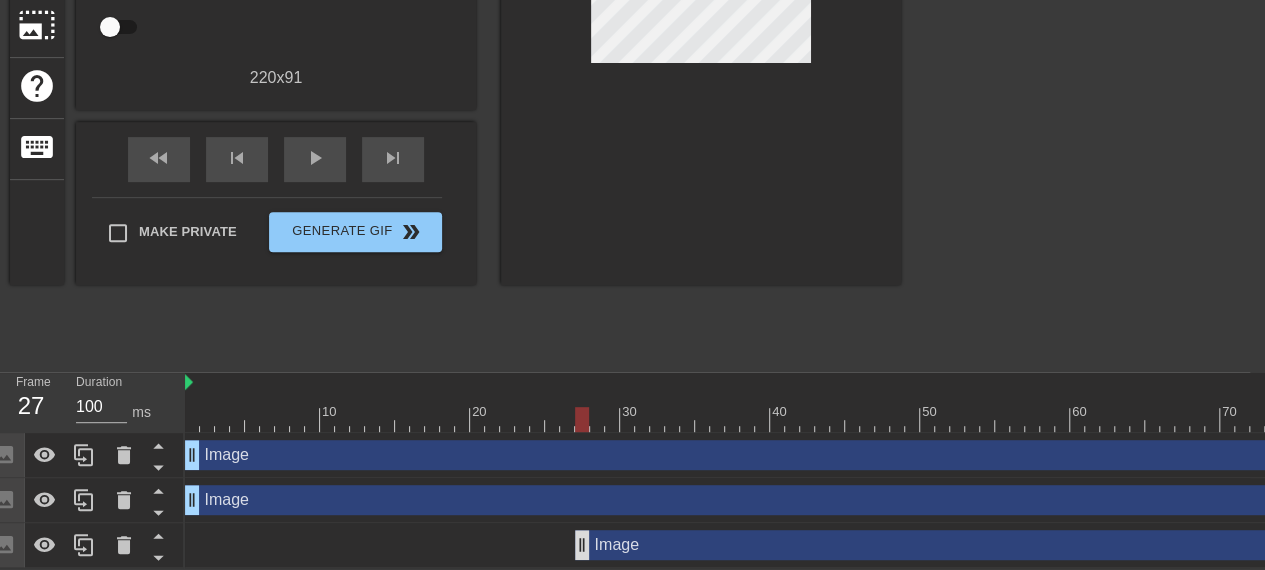 drag, startPoint x: 188, startPoint y: 541, endPoint x: 590, endPoint y: 555, distance: 402.2437 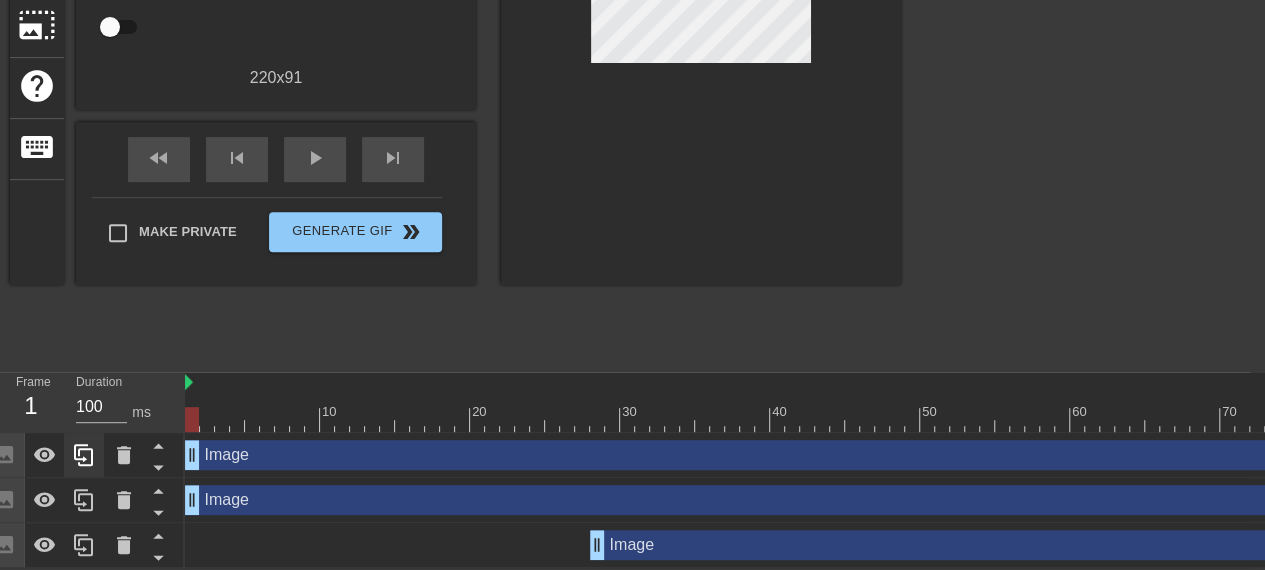 drag, startPoint x: 190, startPoint y: 499, endPoint x: 92, endPoint y: 474, distance: 101.13852 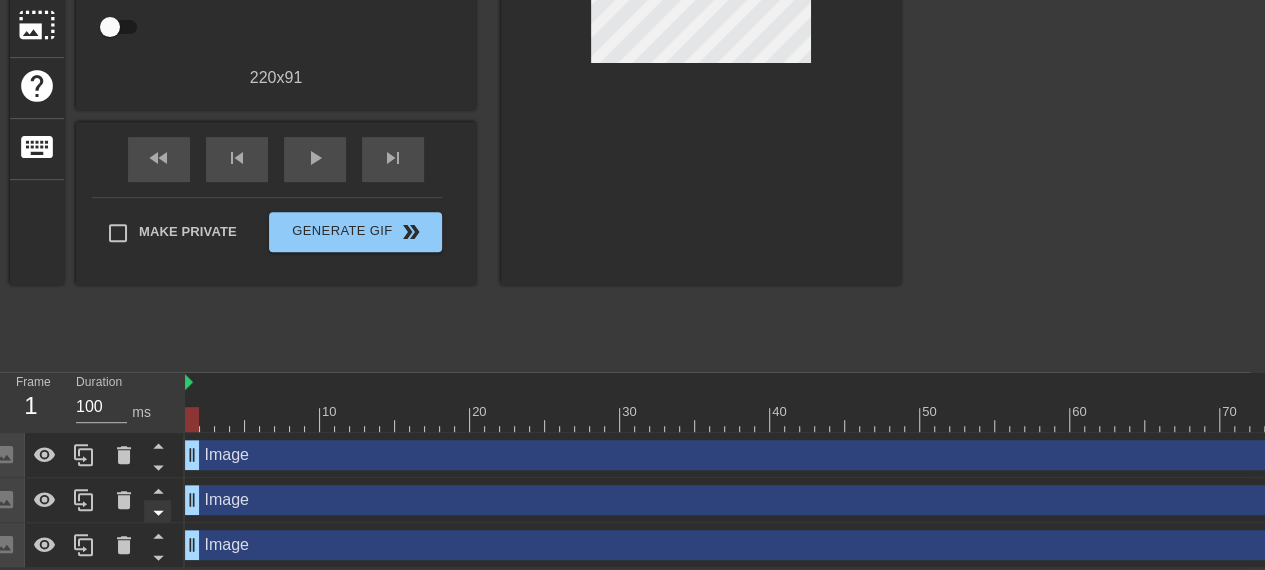 drag, startPoint x: 603, startPoint y: 541, endPoint x: 144, endPoint y: 516, distance: 459.68033 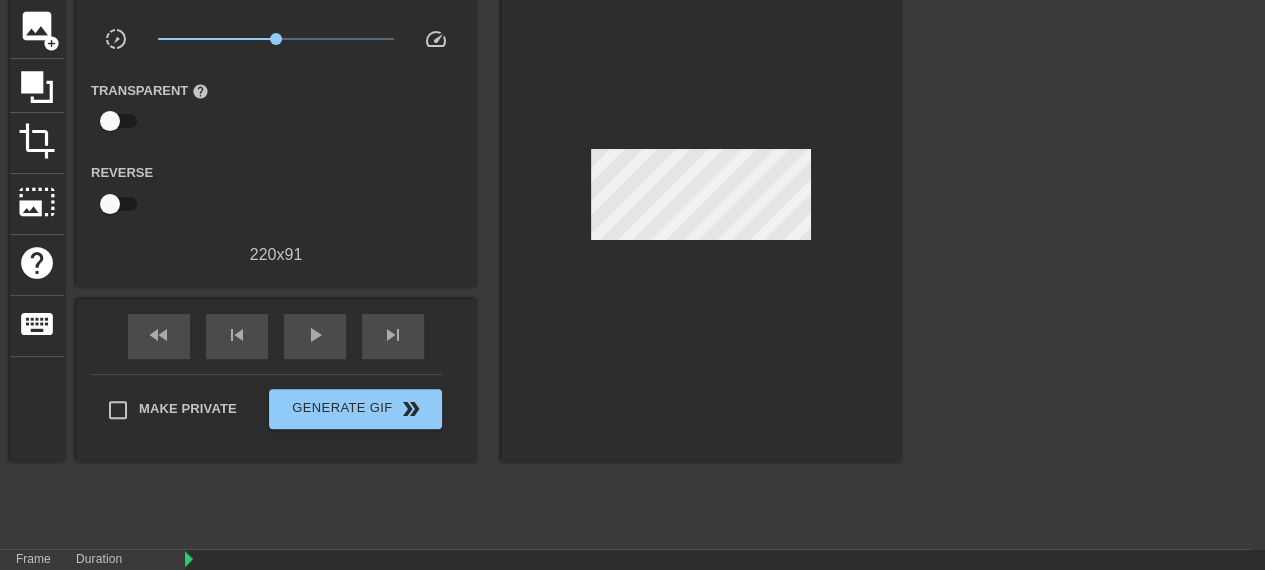 scroll, scrollTop: 143, scrollLeft: 15, axis: both 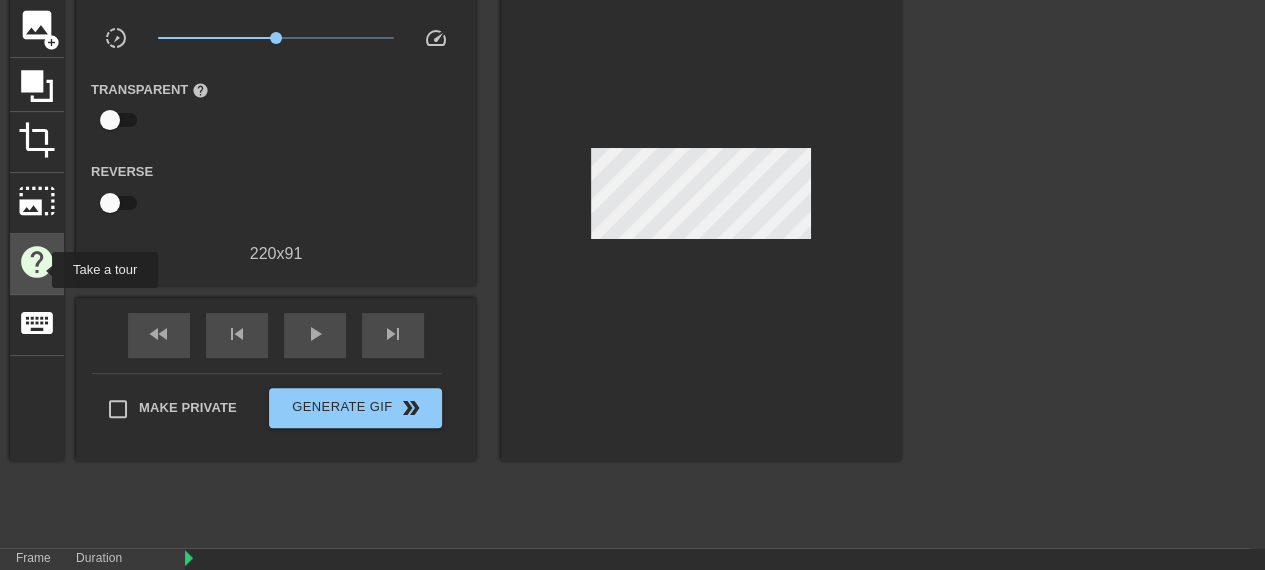 click on "help" at bounding box center (37, 262) 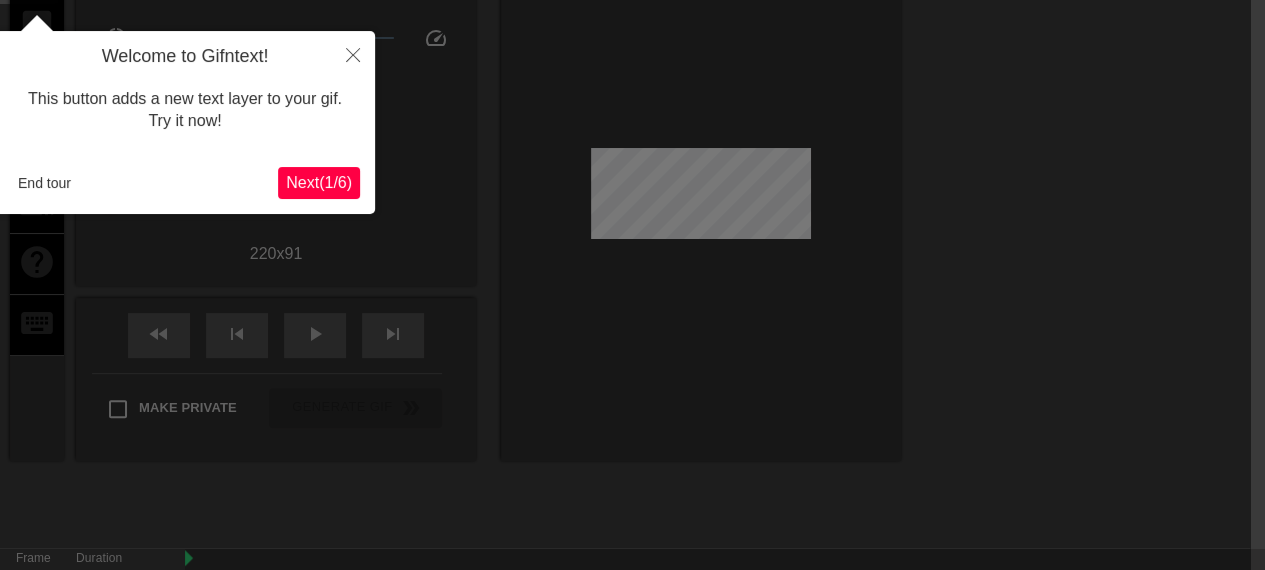 scroll, scrollTop: 49, scrollLeft: 15, axis: both 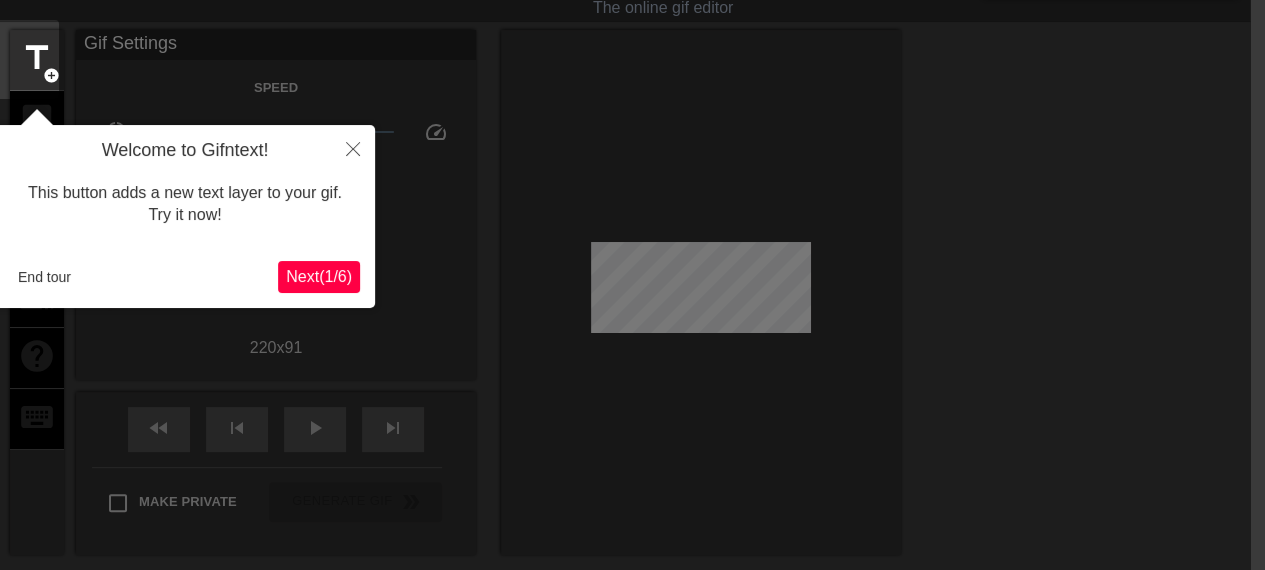 click on "Next  ( 1 / 6 )" at bounding box center [319, 277] 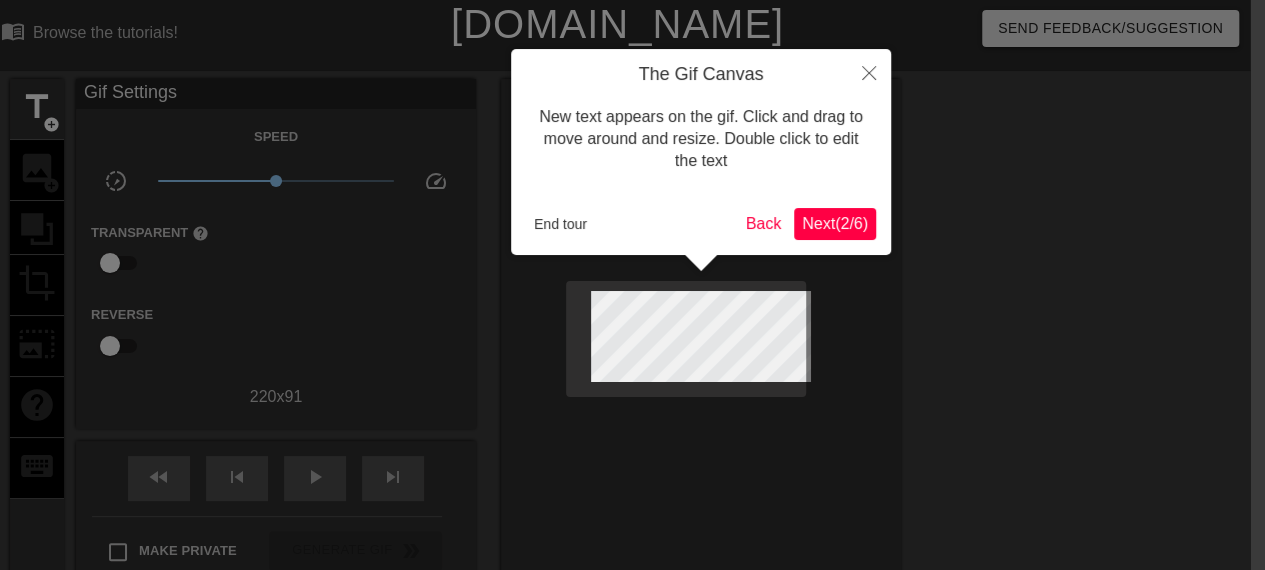 click at bounding box center (617, 445) 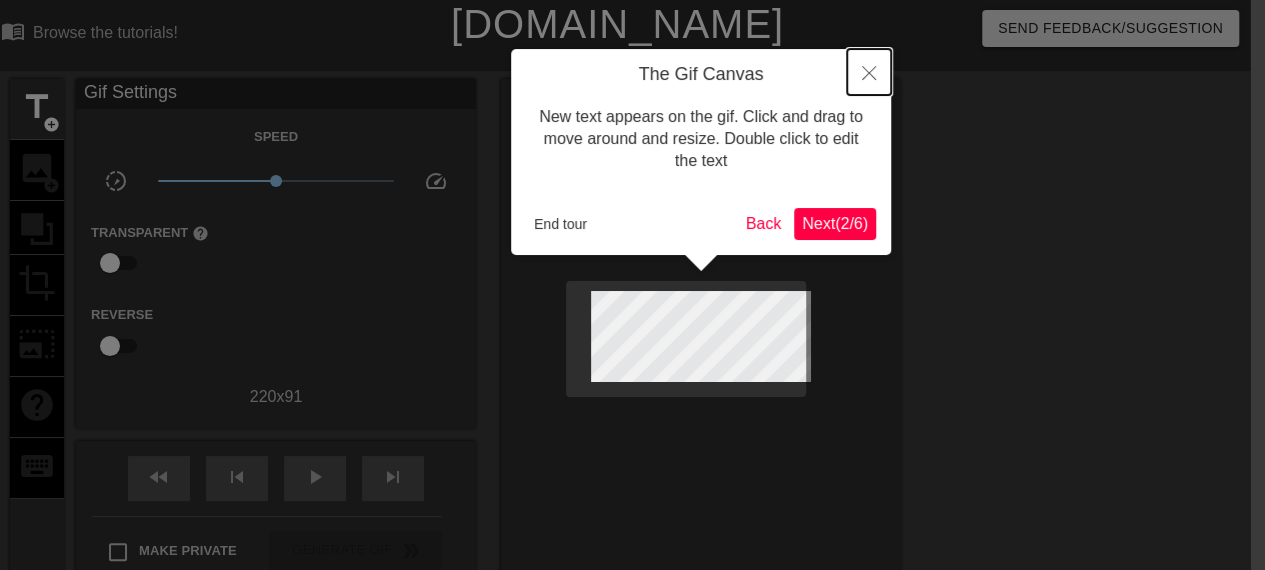 click 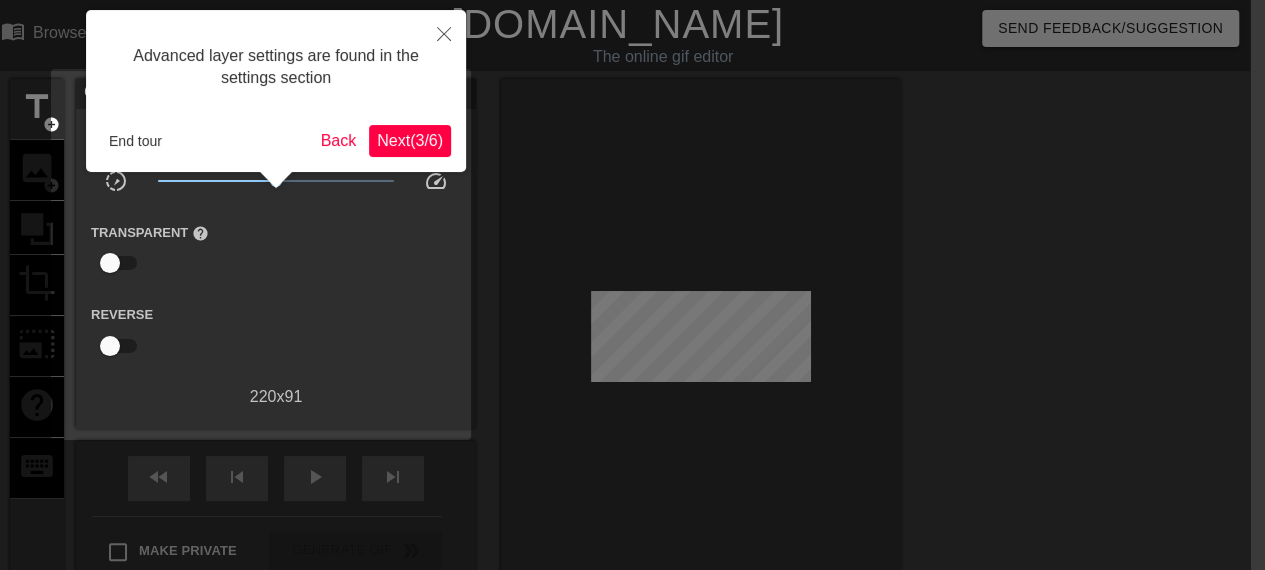 scroll, scrollTop: 49, scrollLeft: 15, axis: both 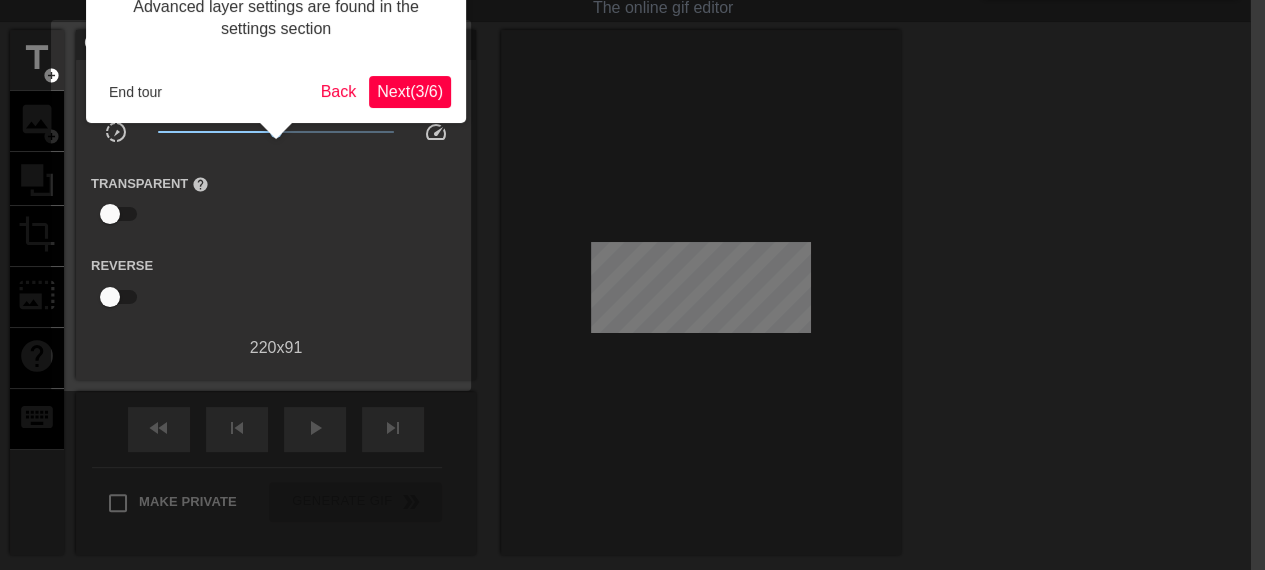 click at bounding box center (617, 396) 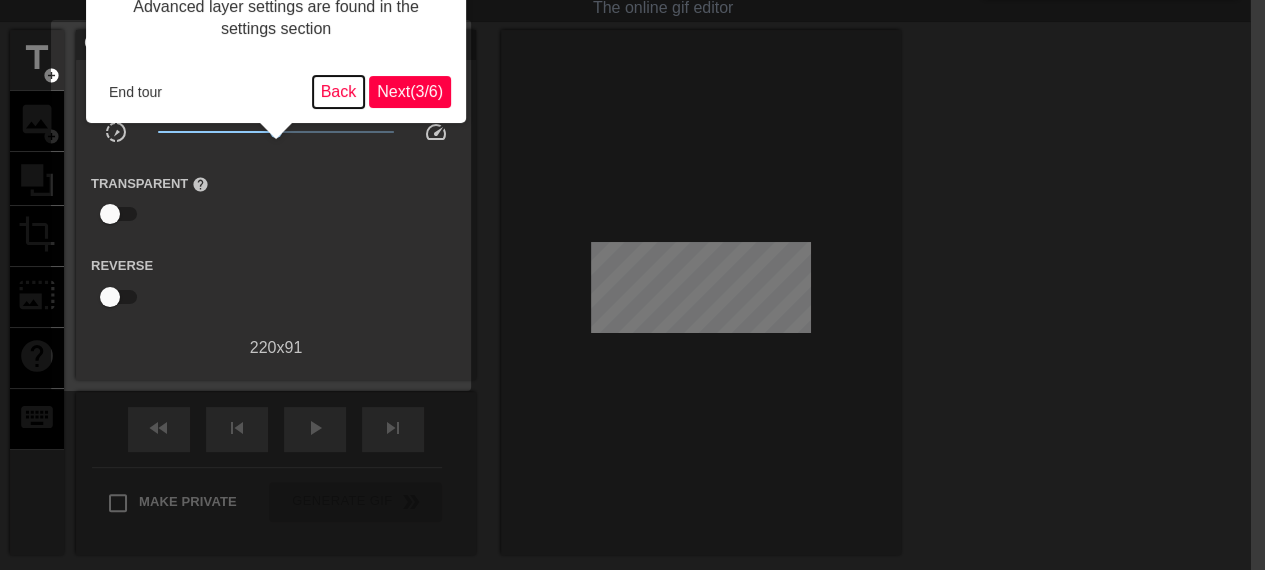 click on "Back" at bounding box center [339, 92] 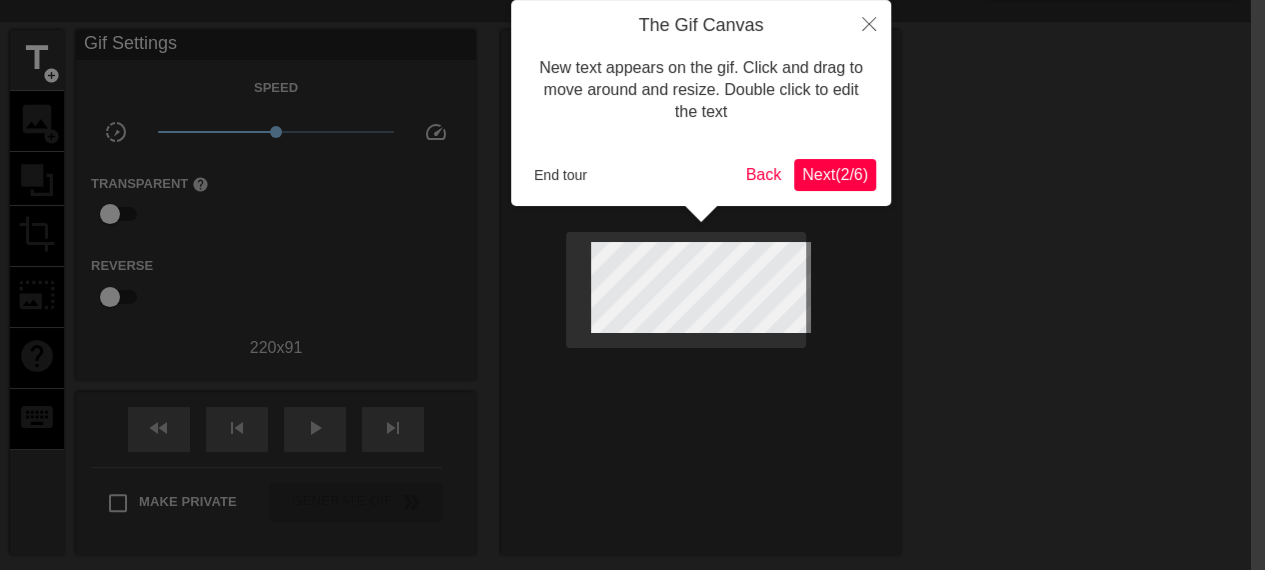 scroll, scrollTop: 0, scrollLeft: 15, axis: horizontal 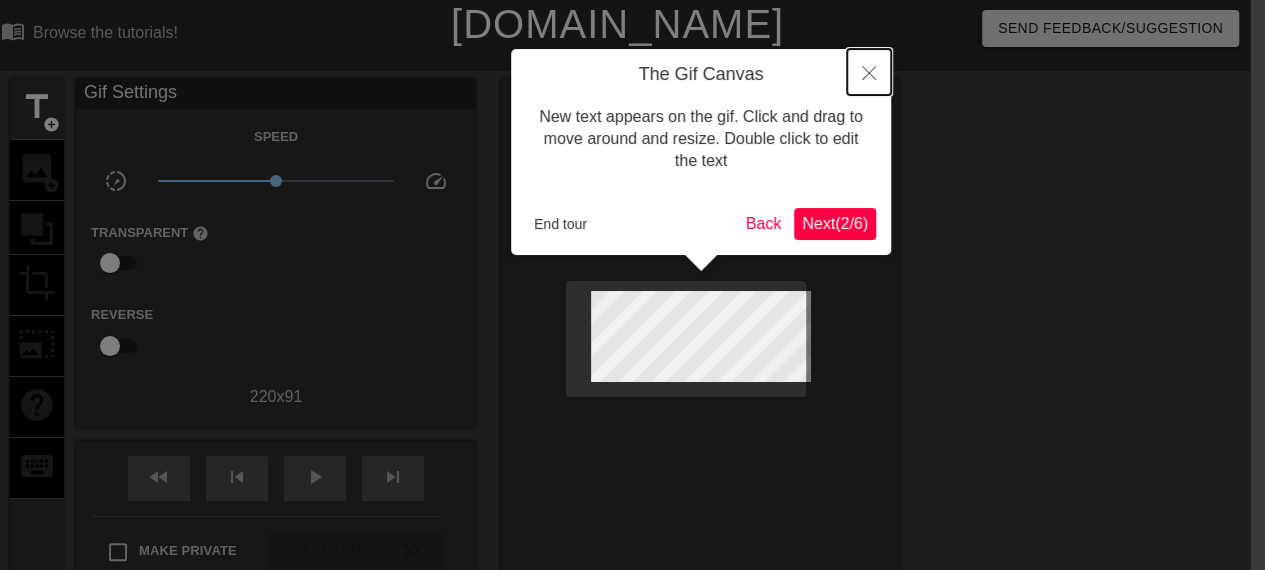 click 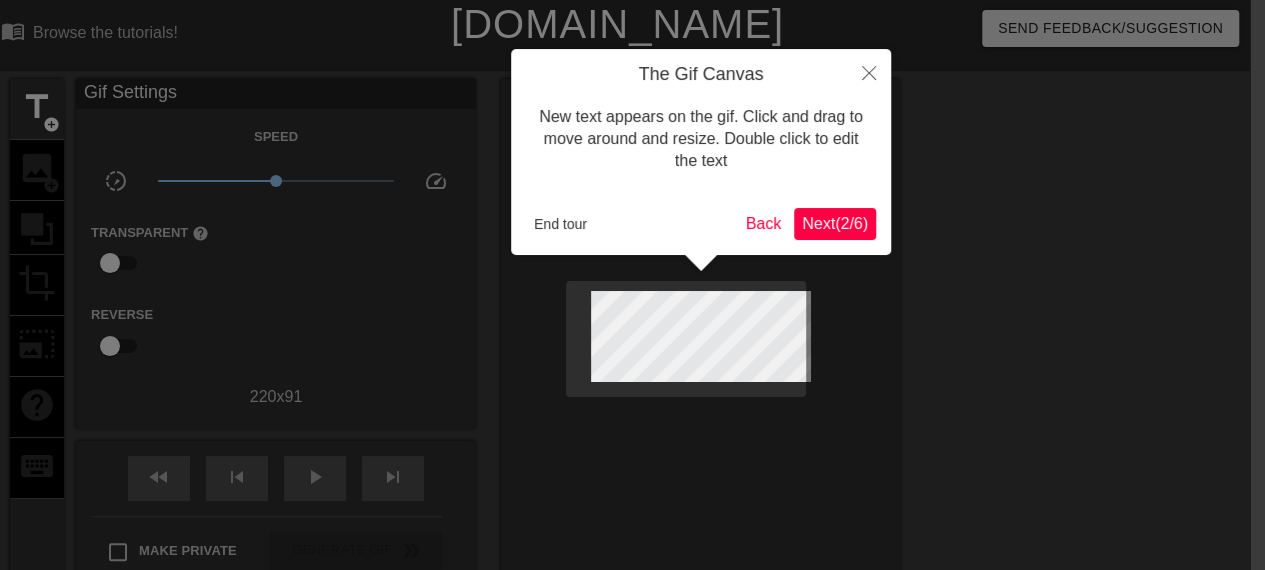 scroll, scrollTop: 49, scrollLeft: 15, axis: both 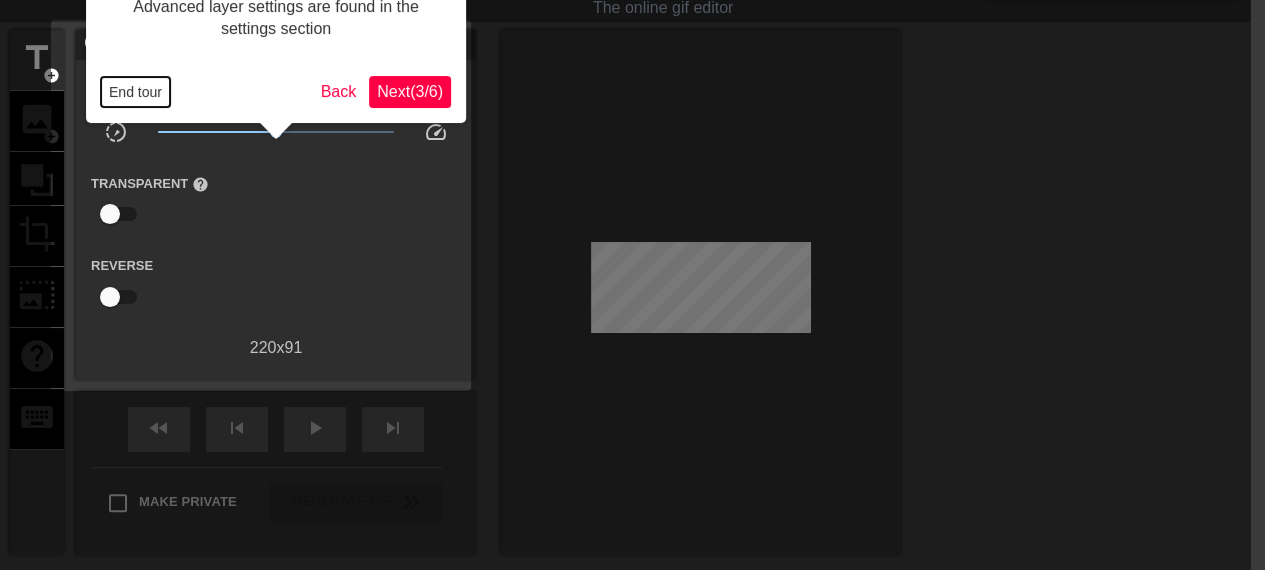 click on "End tour" at bounding box center (135, 92) 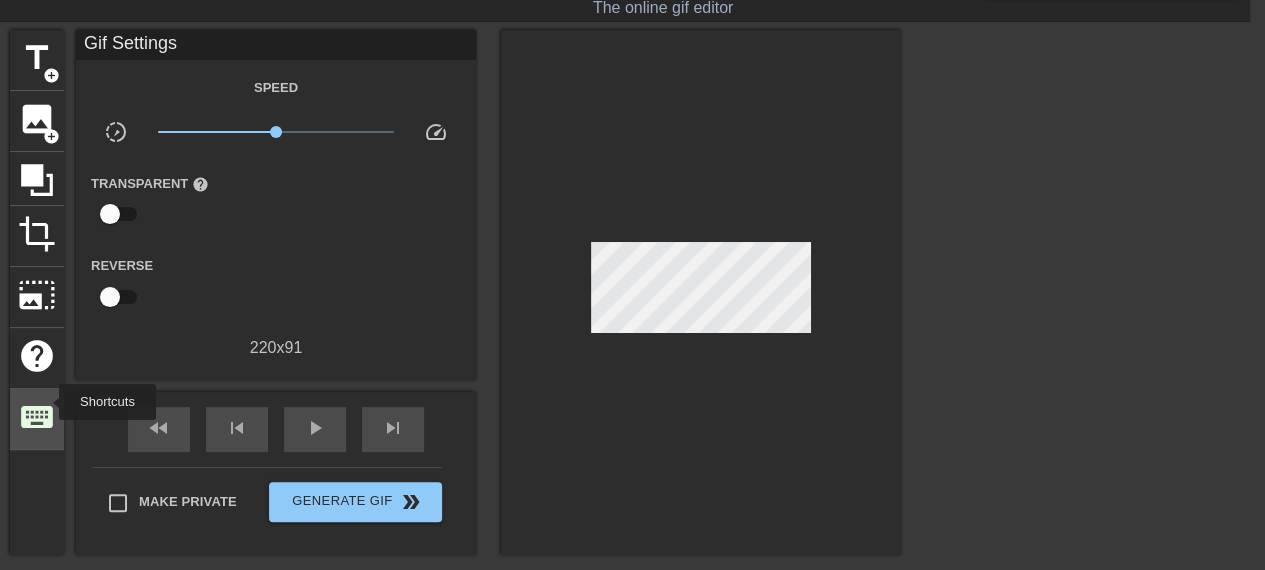 click on "keyboard" at bounding box center [37, 417] 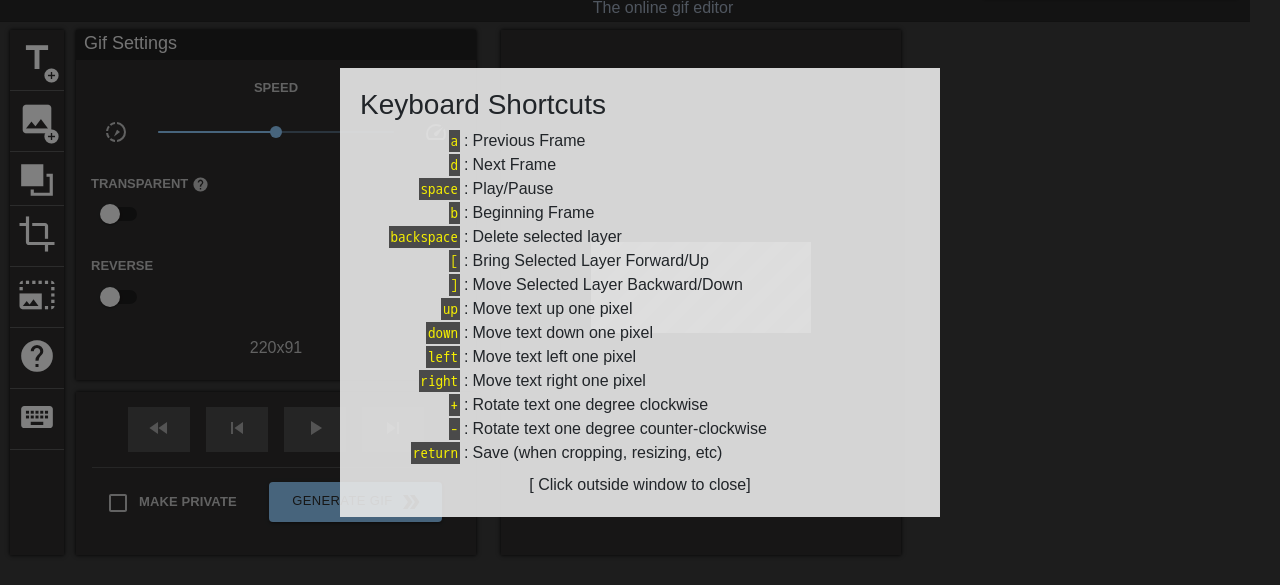 click at bounding box center (640, 292) 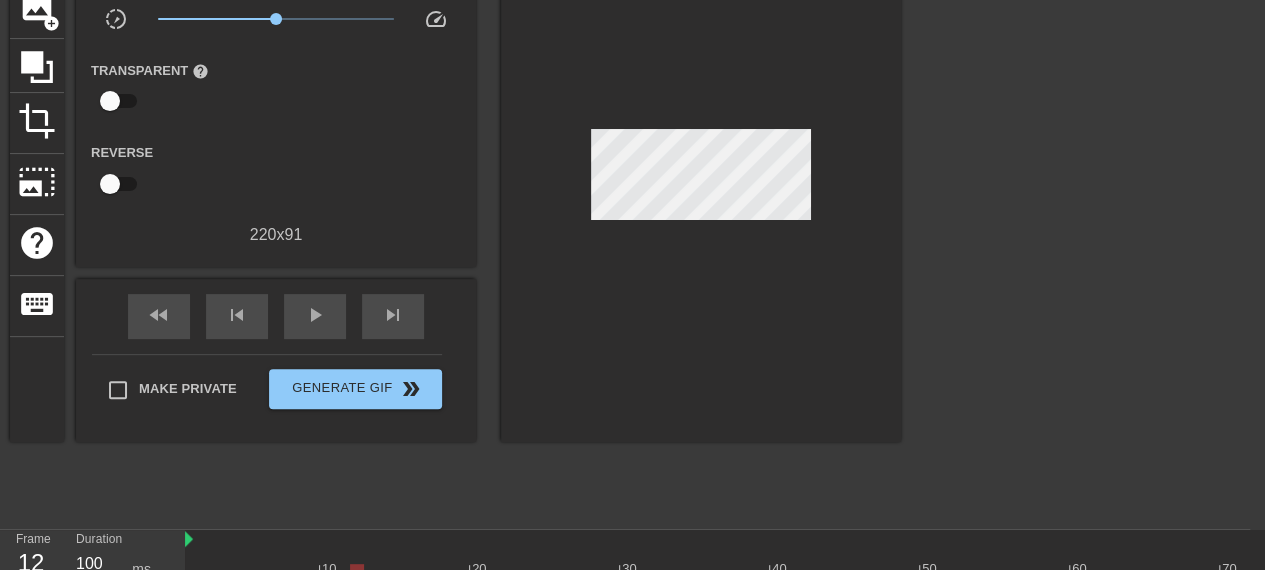 scroll, scrollTop: 321, scrollLeft: 15, axis: both 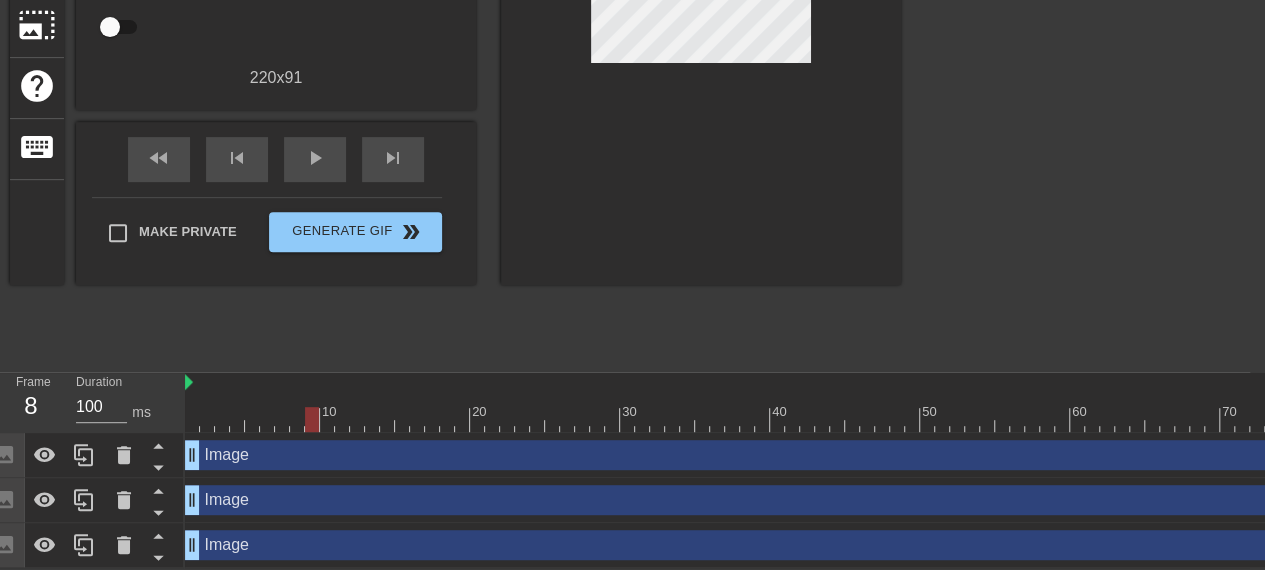 drag, startPoint x: 358, startPoint y: 421, endPoint x: 302, endPoint y: 397, distance: 60.926186 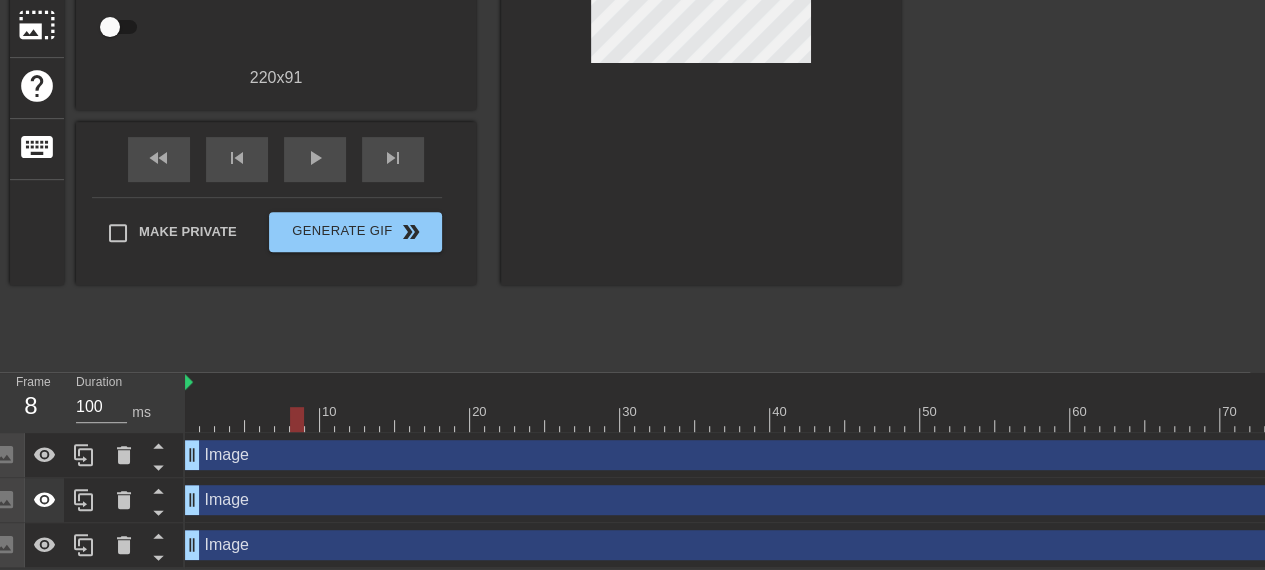 click 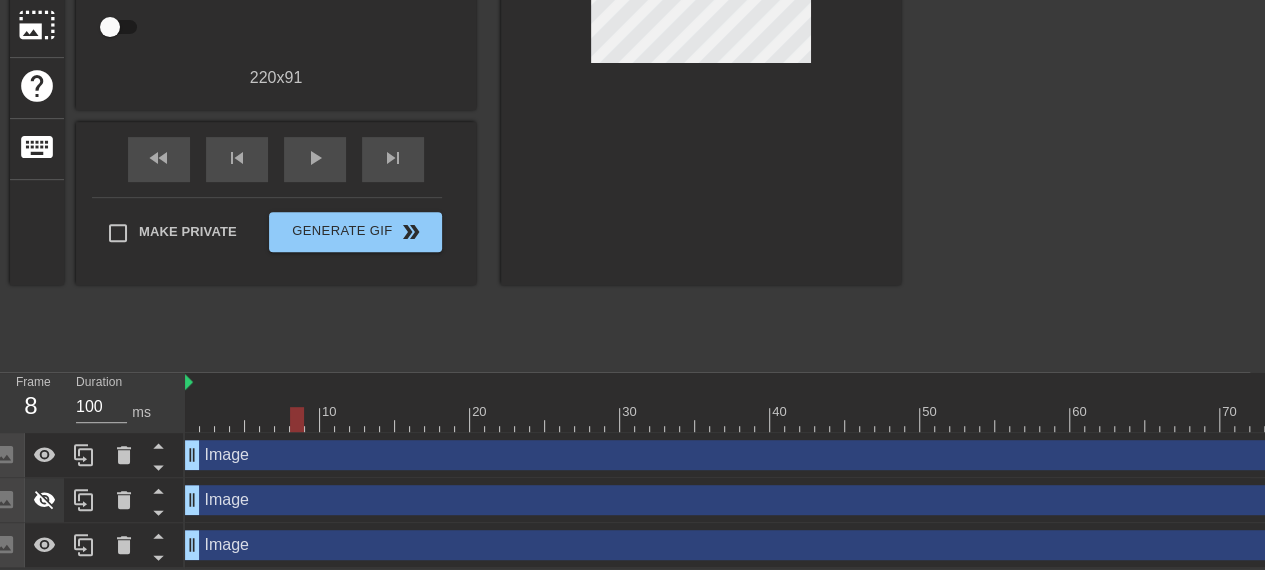 click 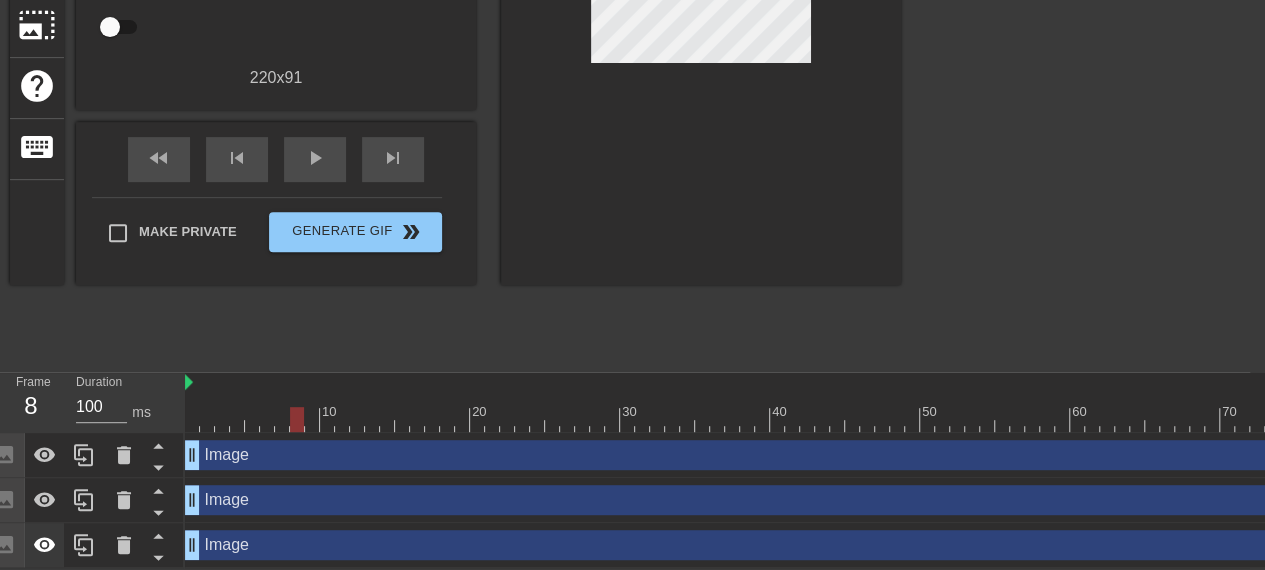 click 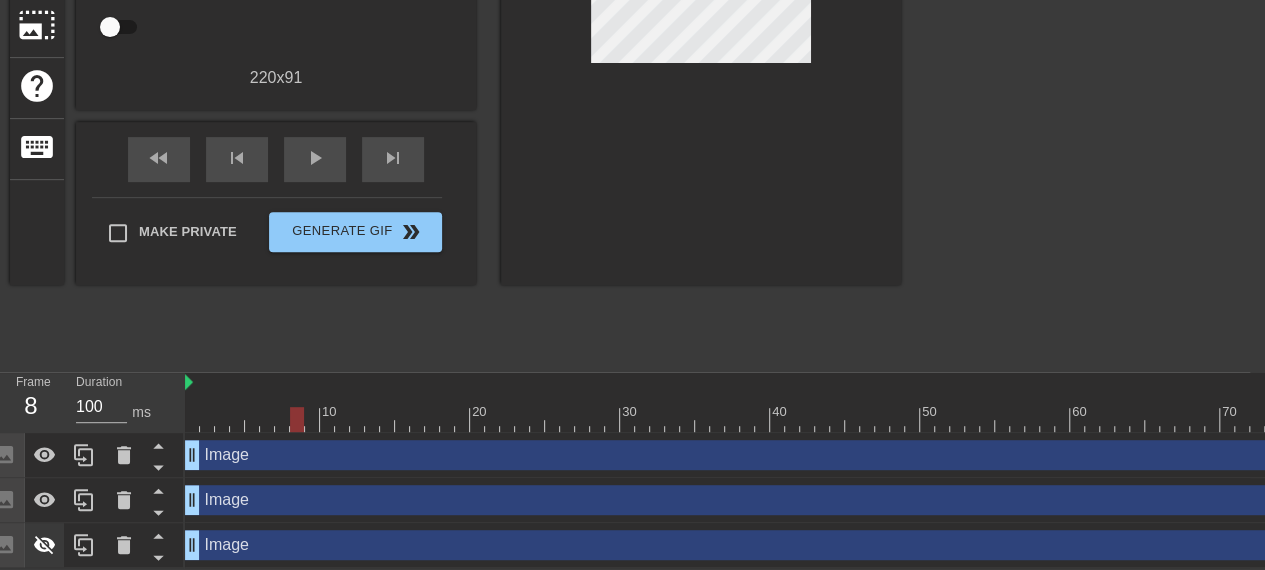 click 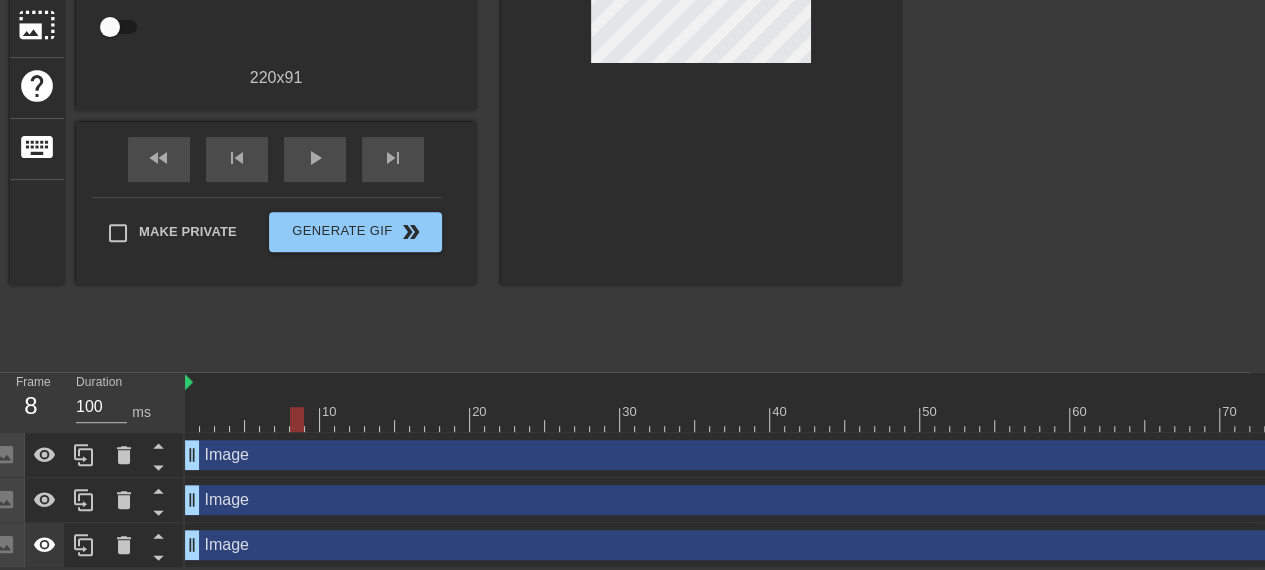click at bounding box center (45, 545) 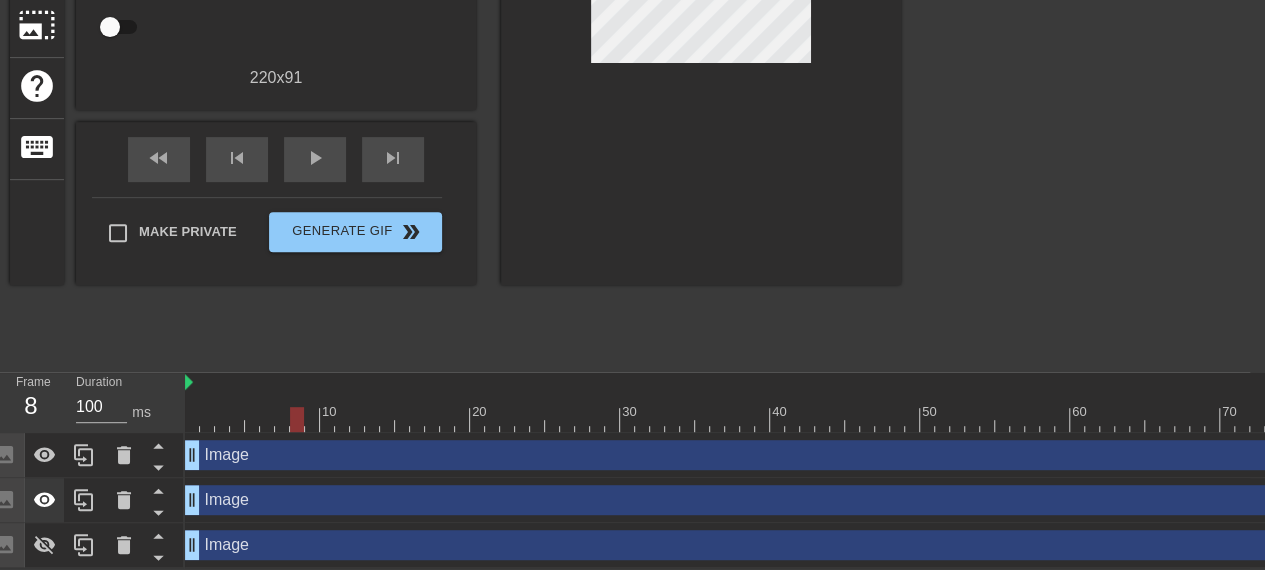 click 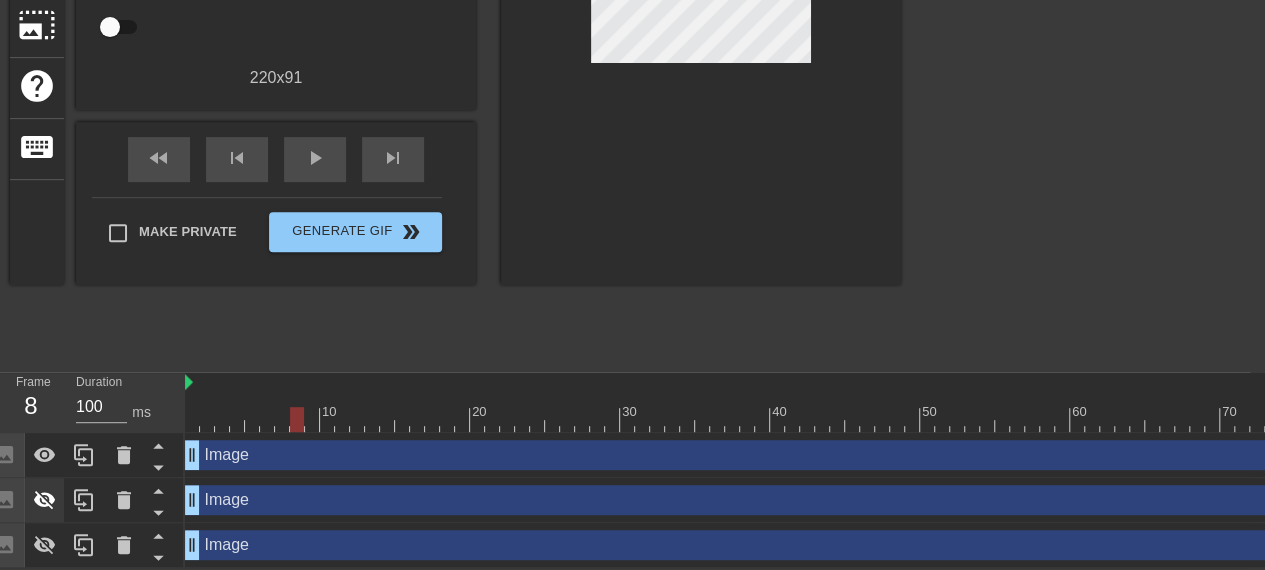 click 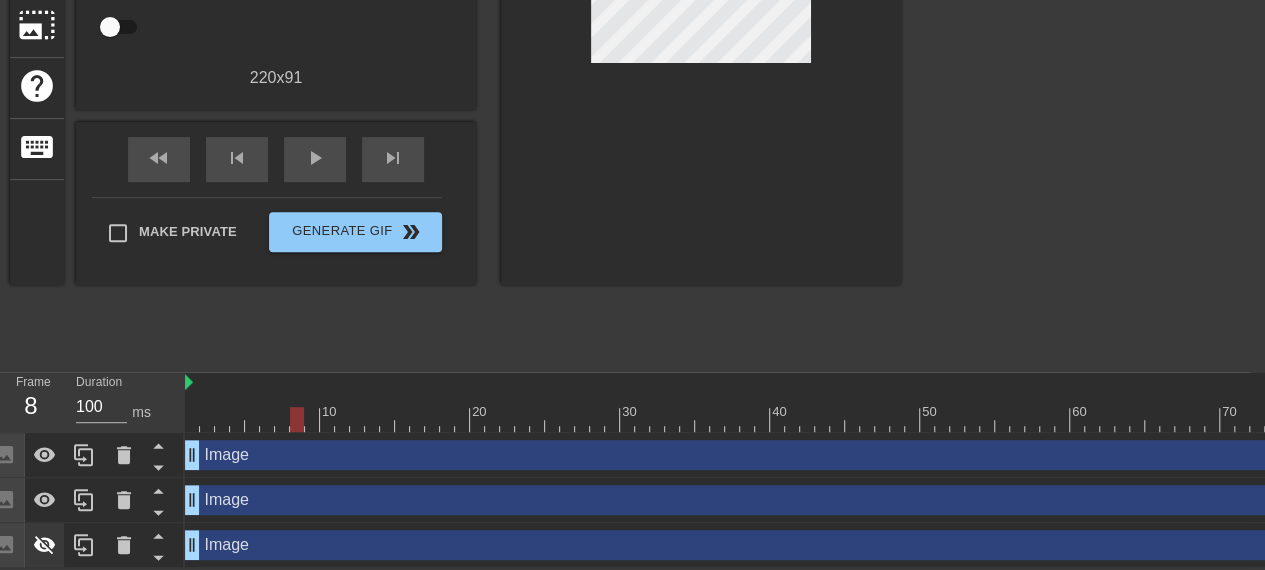 click 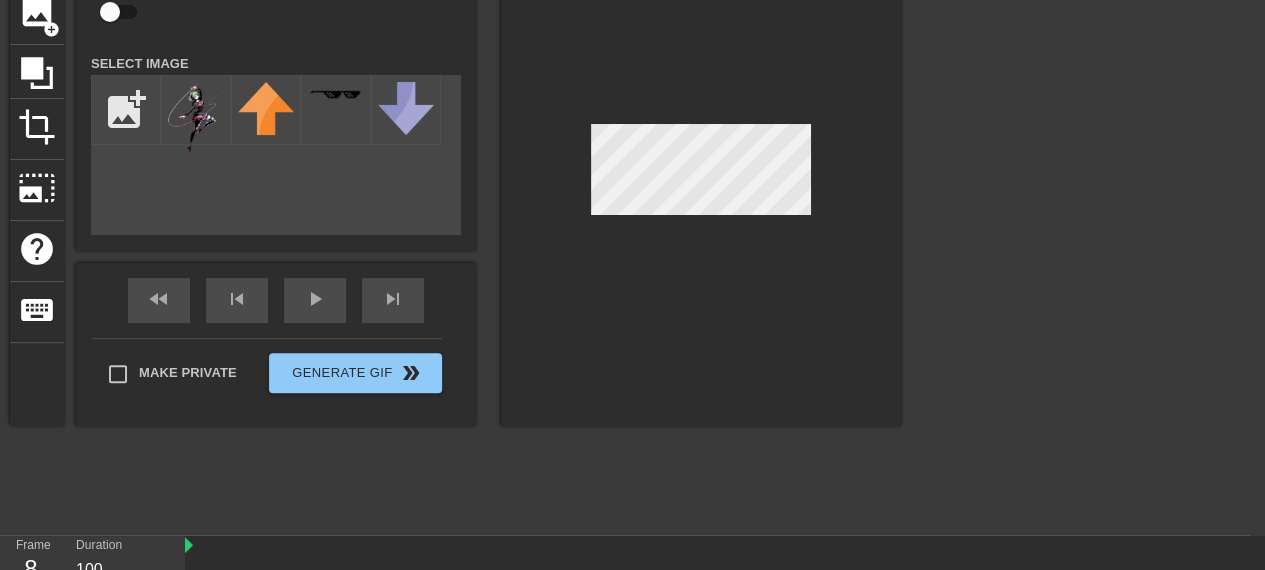 scroll, scrollTop: 321, scrollLeft: 15, axis: both 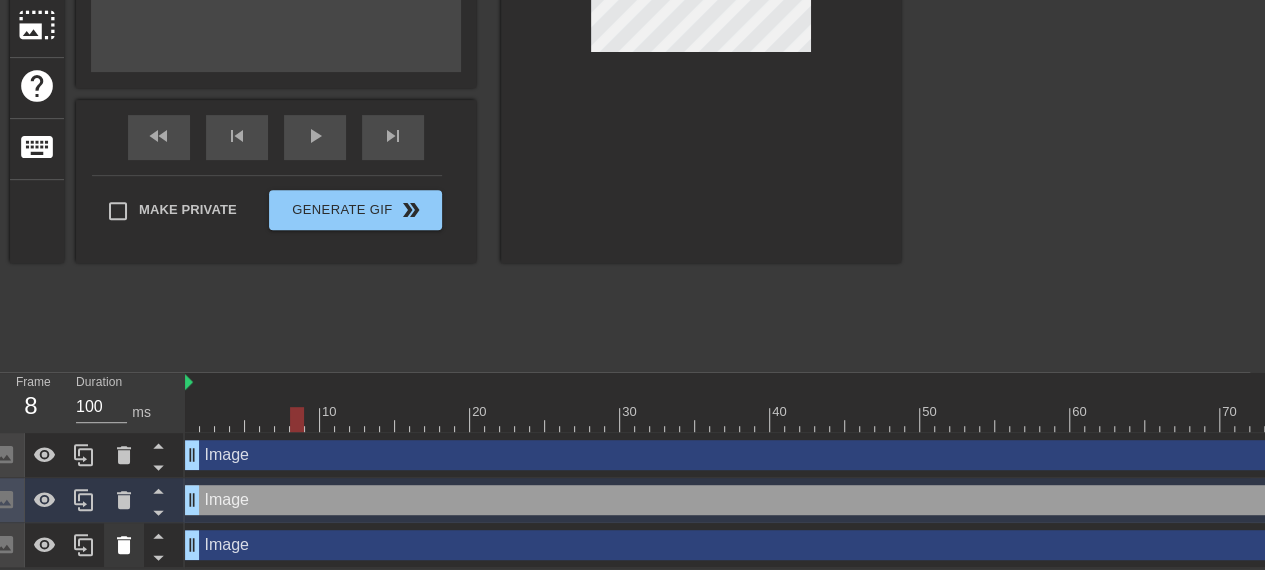 click 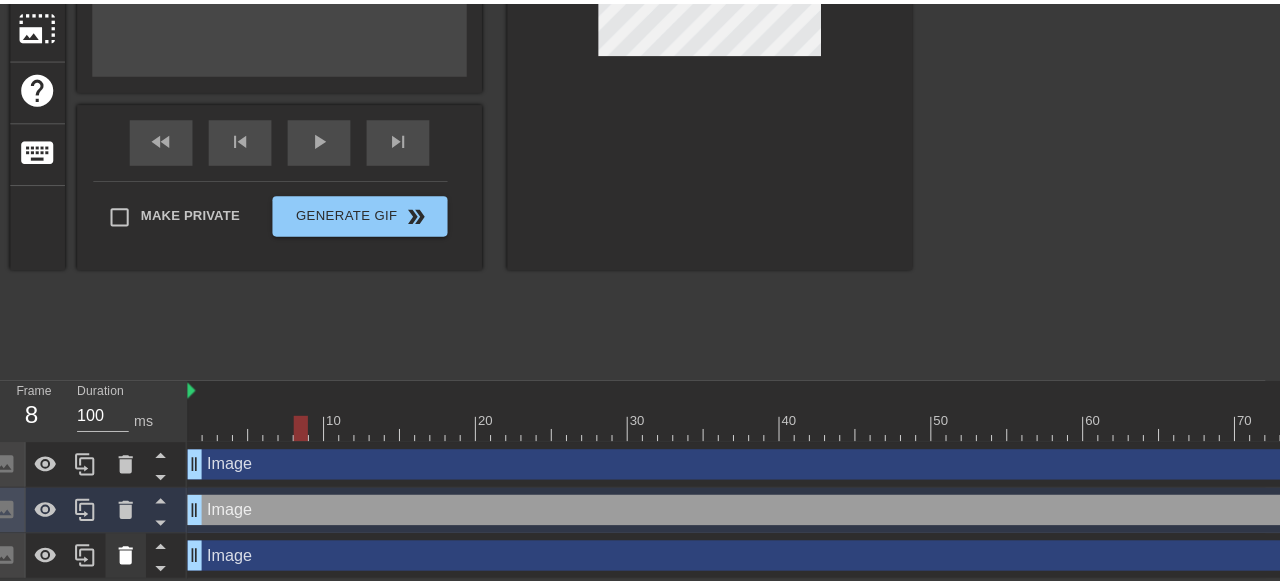 scroll, scrollTop: 306, scrollLeft: 15, axis: both 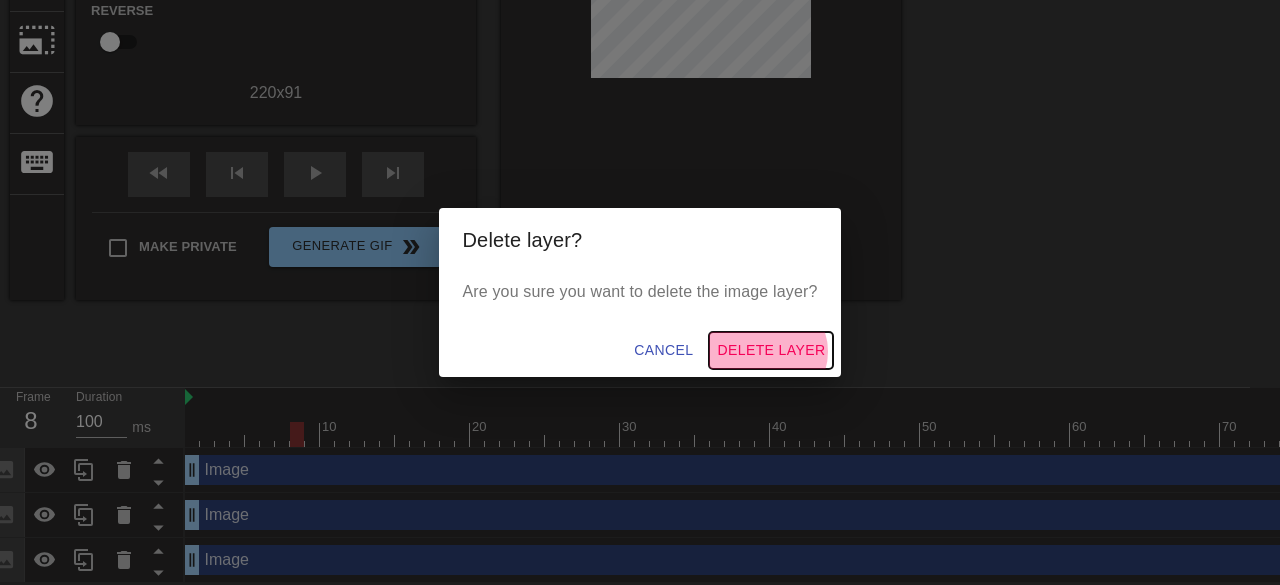 click on "Delete Layer" at bounding box center [771, 350] 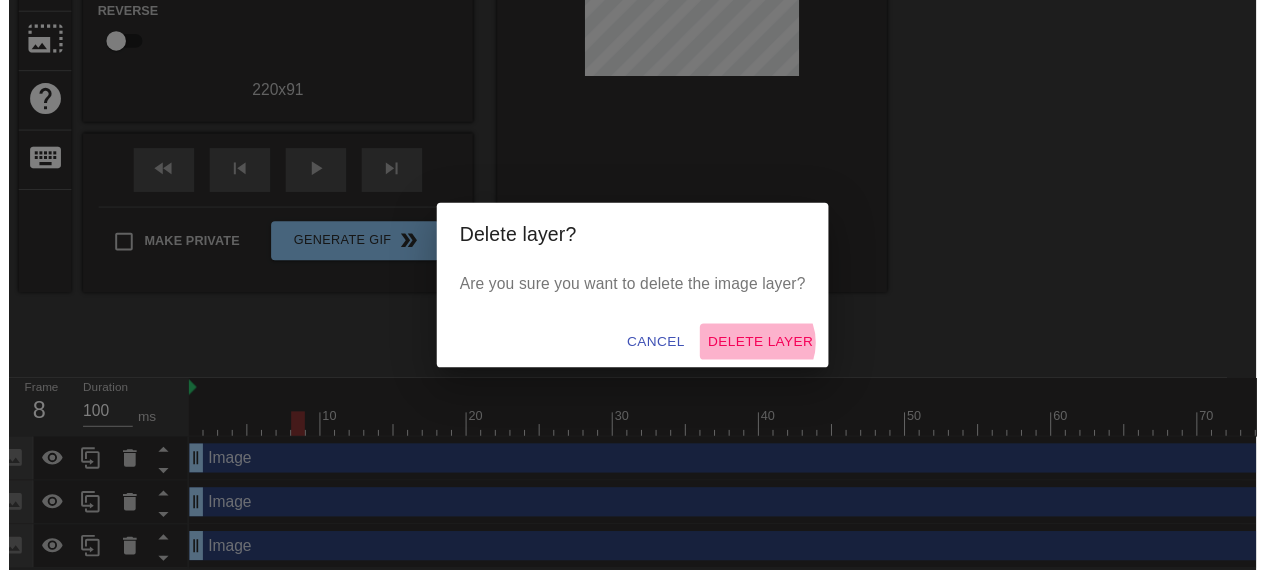 scroll, scrollTop: 276, scrollLeft: 15, axis: both 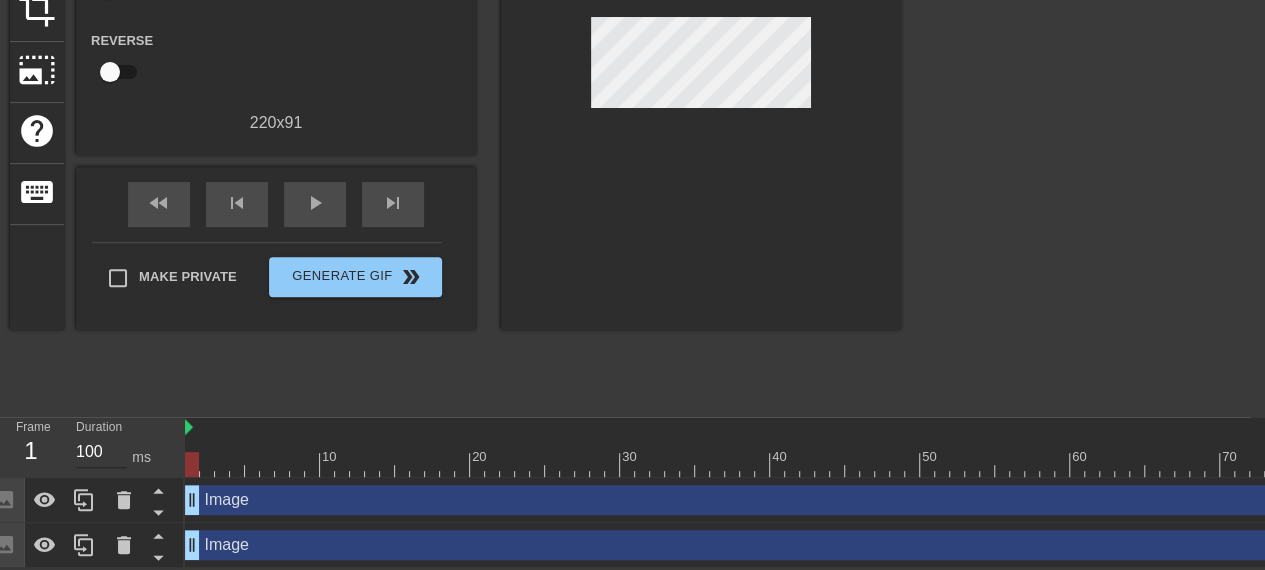 drag, startPoint x: 198, startPoint y: 541, endPoint x: 88, endPoint y: 455, distance: 139.62808 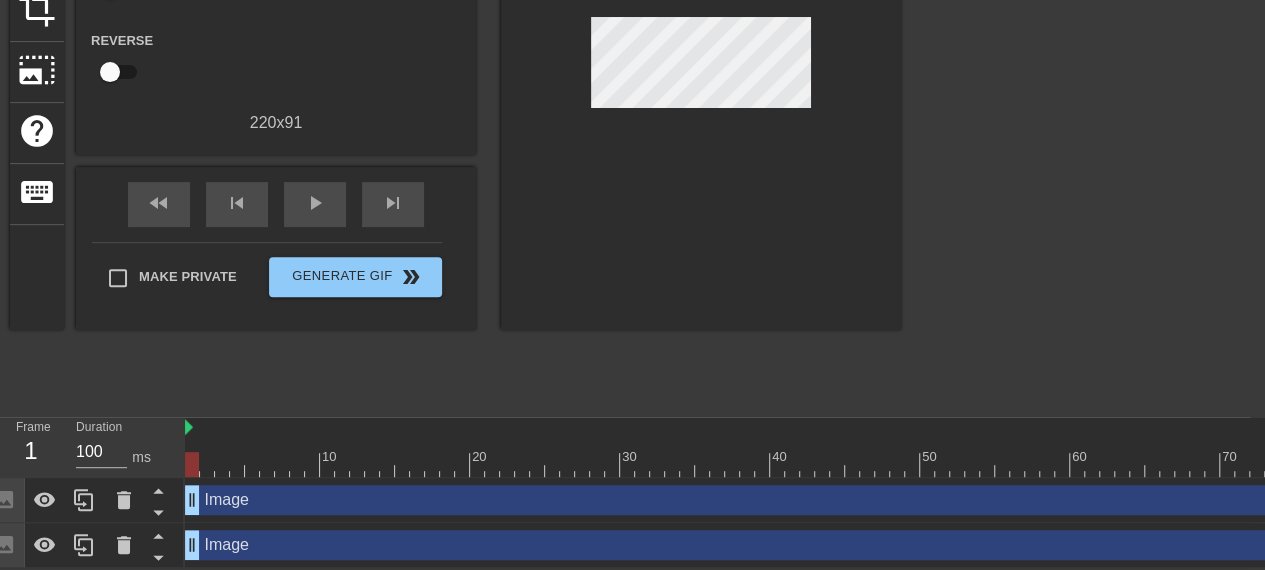 drag, startPoint x: 190, startPoint y: 526, endPoint x: 183, endPoint y: 547, distance: 22.135944 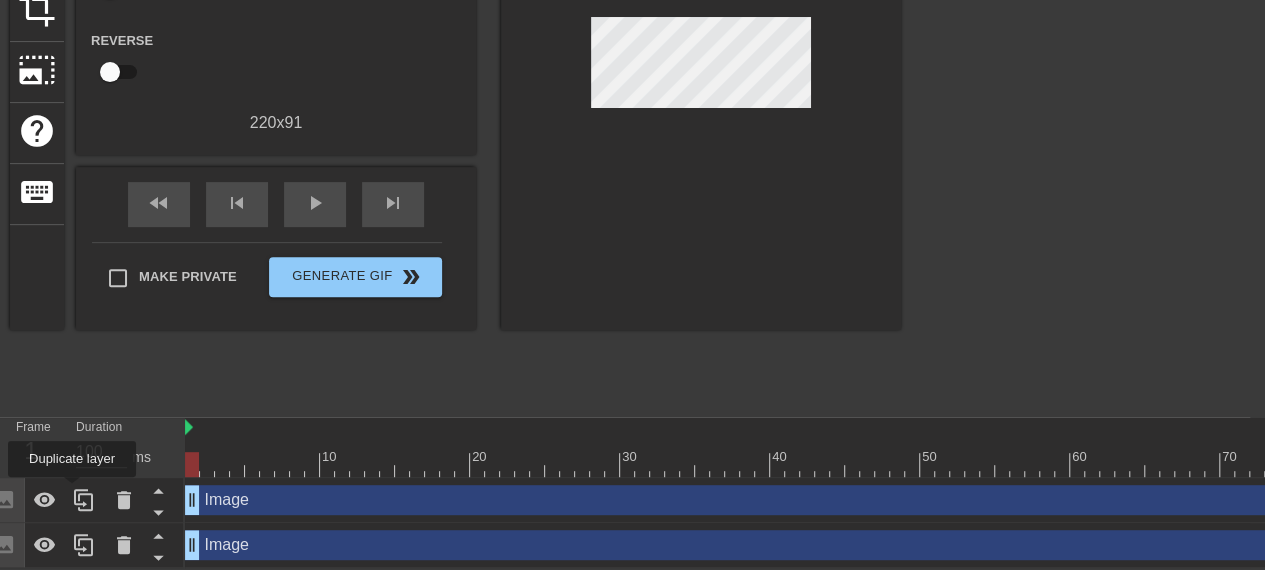 drag, startPoint x: 192, startPoint y: 501, endPoint x: 0, endPoint y: 495, distance: 192.09373 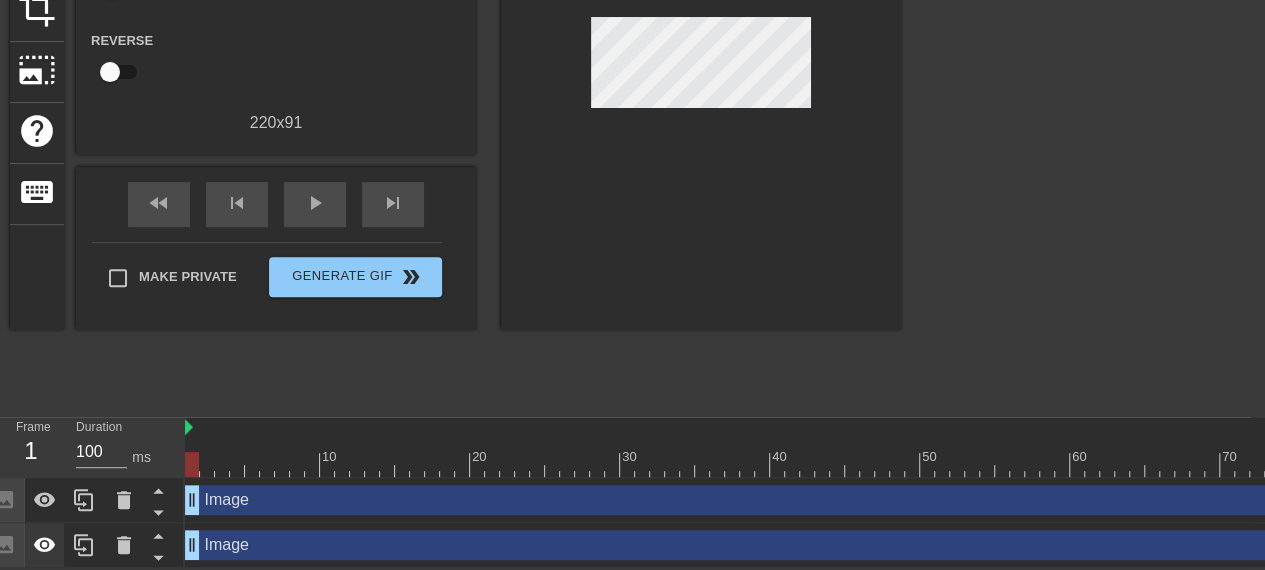 click 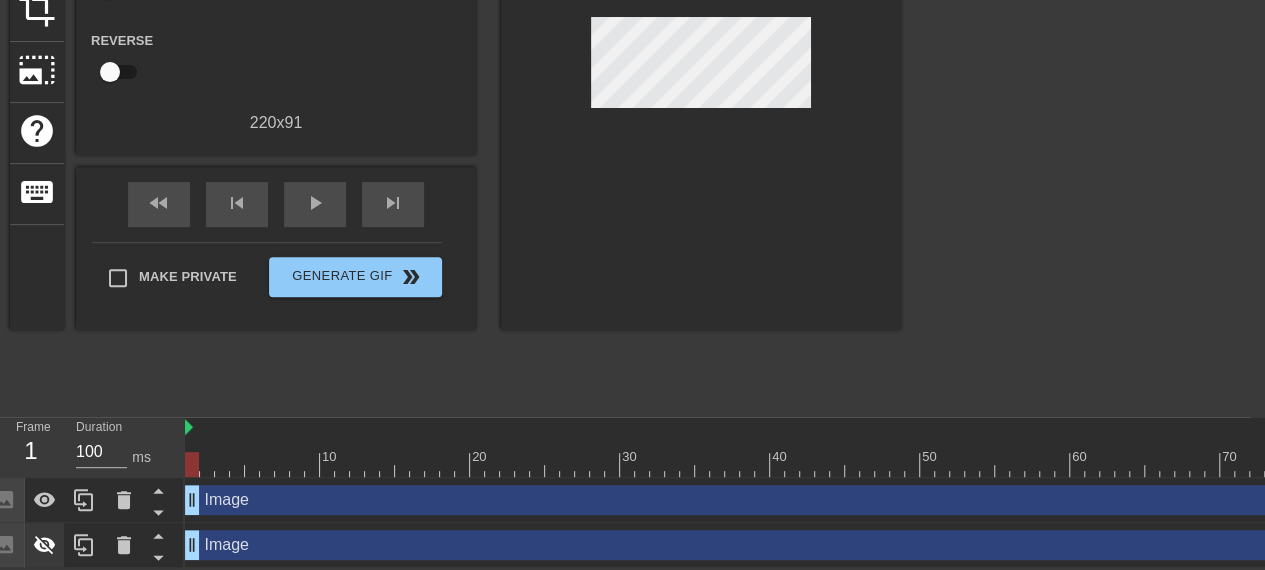 click 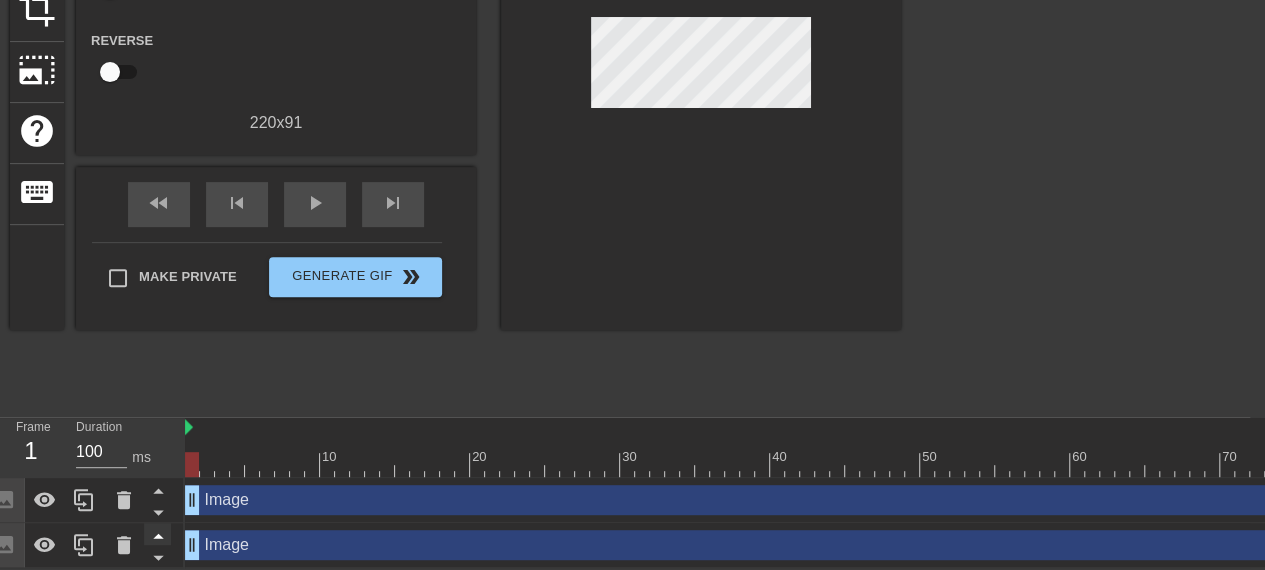 click 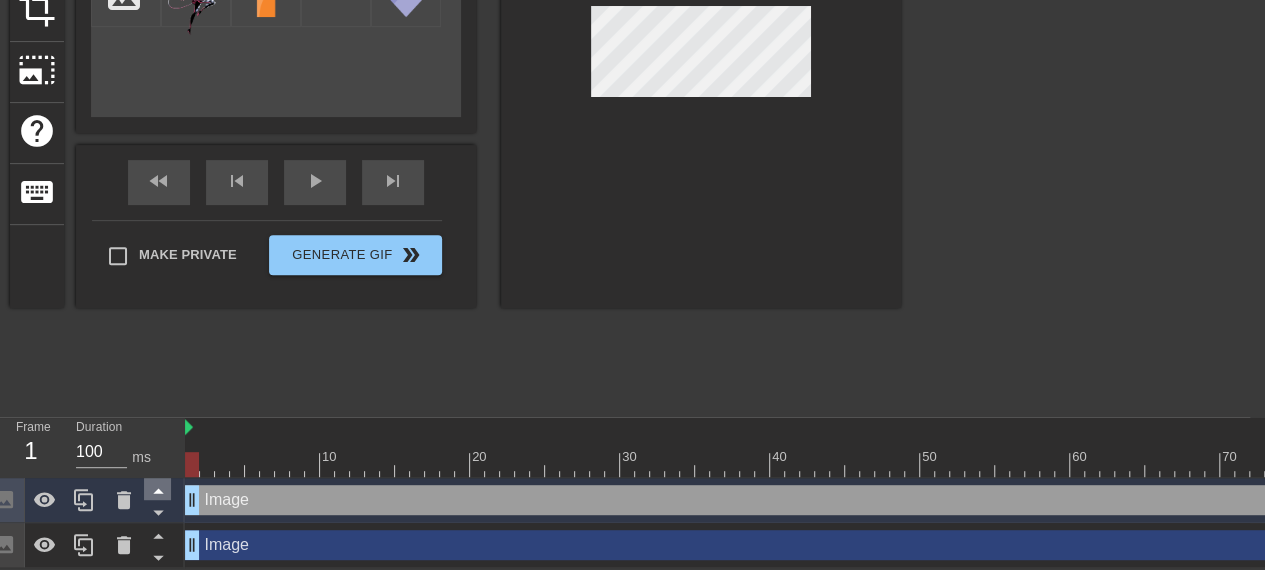 click 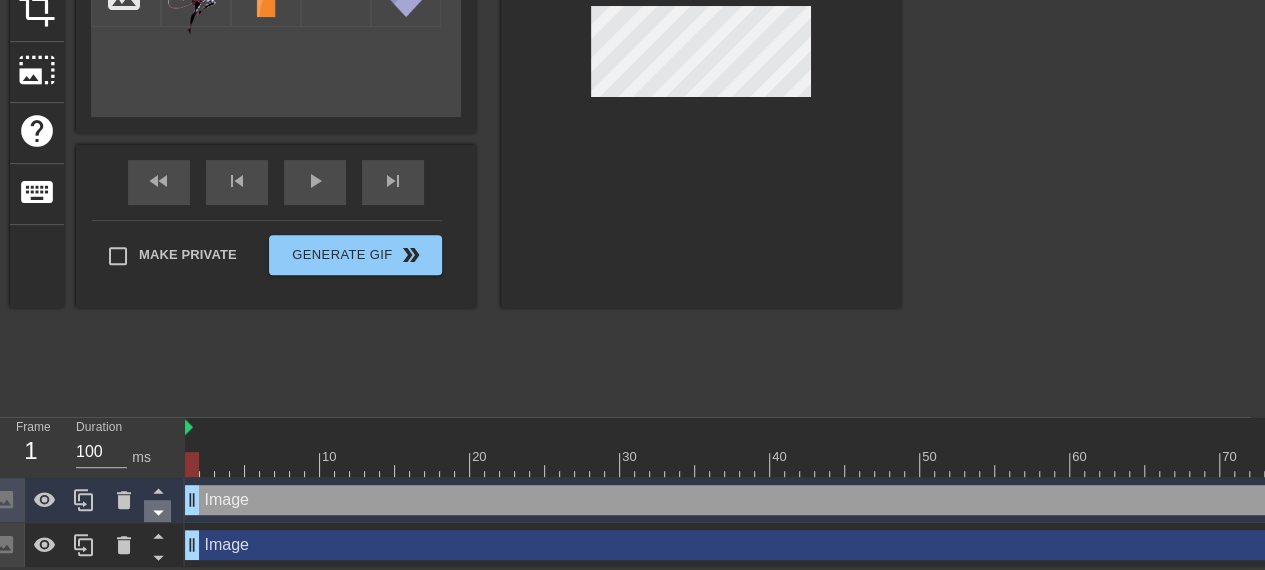 click 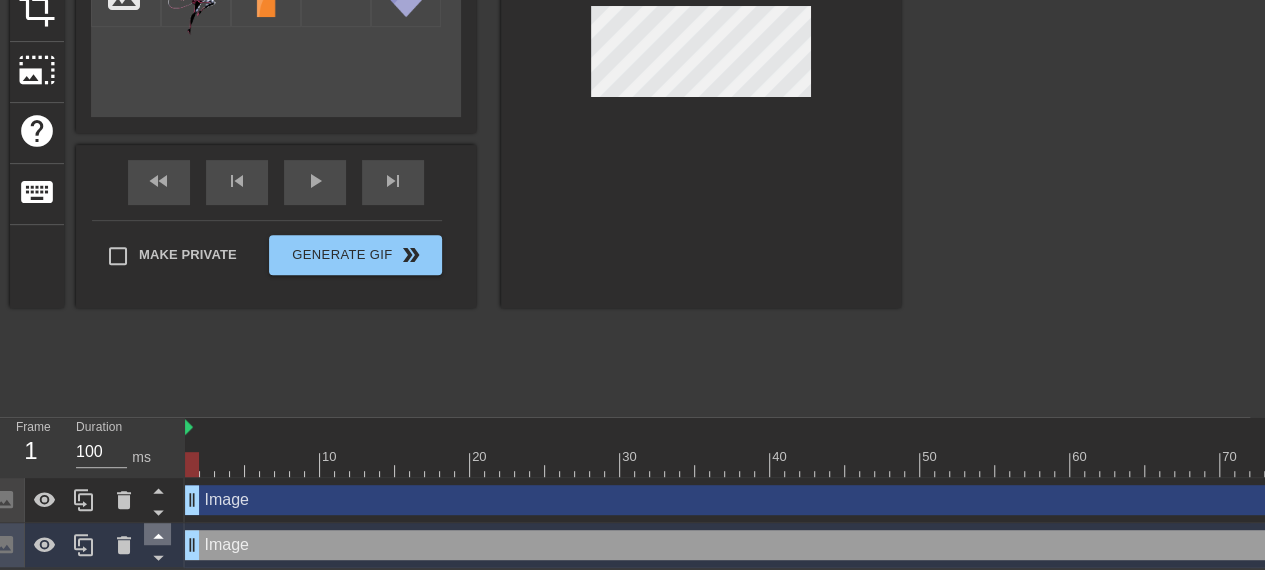 click 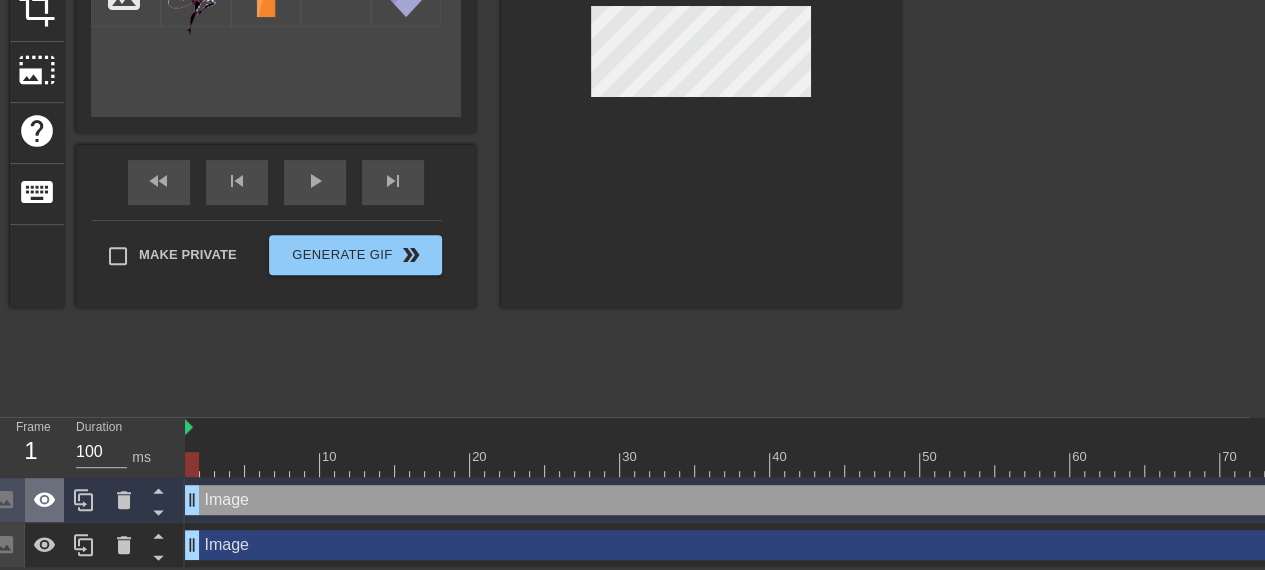 click 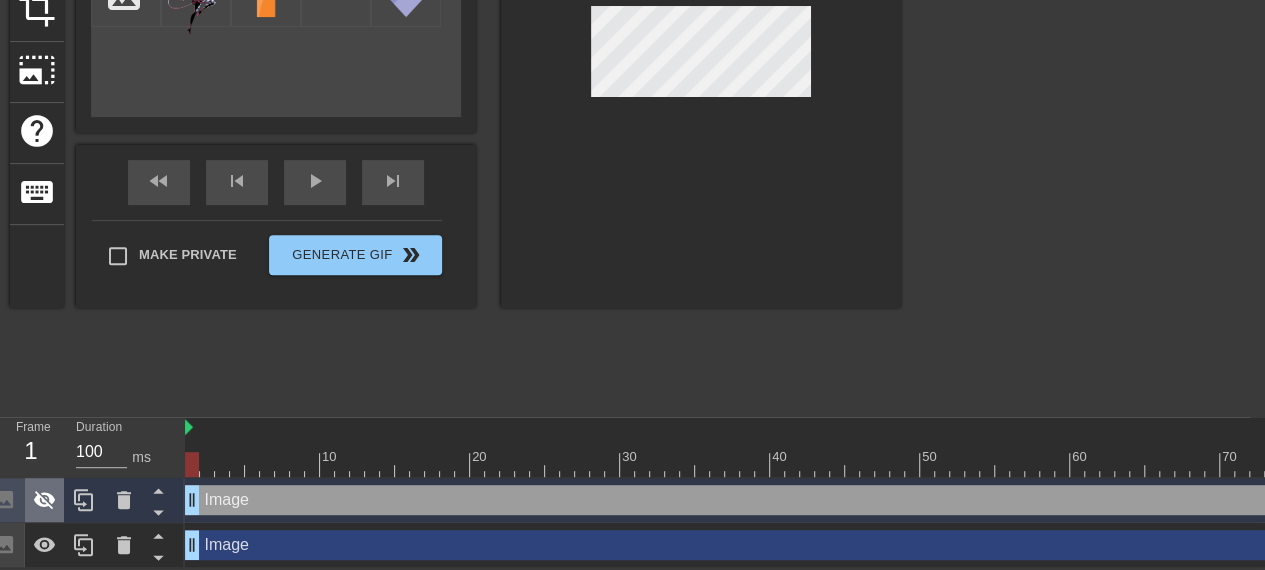 click 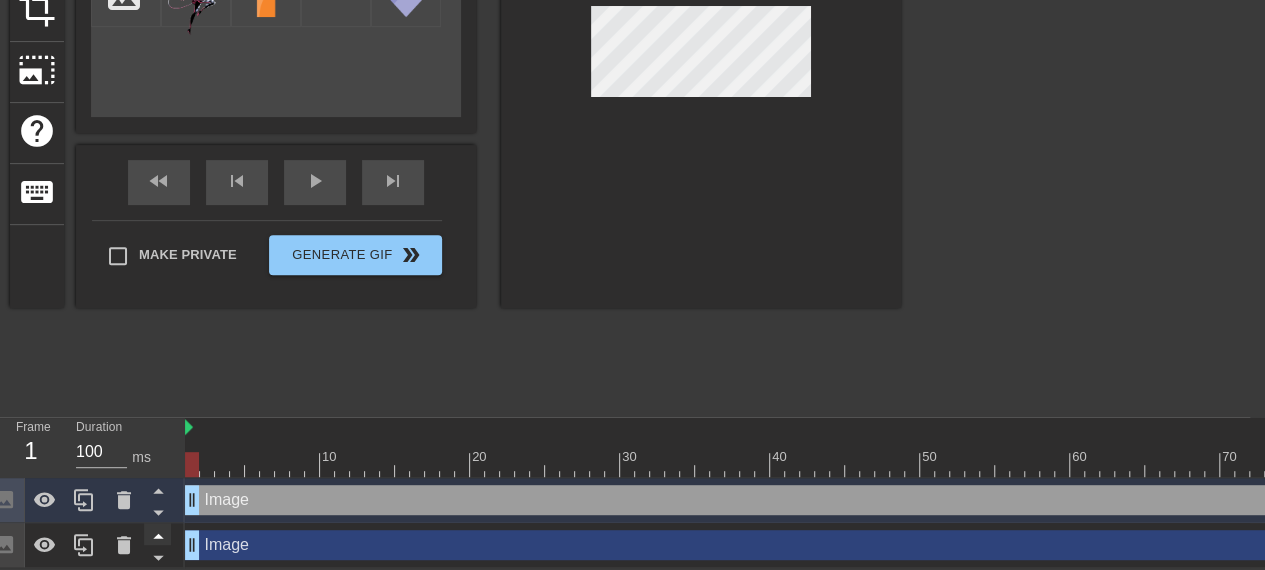 click 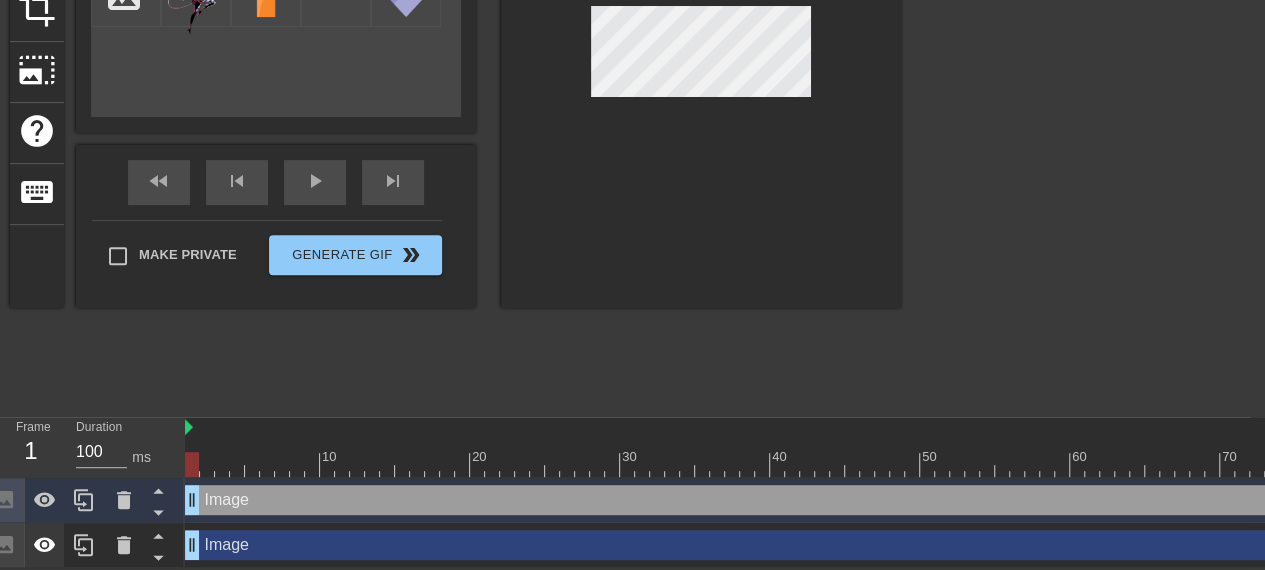 click 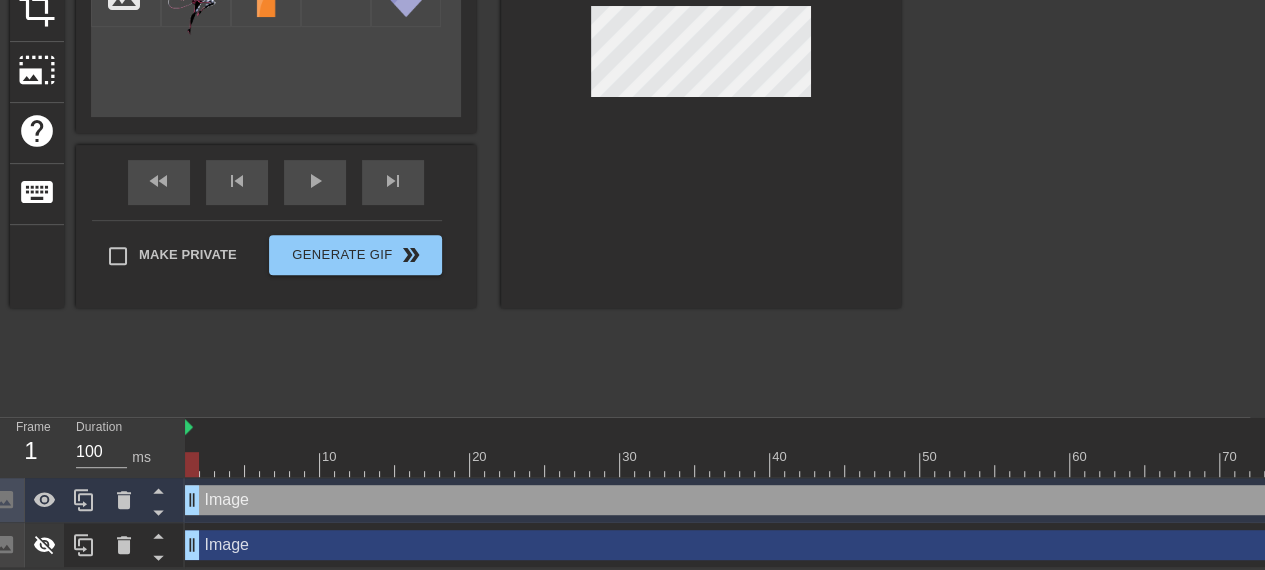 click 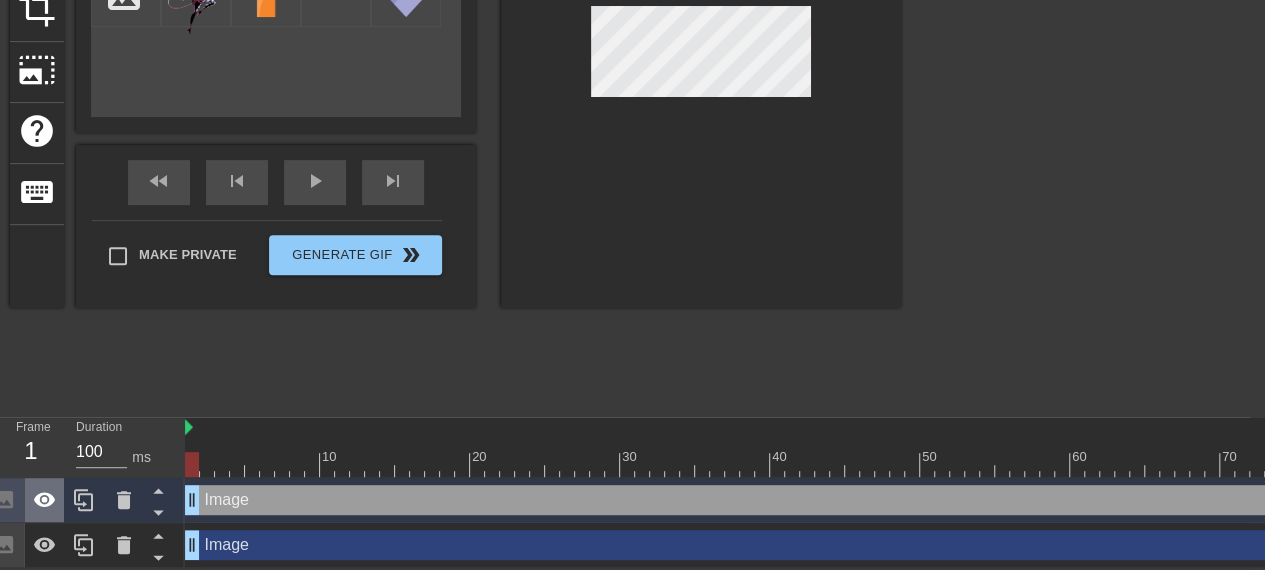 click at bounding box center [45, 500] 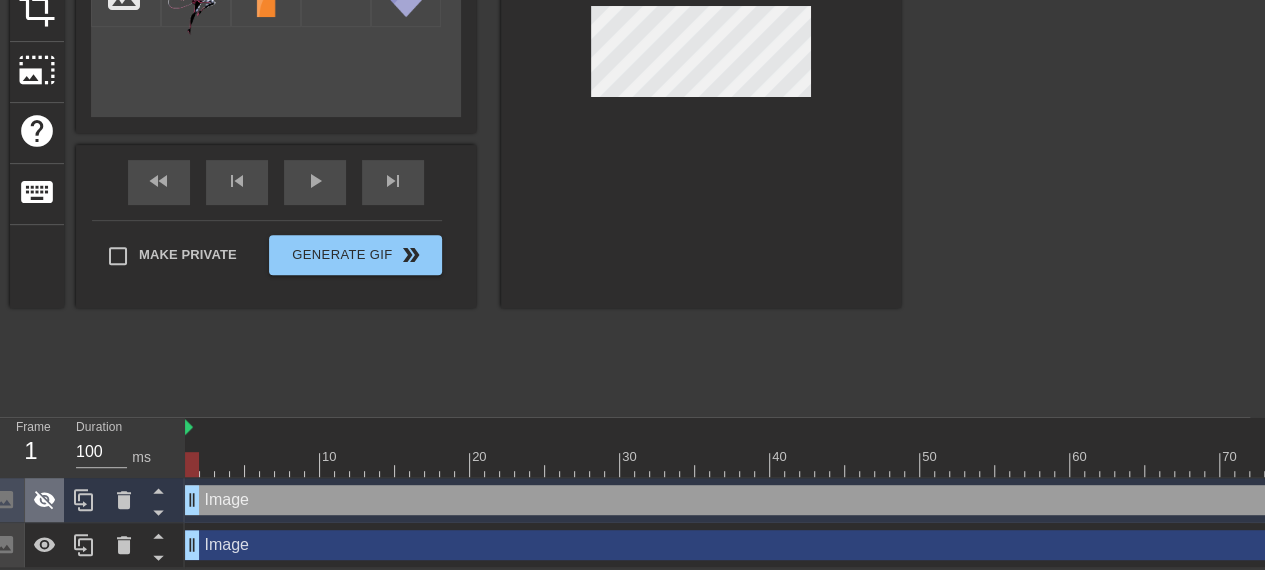 click at bounding box center (45, 500) 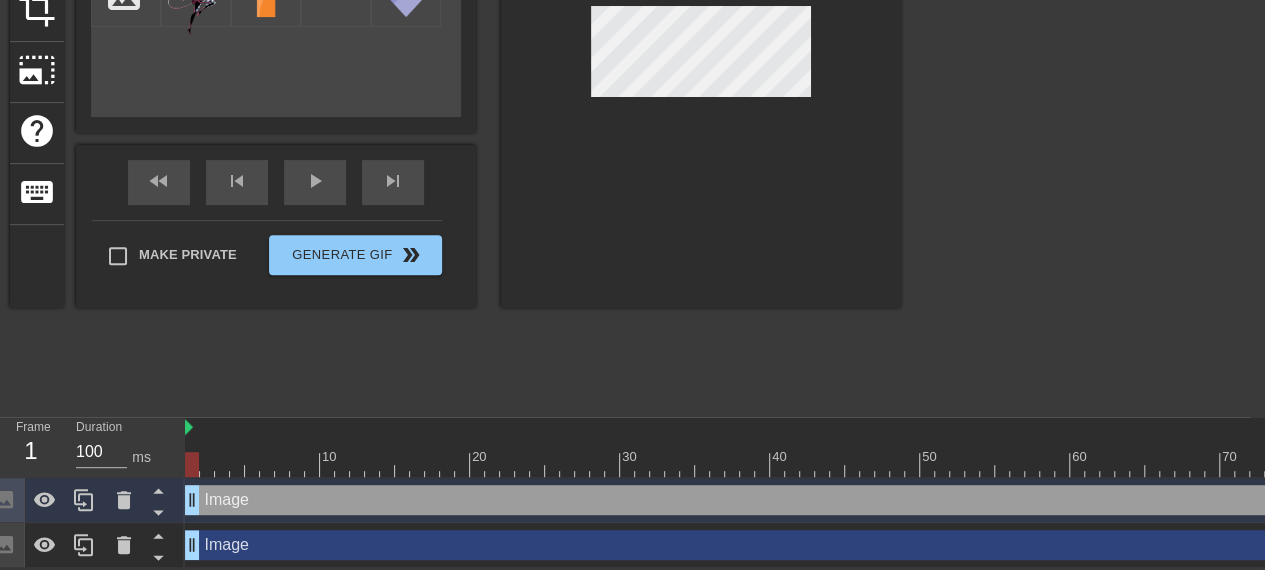 click at bounding box center [1075, 105] 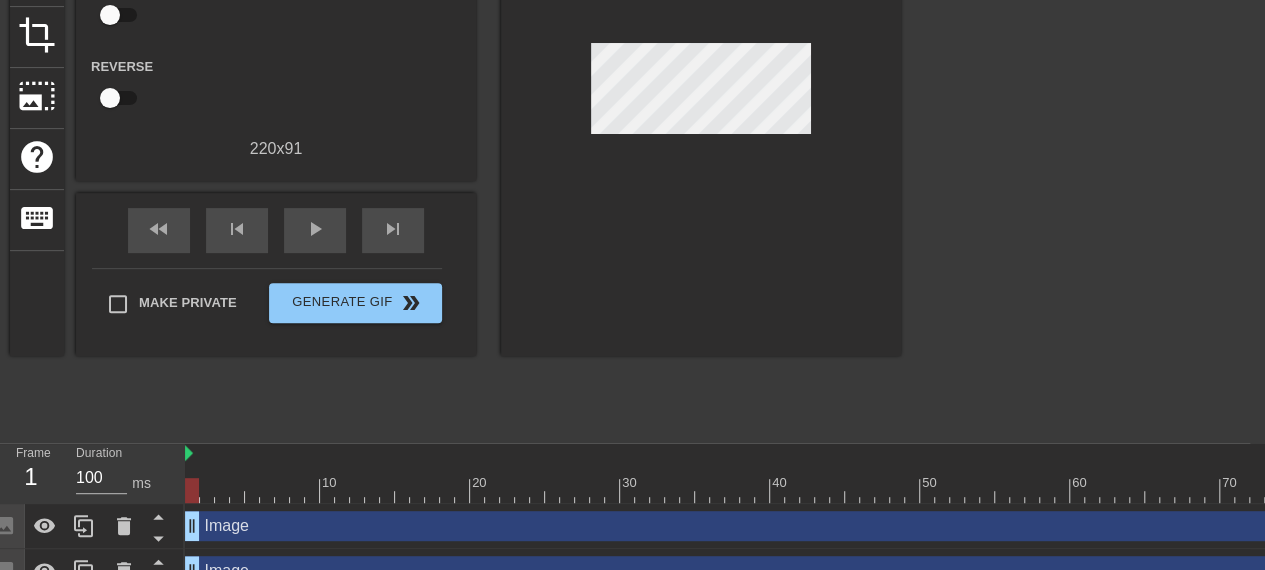 scroll, scrollTop: 247, scrollLeft: 15, axis: both 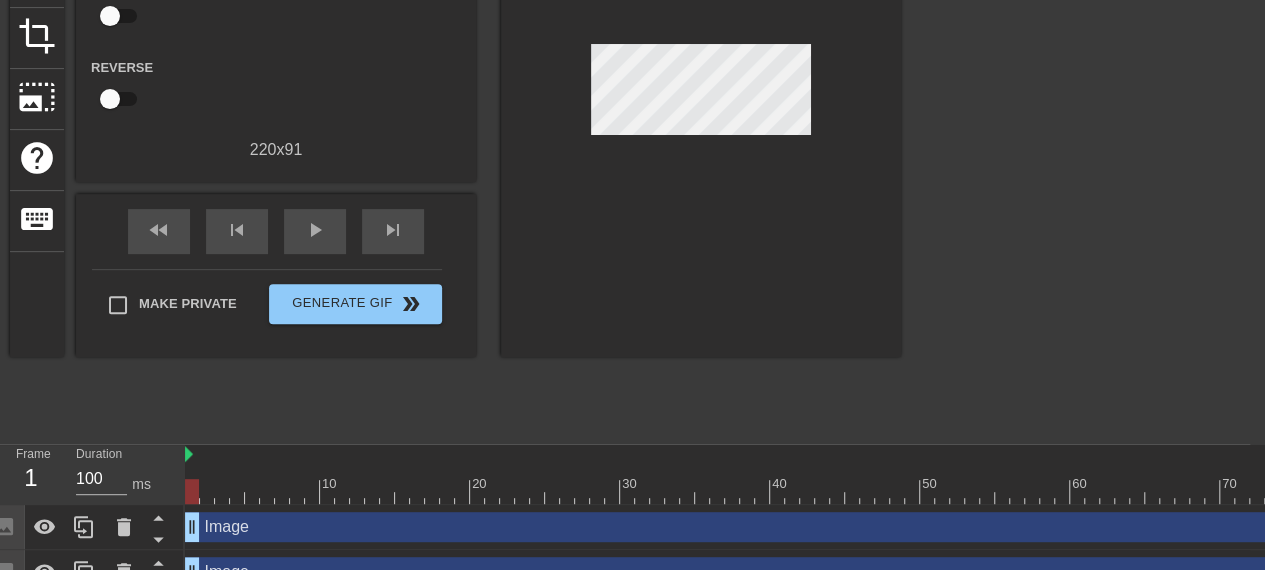 drag, startPoint x: 224, startPoint y: 494, endPoint x: 180, endPoint y: 495, distance: 44.011364 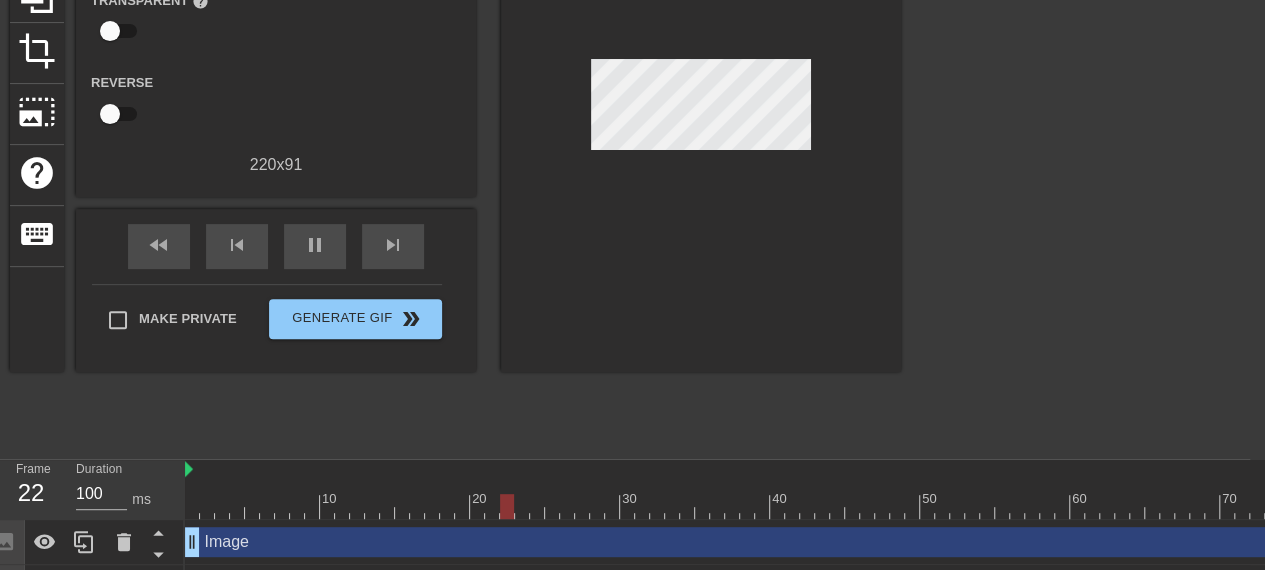 scroll, scrollTop: 276, scrollLeft: 15, axis: both 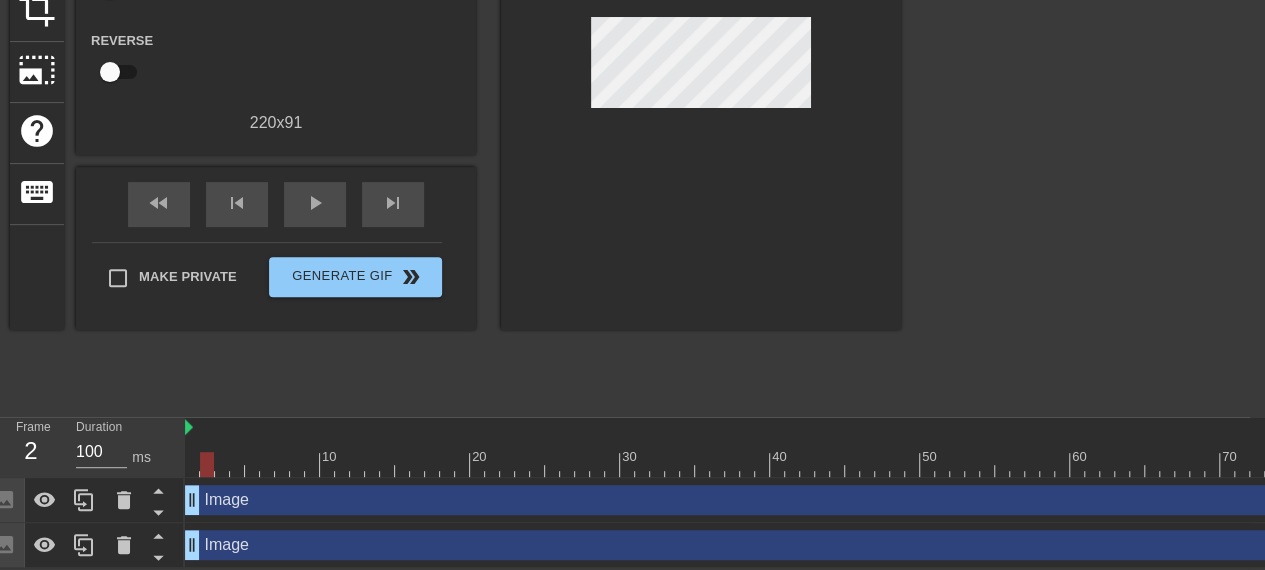 click at bounding box center (837, 464) 